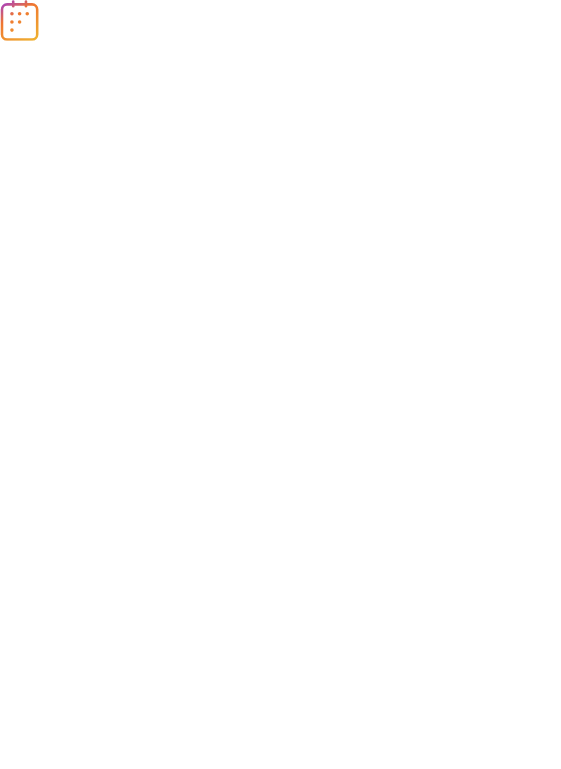scroll, scrollTop: 0, scrollLeft: 0, axis: both 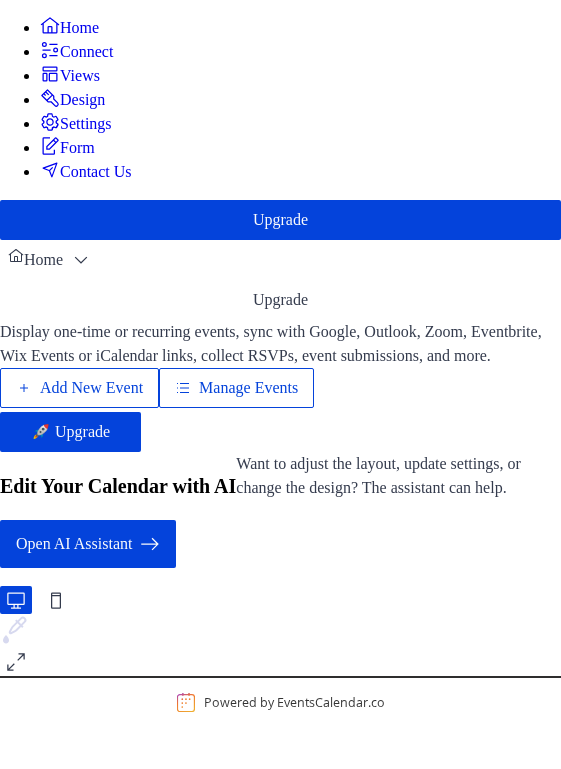 click on "Manage Events" at bounding box center (248, 388) 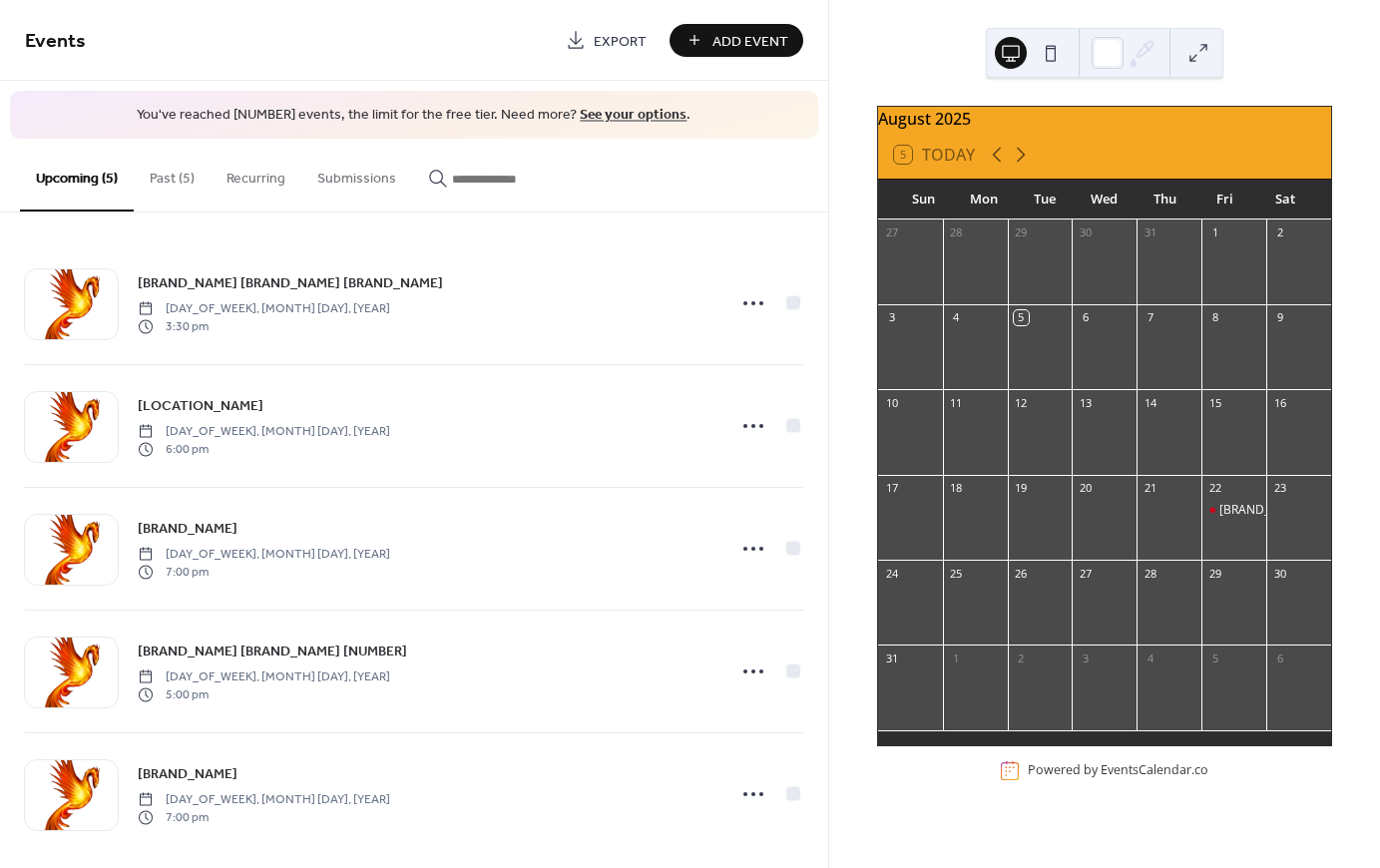 scroll, scrollTop: 0, scrollLeft: 0, axis: both 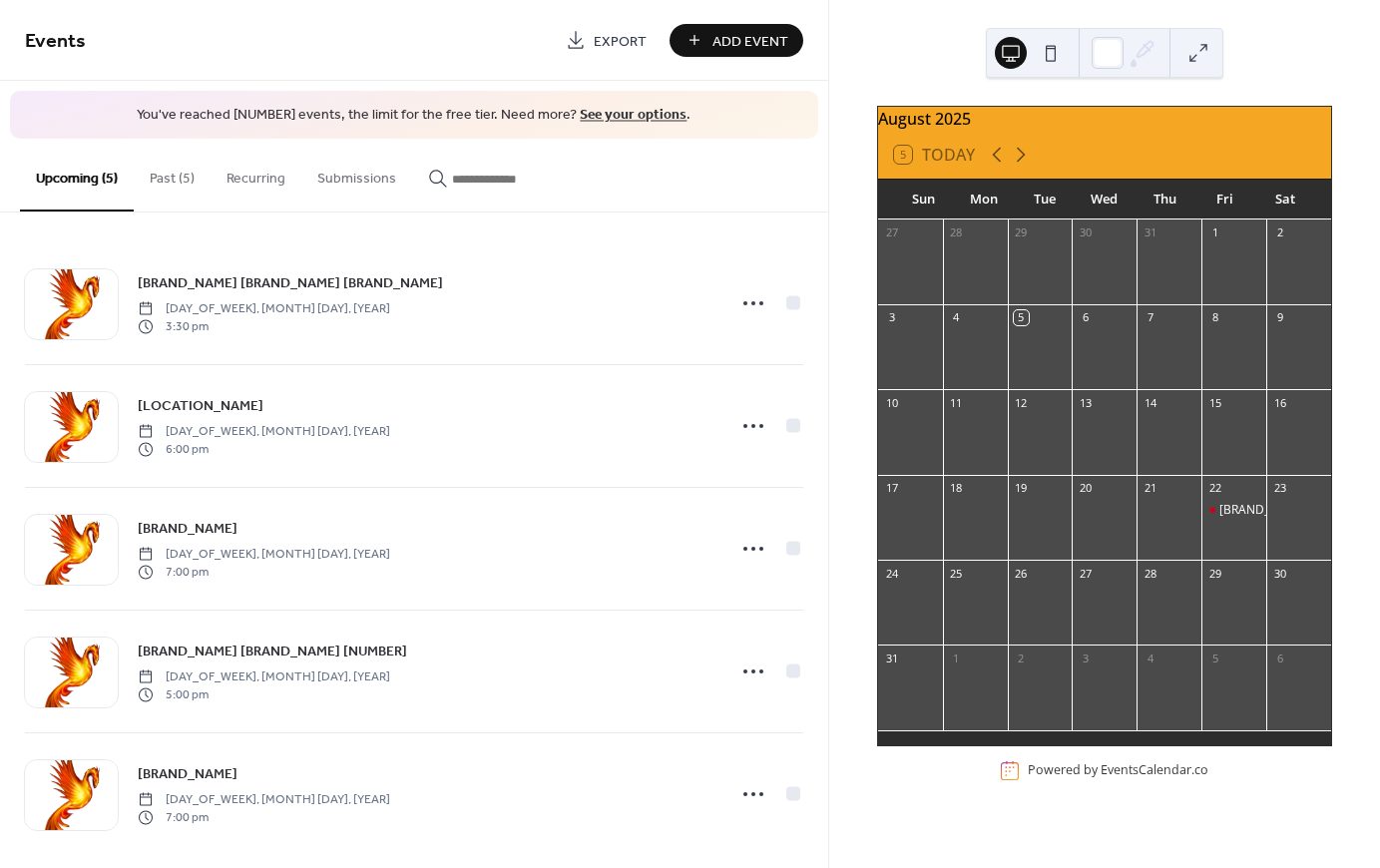 click on "Past (5)" at bounding box center [172, 174] 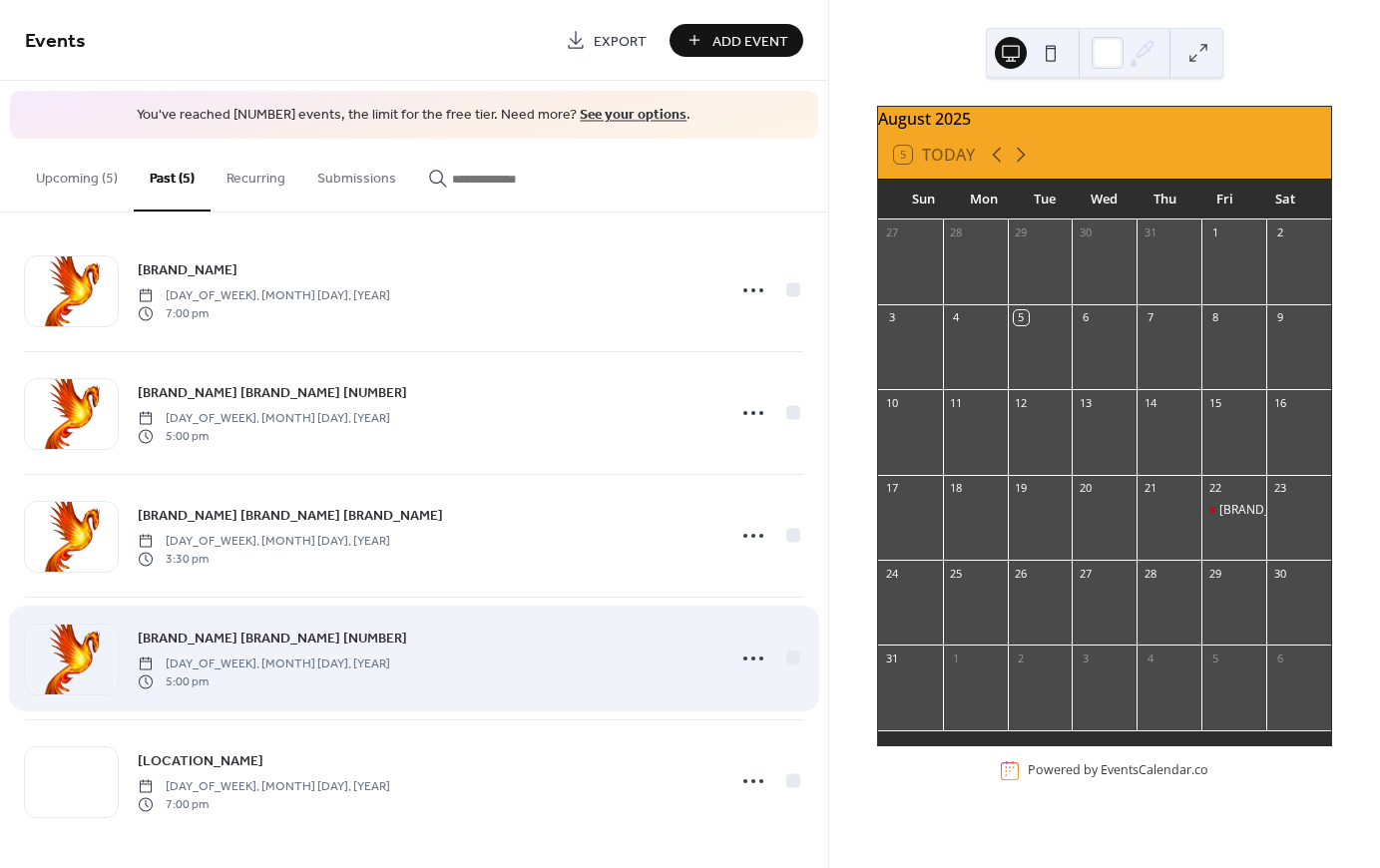 scroll, scrollTop: 18, scrollLeft: 0, axis: vertical 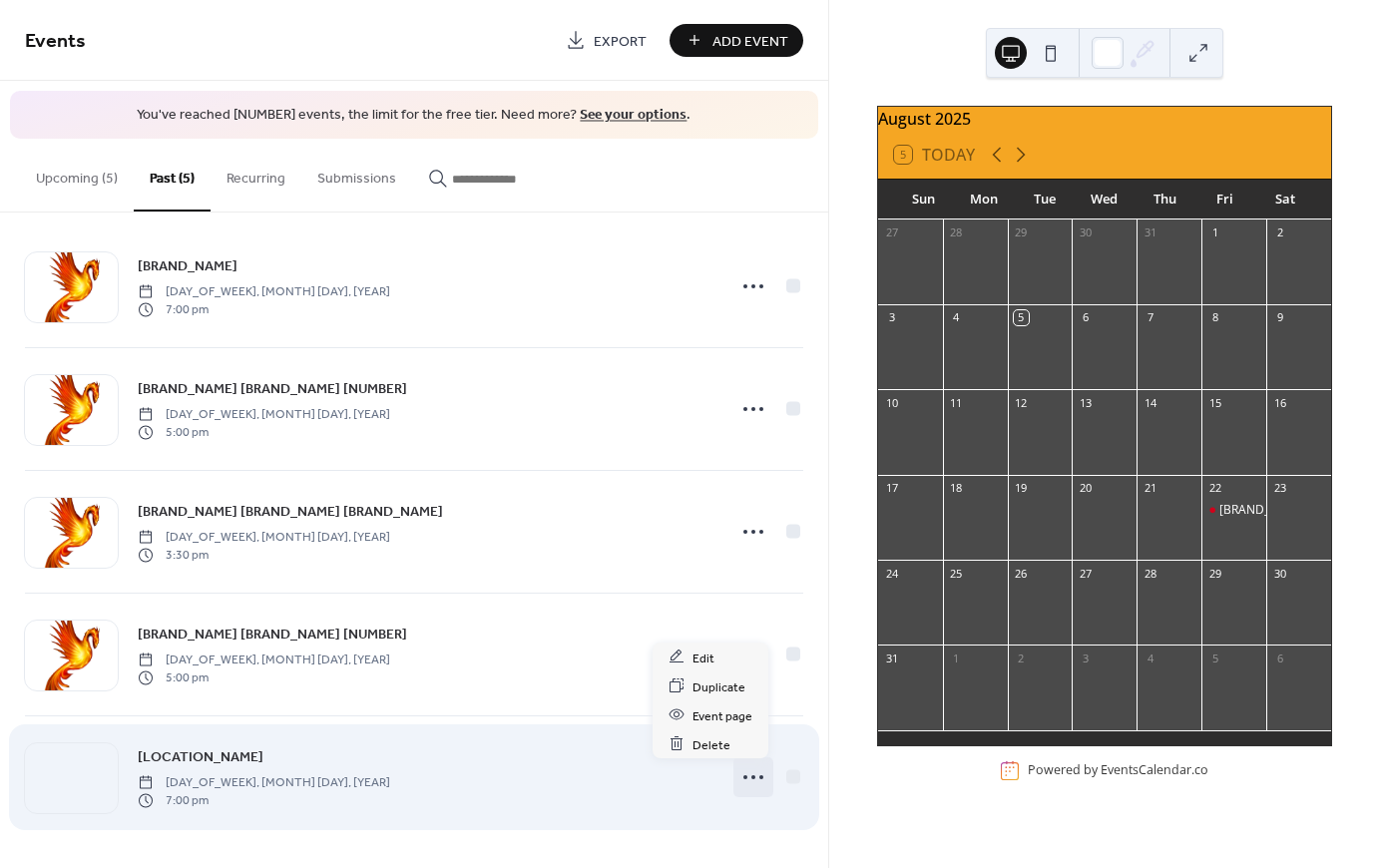 click 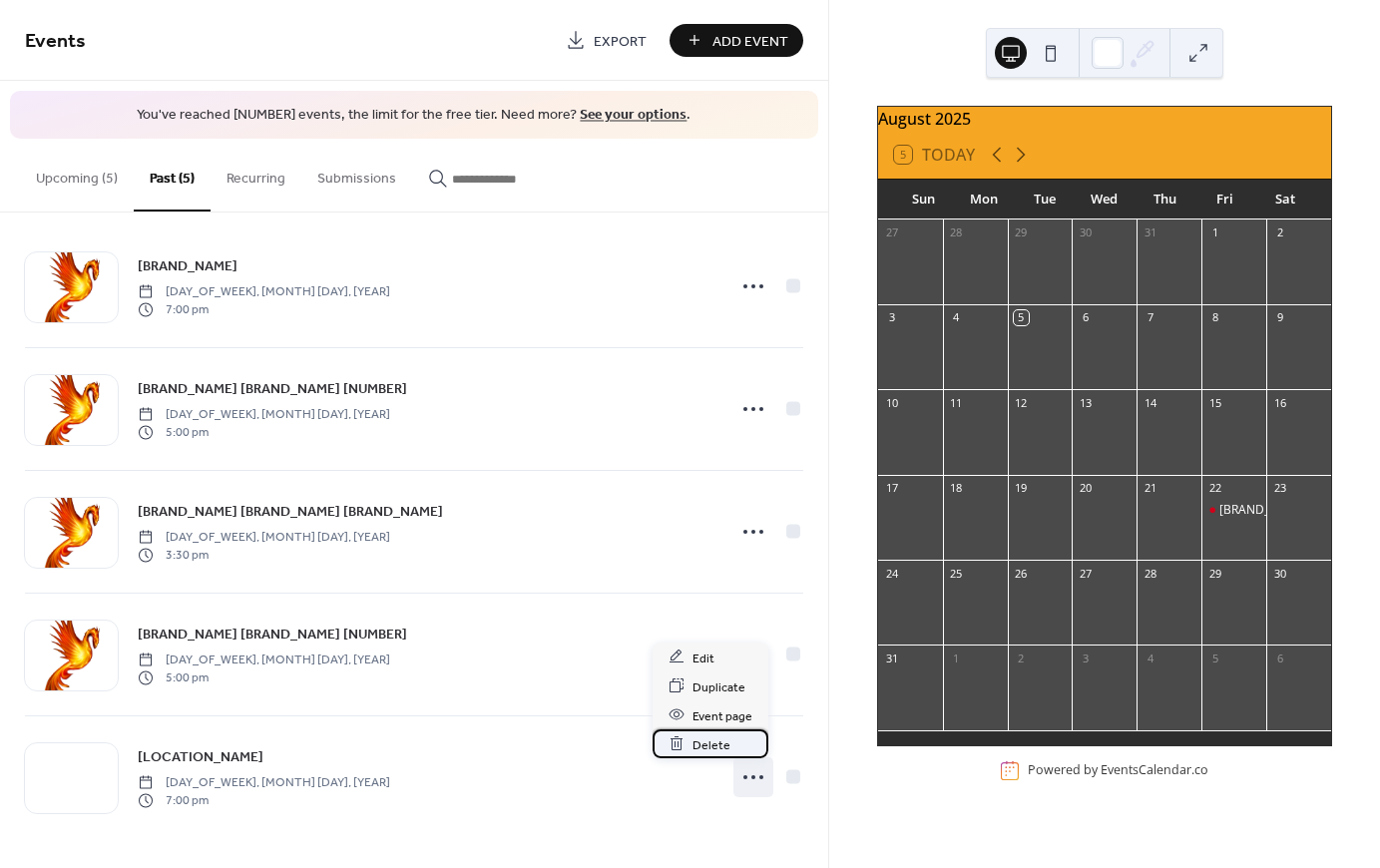 click on "Delete" at bounding box center [711, 744] 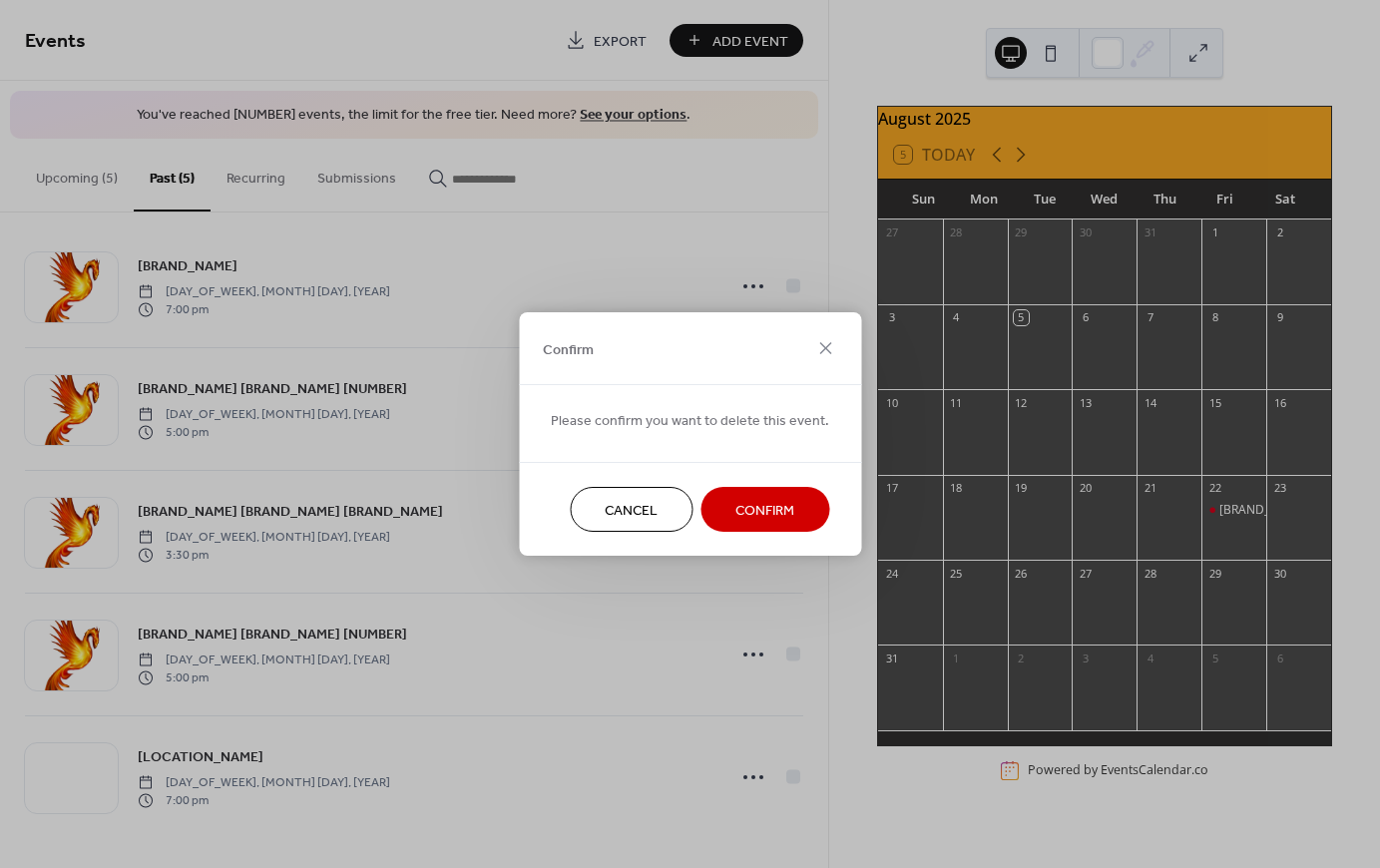 click on "Confirm" at bounding box center (764, 511) 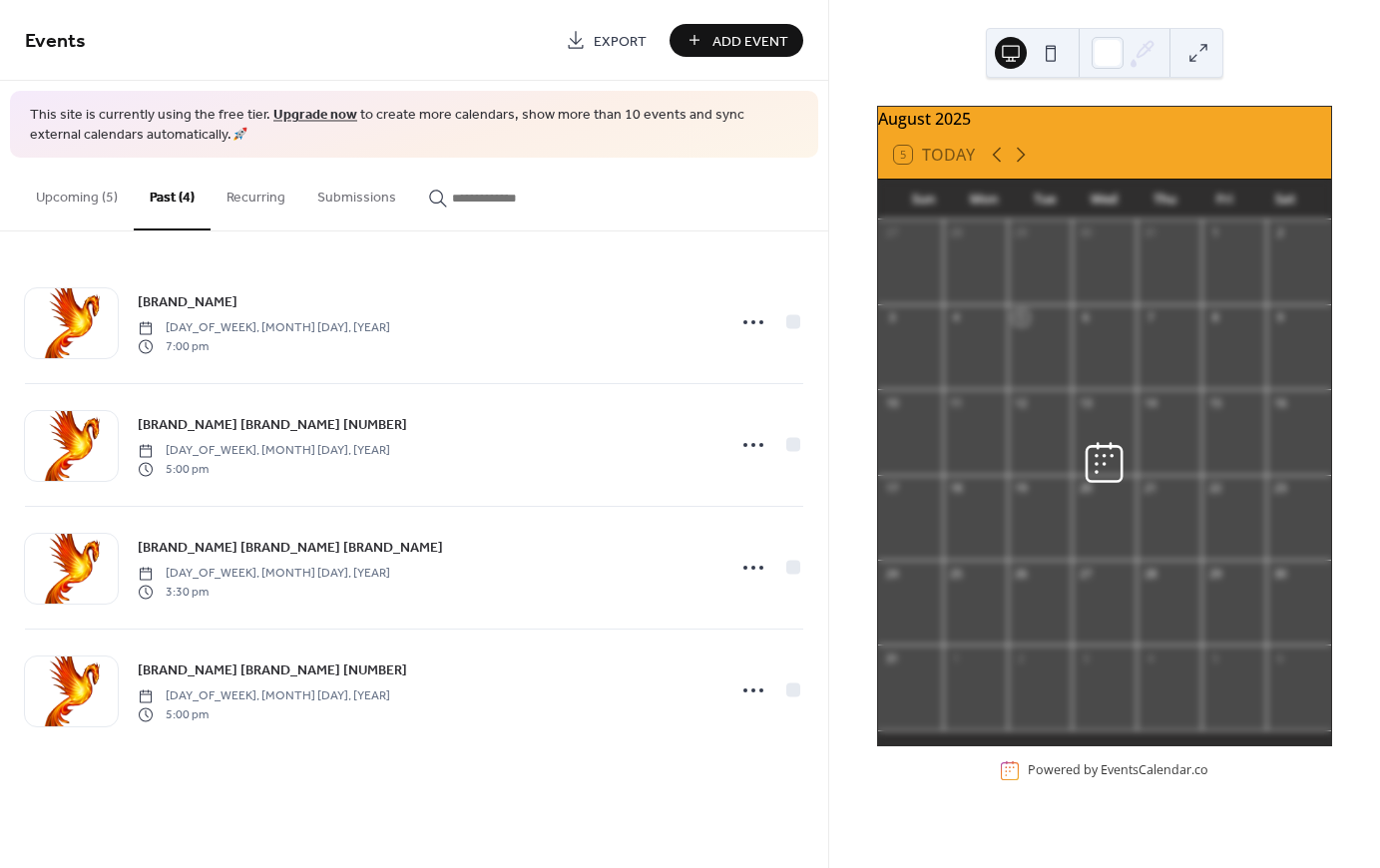 scroll, scrollTop: 0, scrollLeft: 0, axis: both 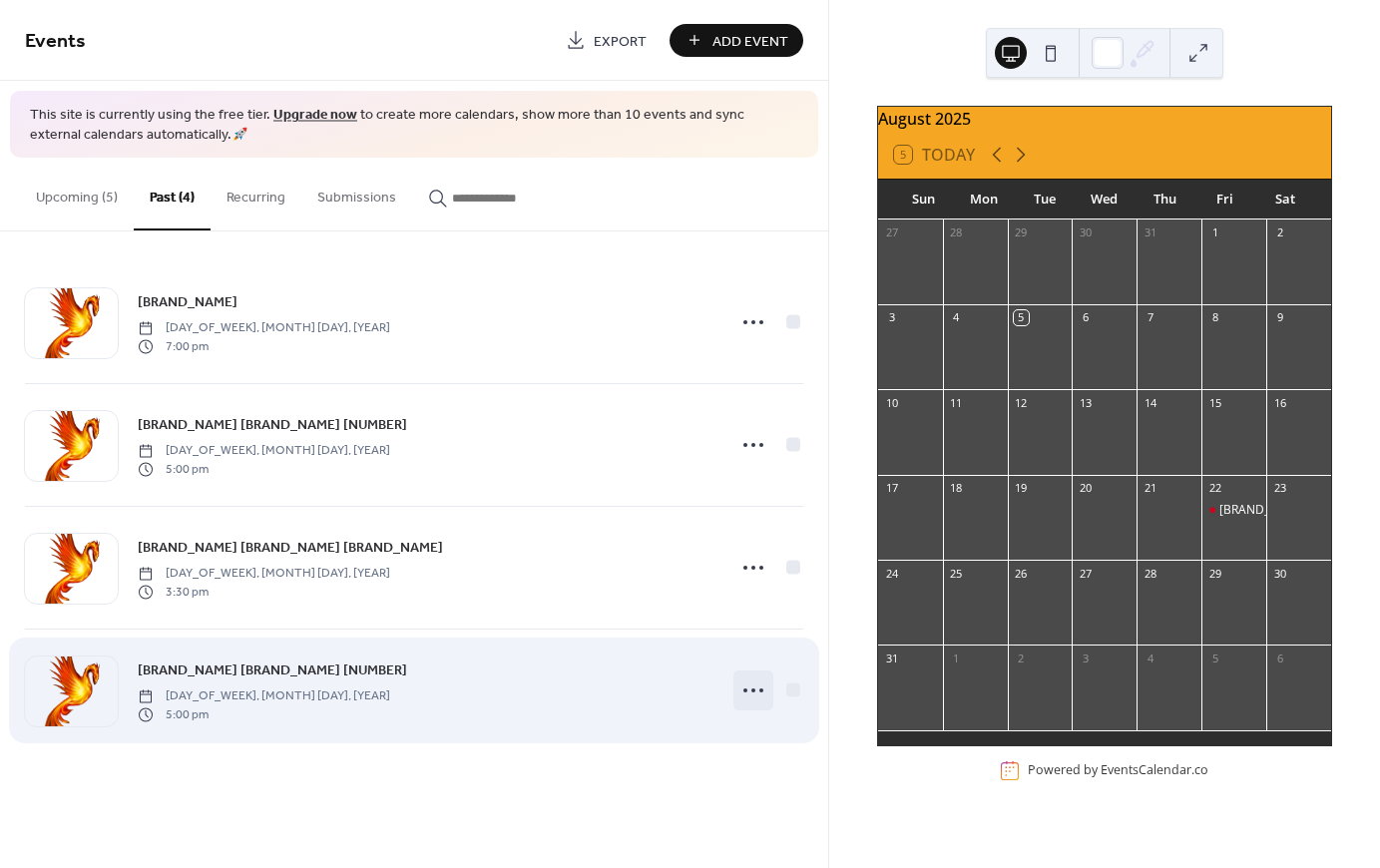 click 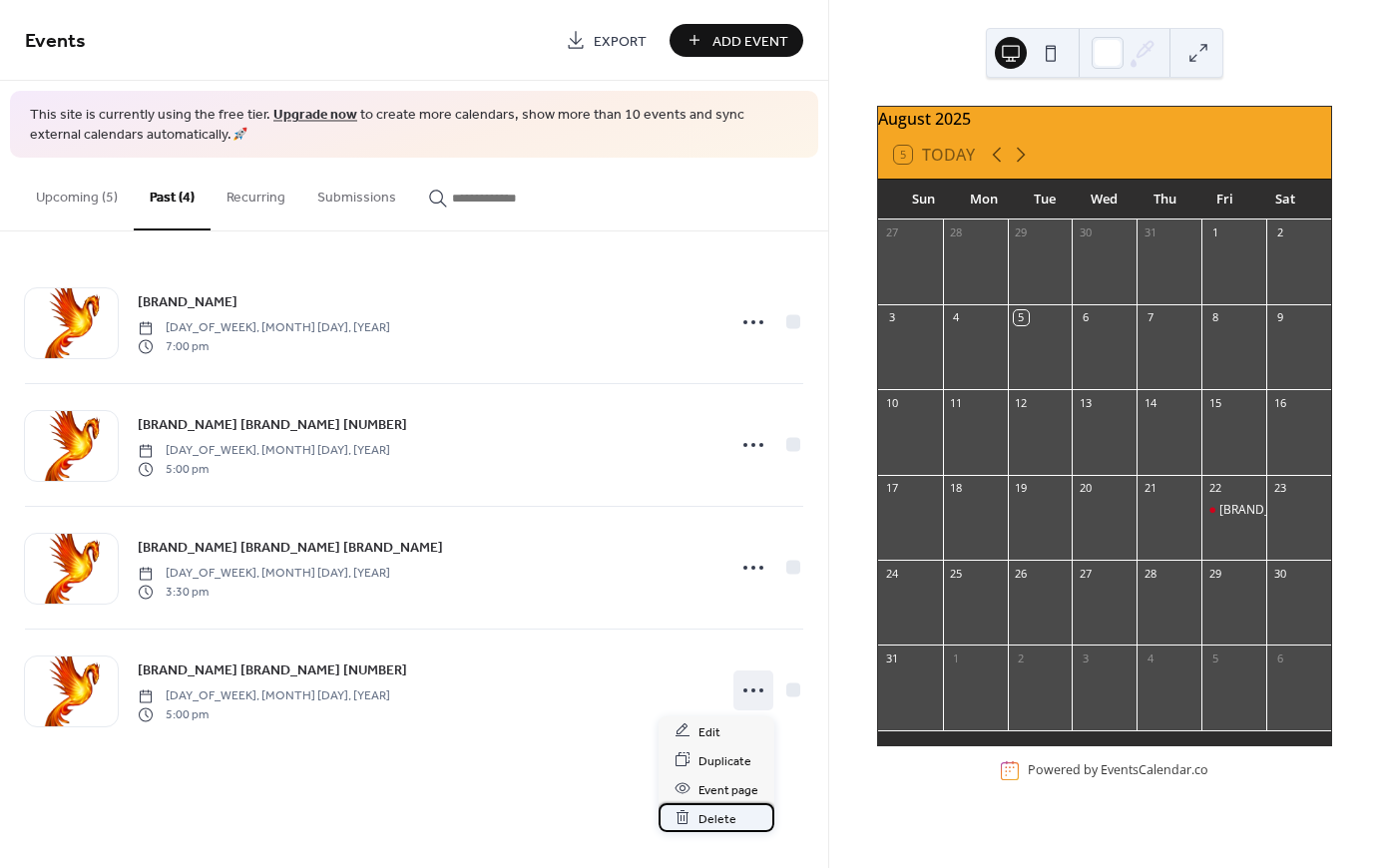 click on "Delete" at bounding box center [717, 818] 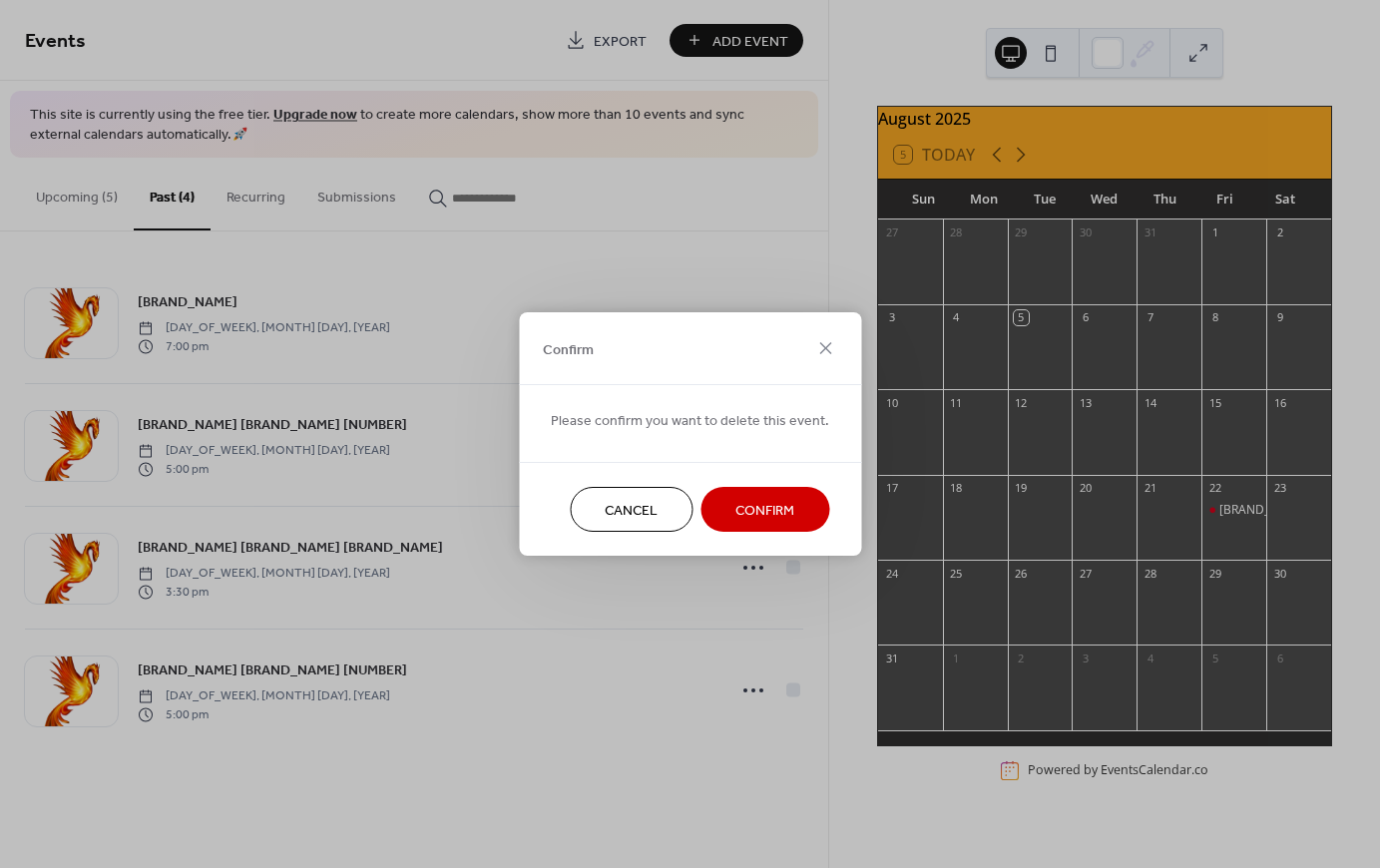 click on "Confirm" at bounding box center [764, 511] 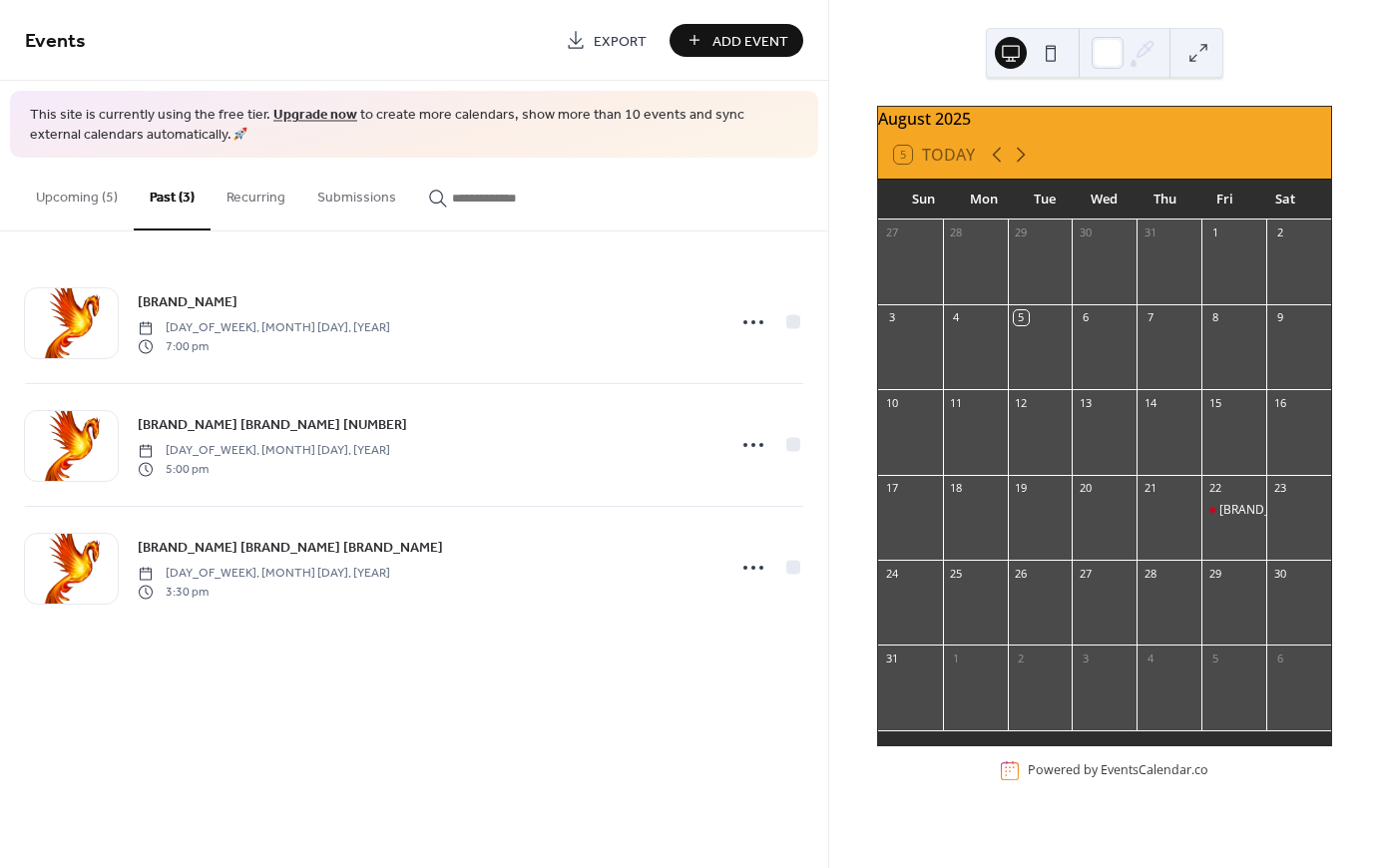 click on "Upcoming (5)" at bounding box center (77, 193) 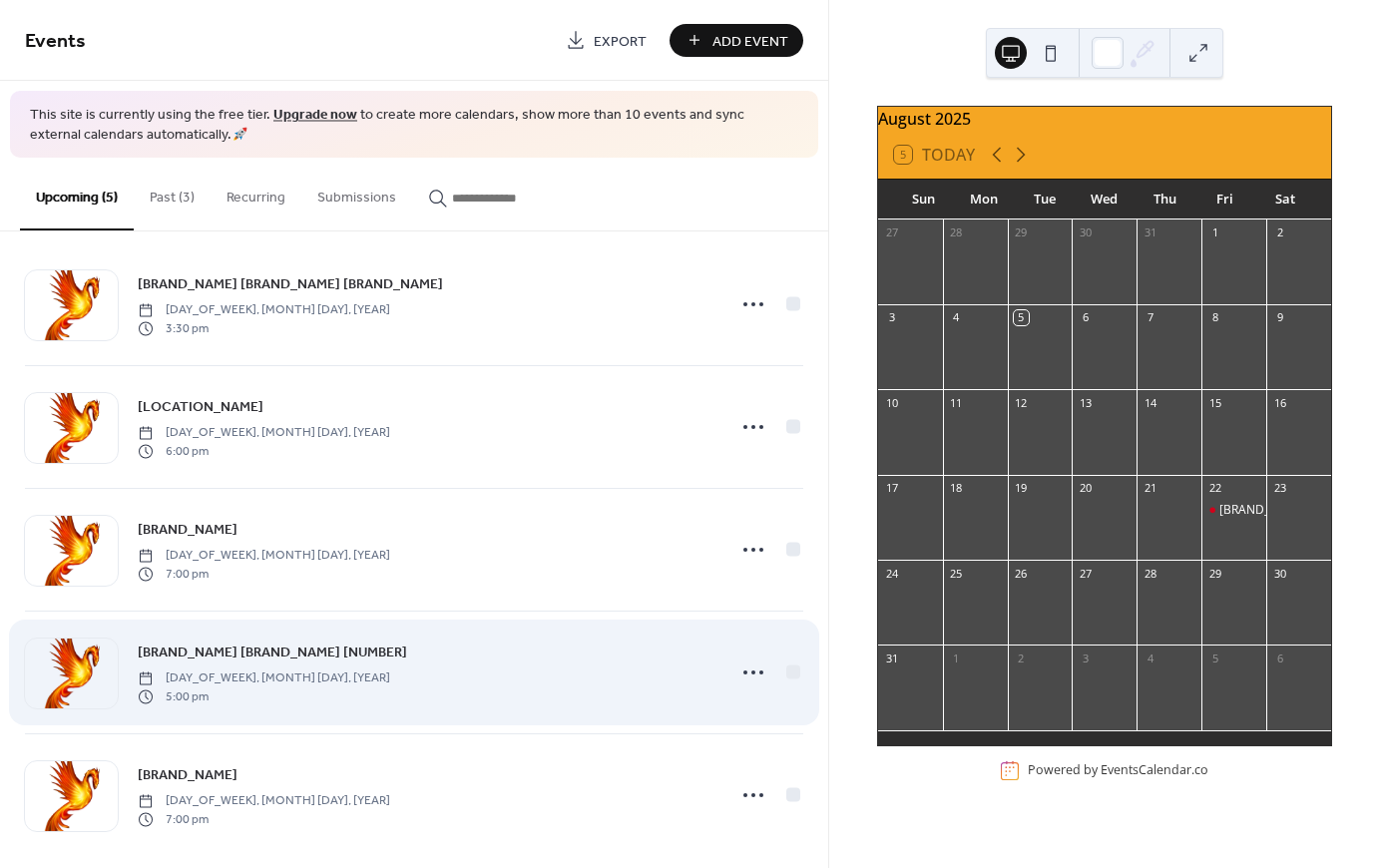 scroll, scrollTop: 0, scrollLeft: 0, axis: both 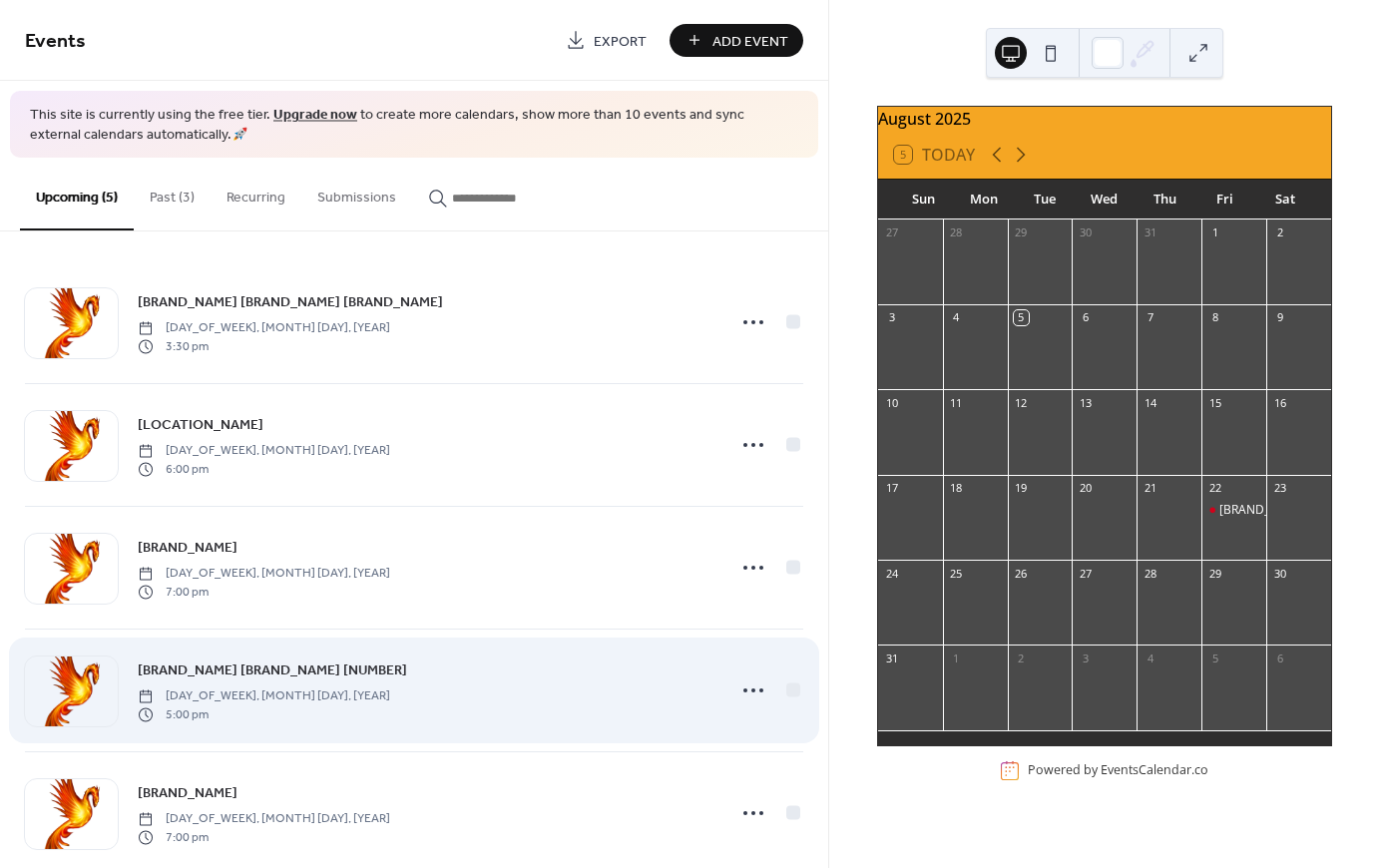 click on "American Legion Post 62" at bounding box center [272, 670] 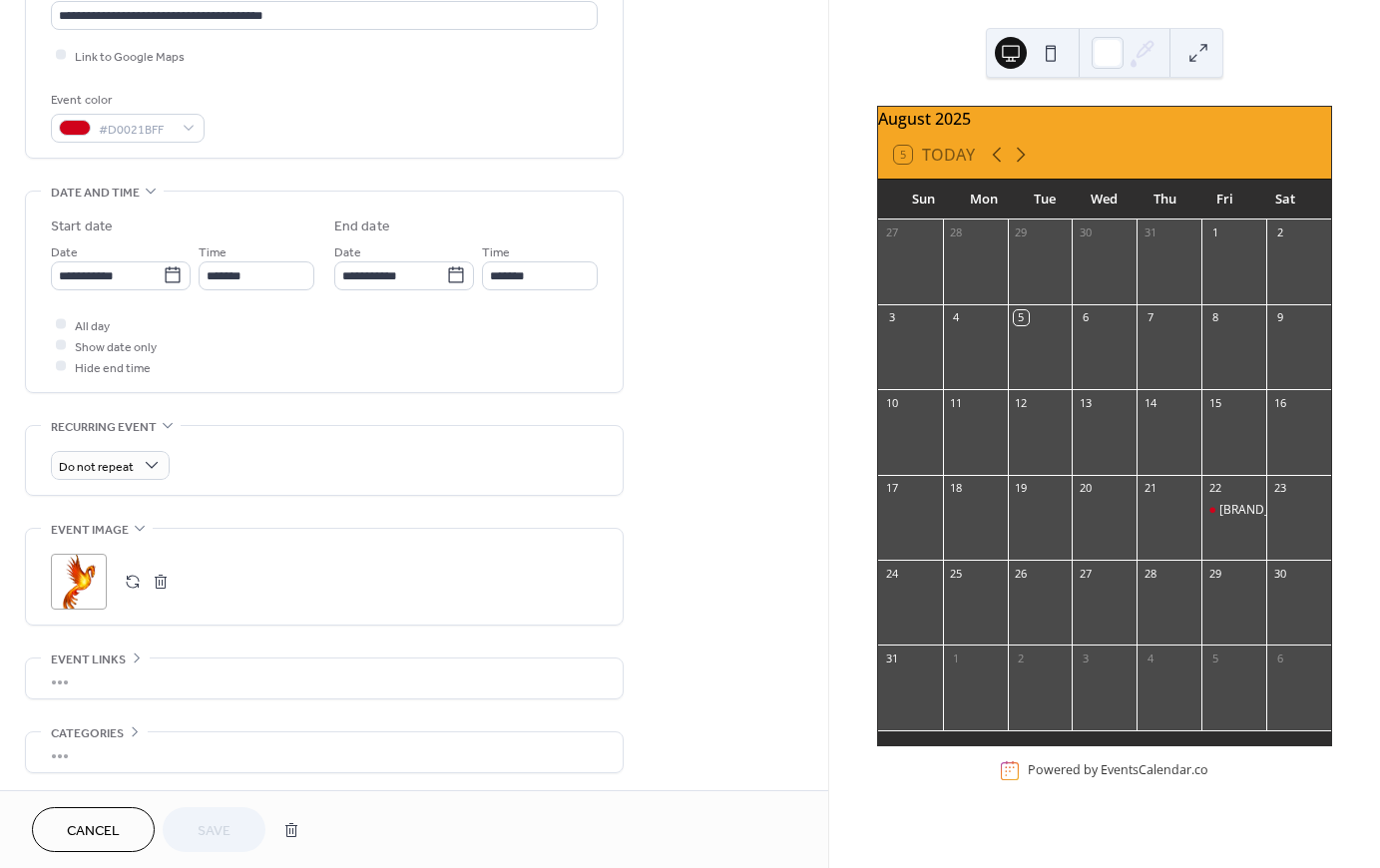scroll, scrollTop: 543, scrollLeft: 0, axis: vertical 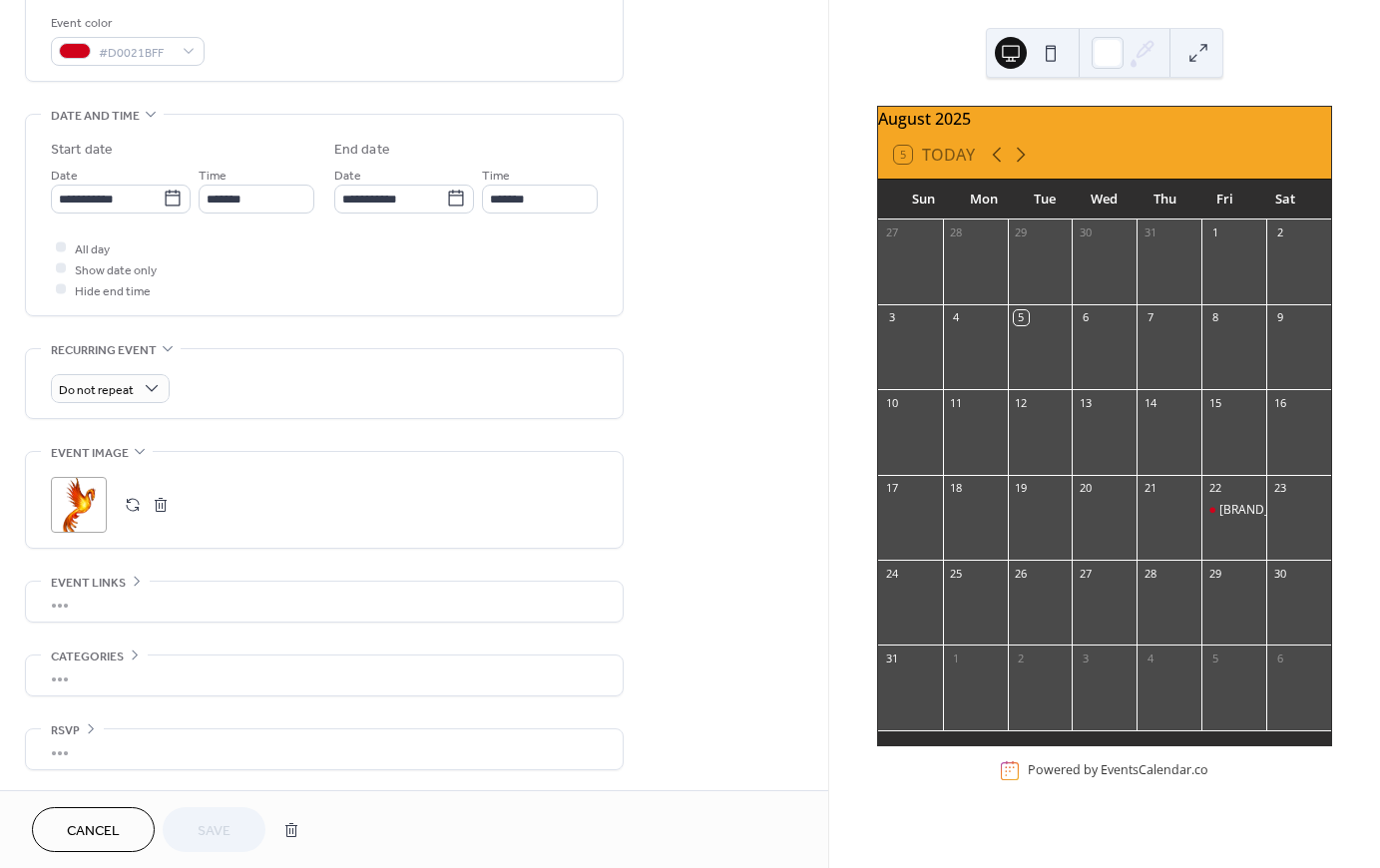 click on "Cancel" at bounding box center (93, 831) 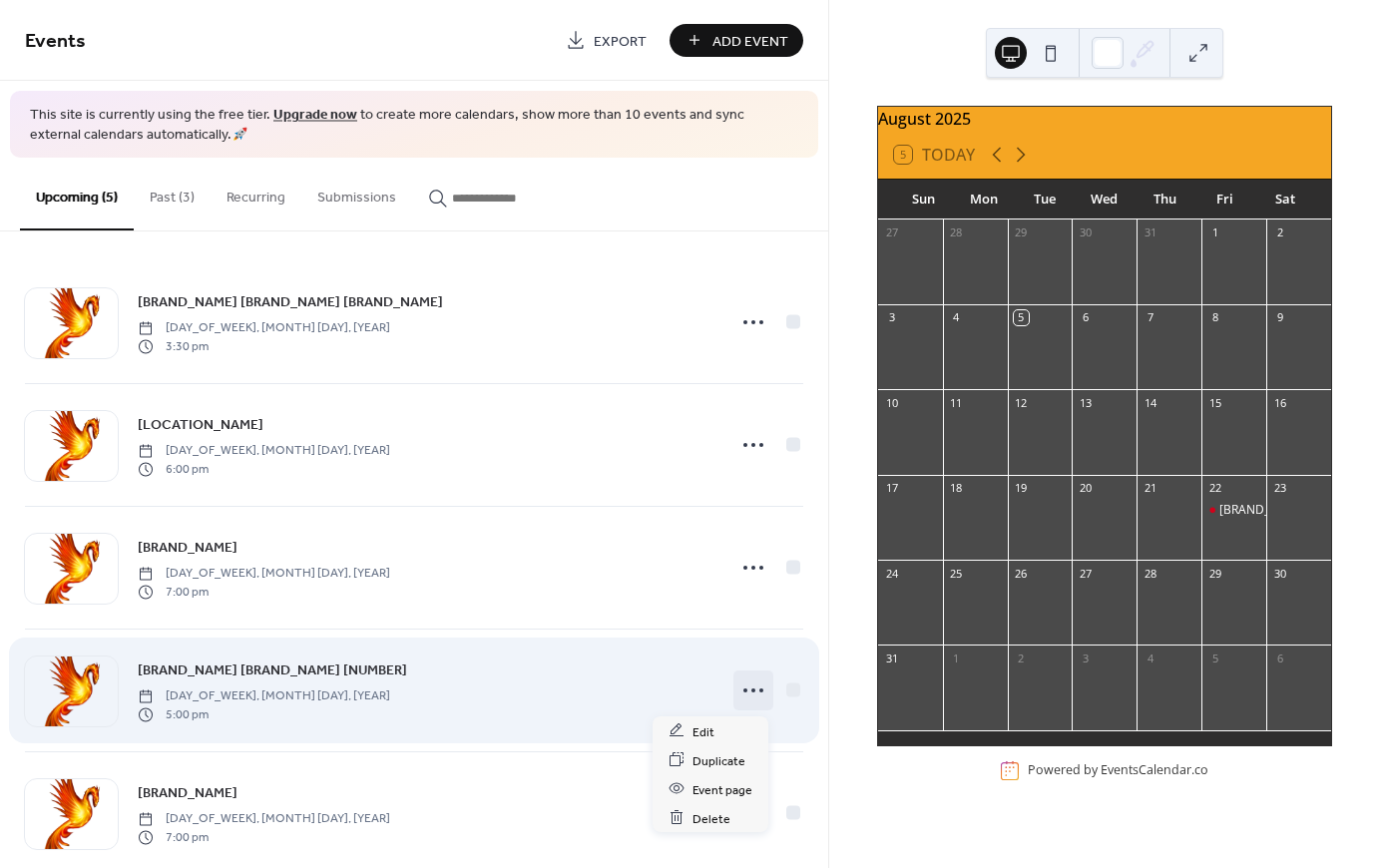click 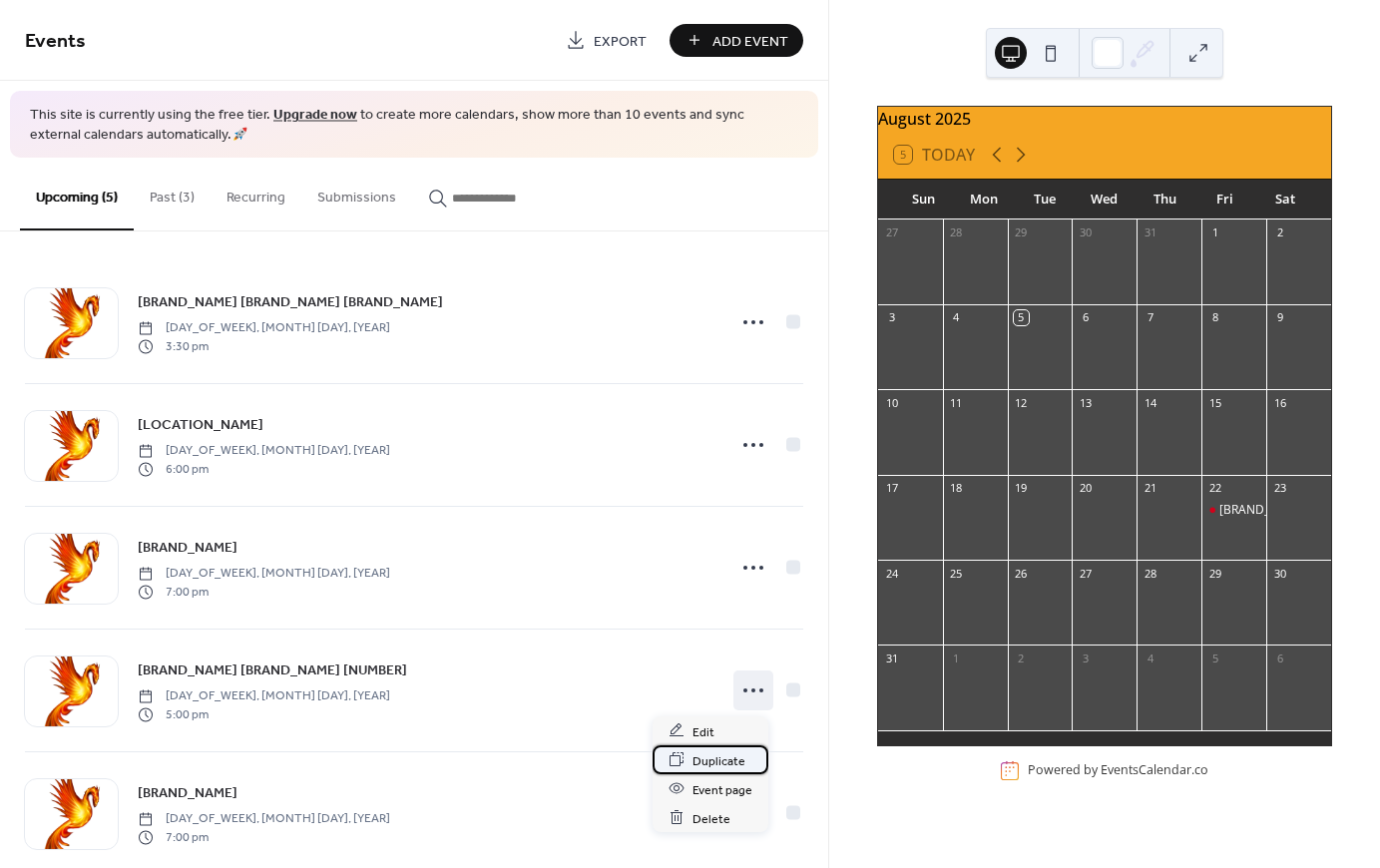 click on "Duplicate" at bounding box center [718, 760] 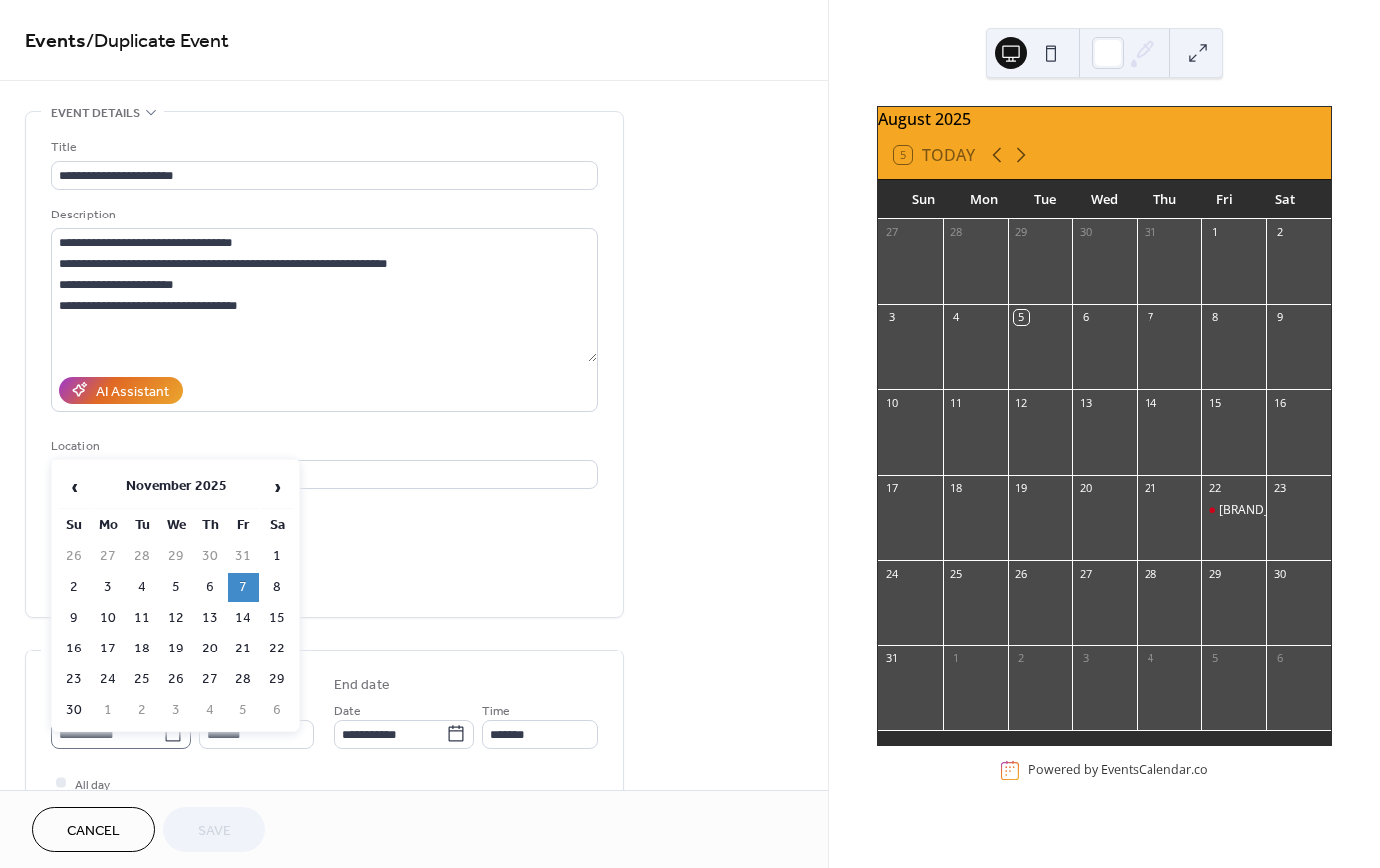 click 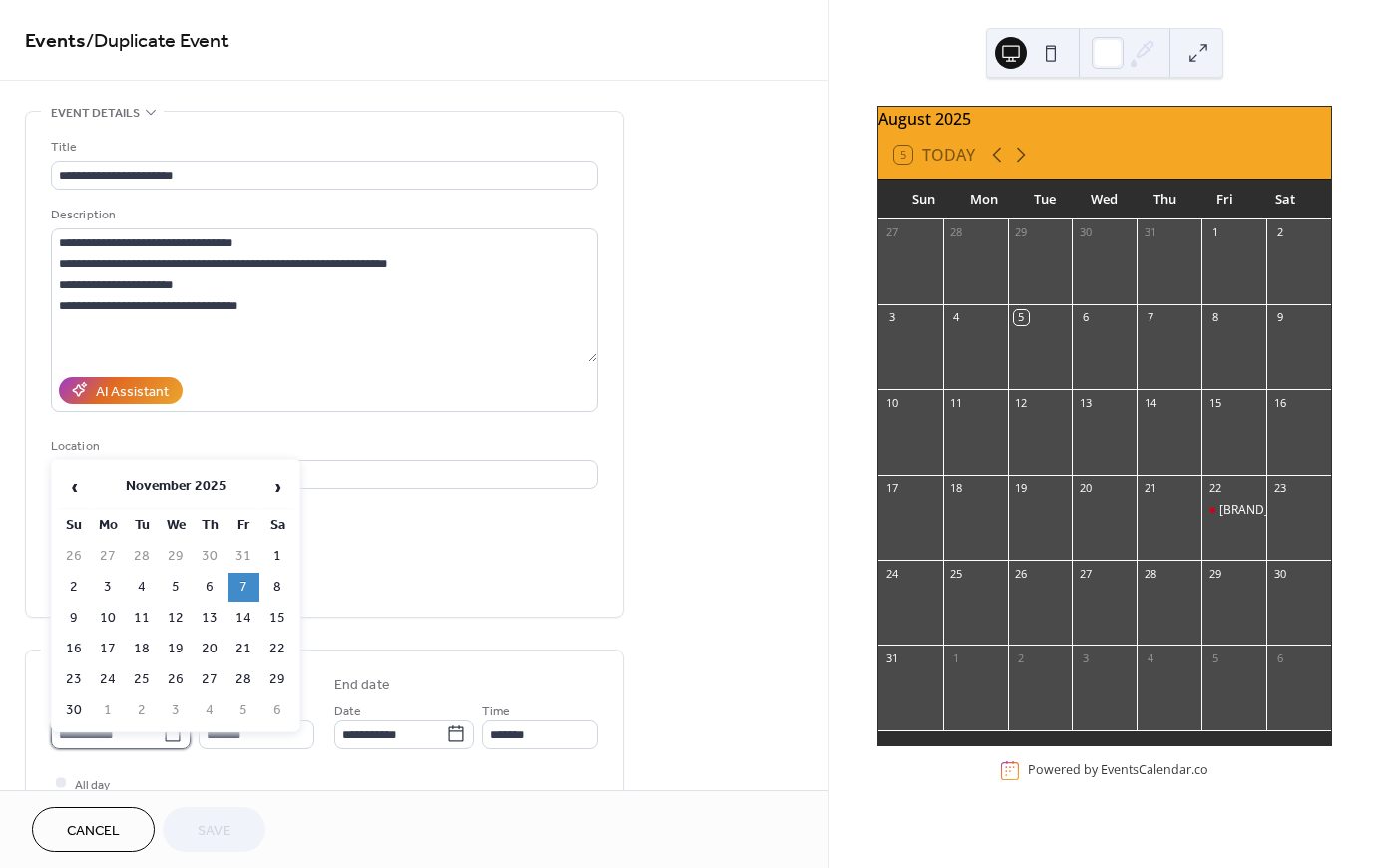 click on "**********" at bounding box center (107, 734) 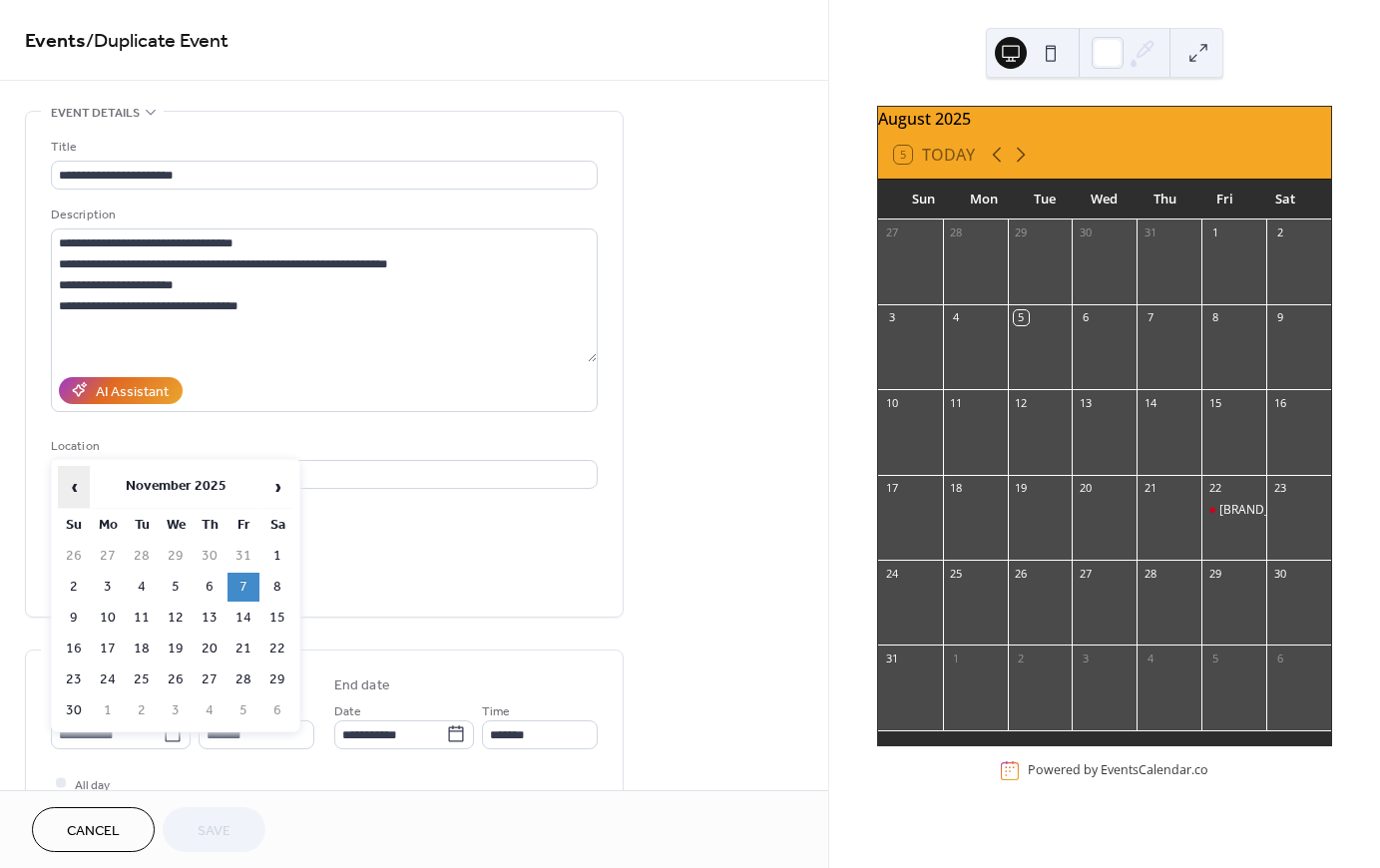 click on "‹" at bounding box center [74, 487] 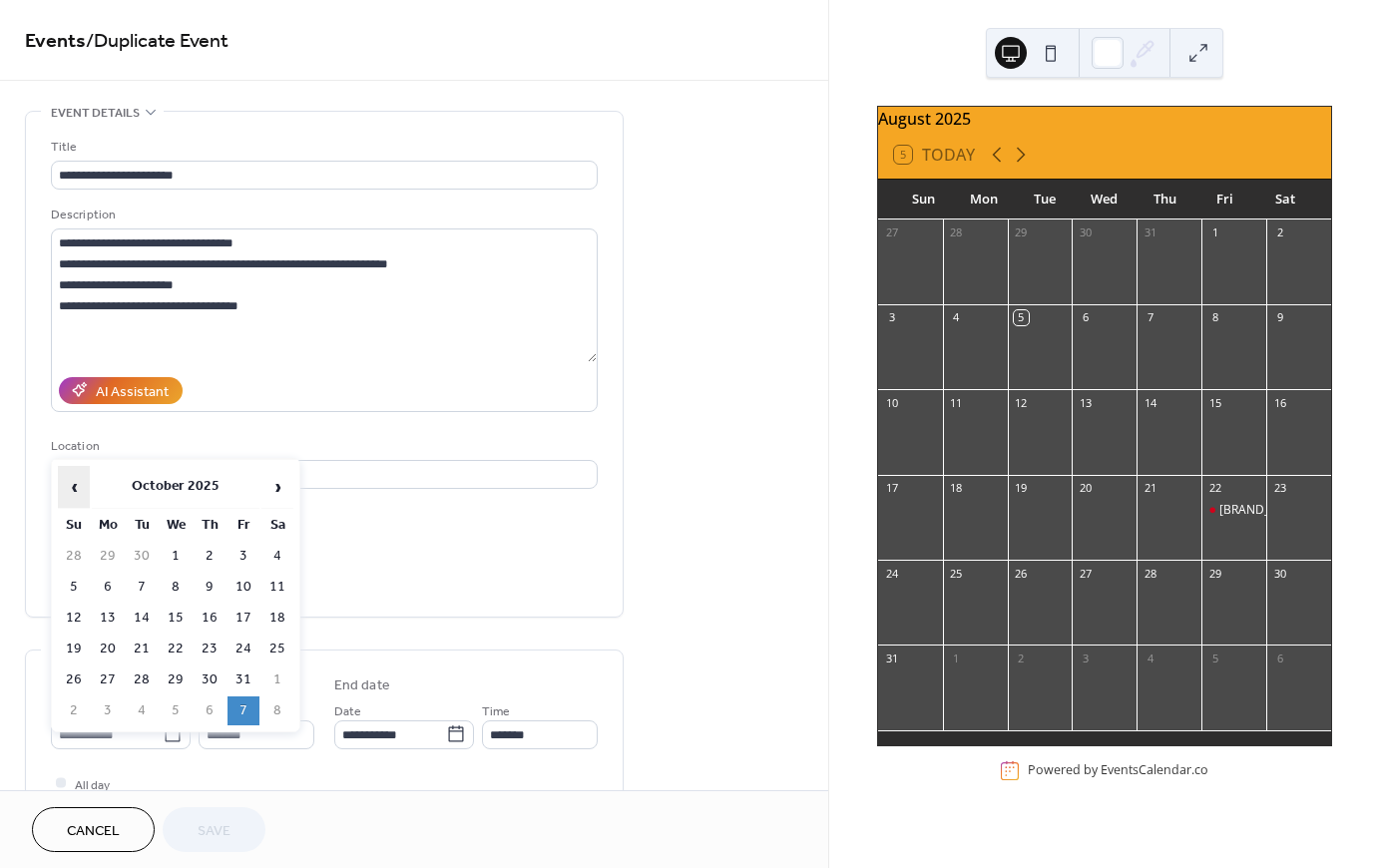 click on "‹" at bounding box center [74, 487] 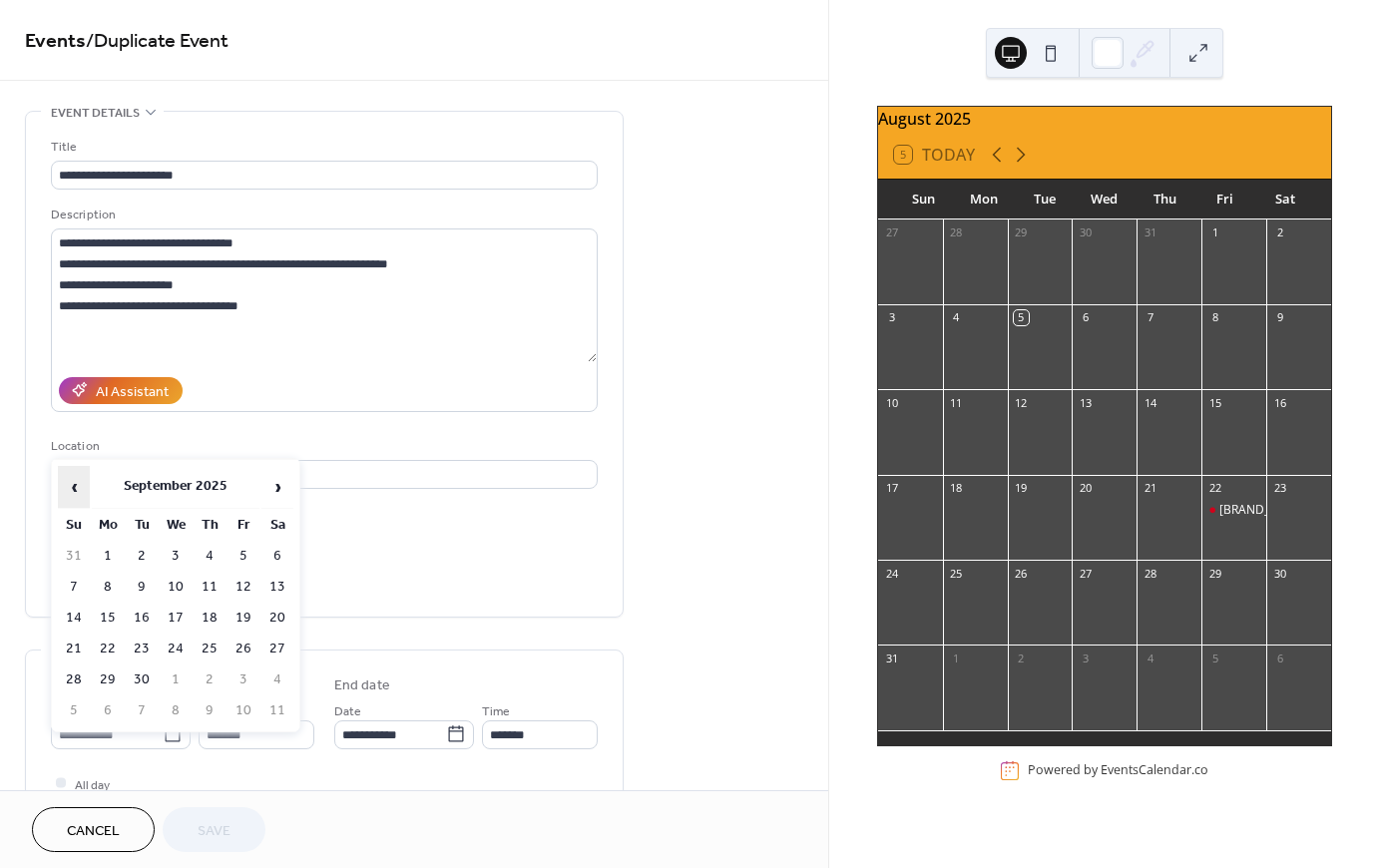 click on "‹" at bounding box center [74, 487] 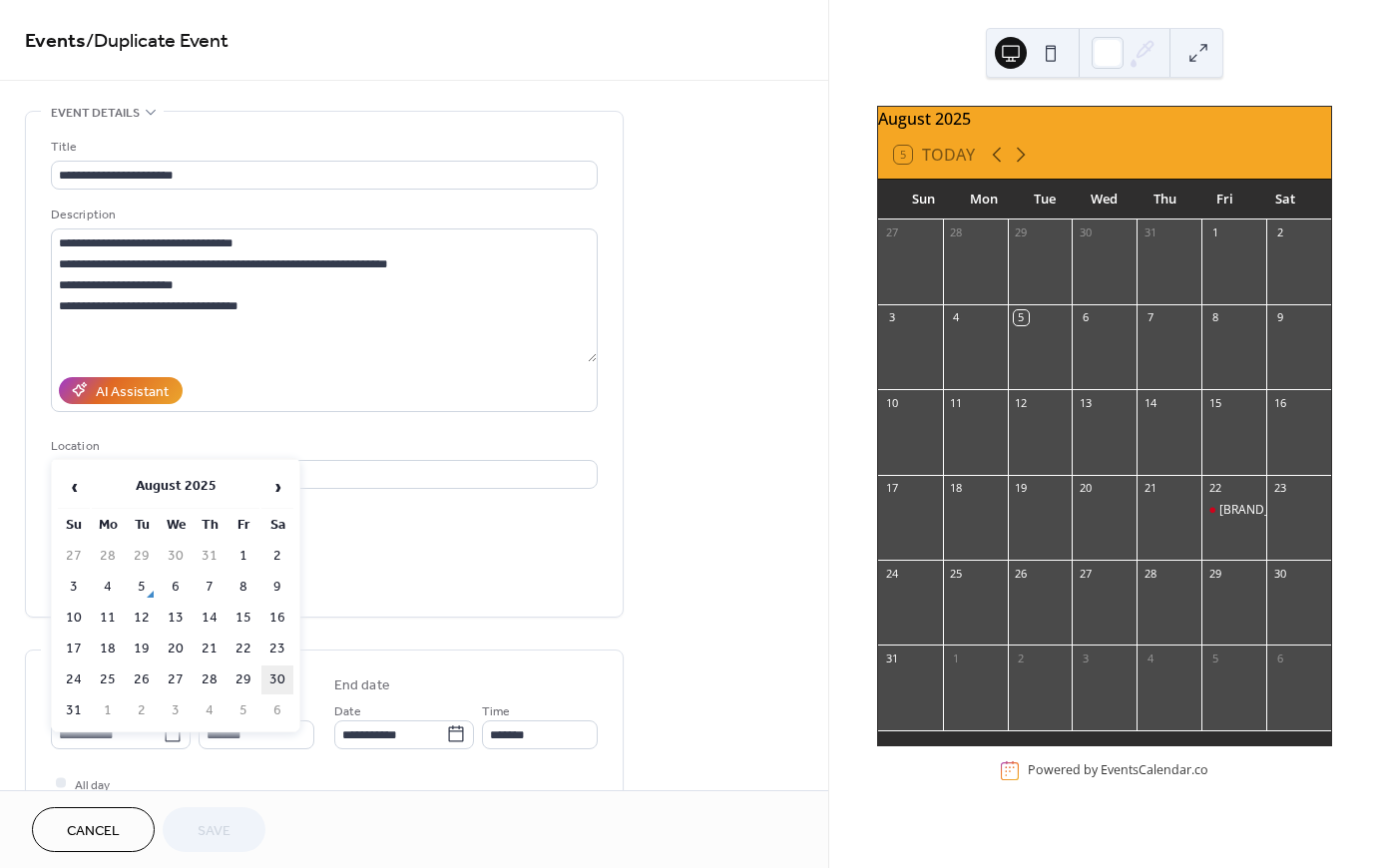 click on "30" at bounding box center [277, 679] 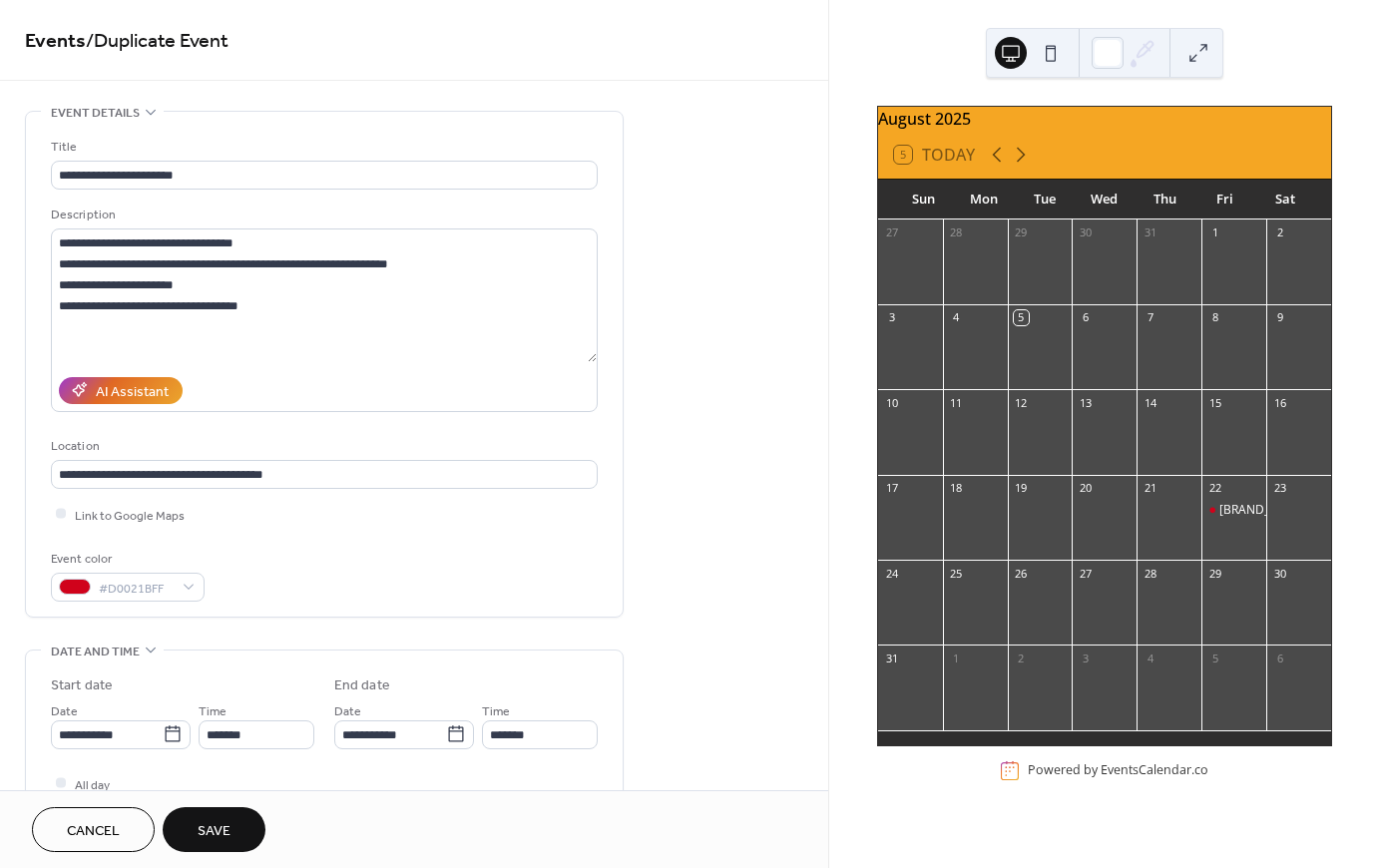 click on "Save" at bounding box center (214, 831) 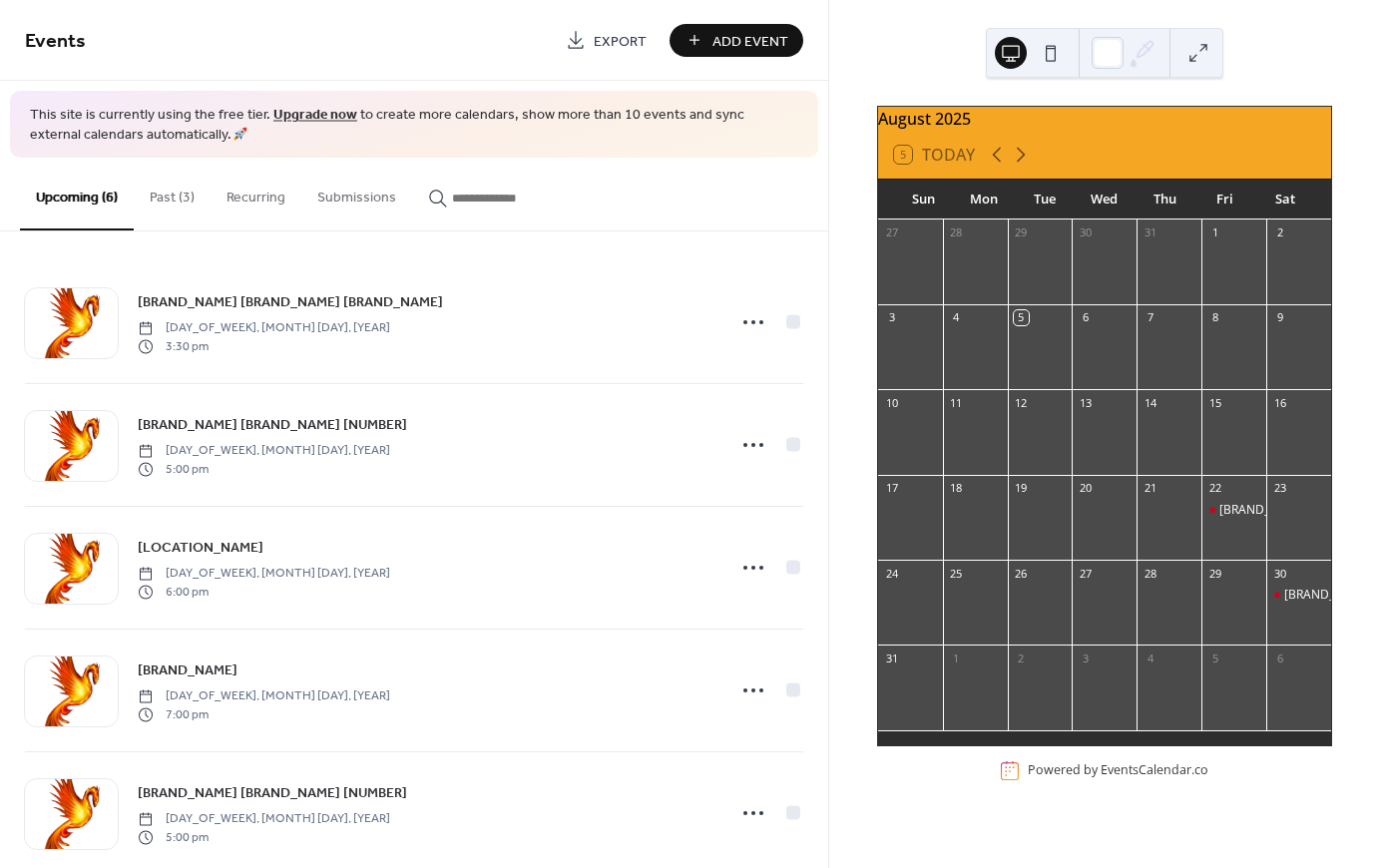 click on "Add Event" at bounding box center [750, 41] 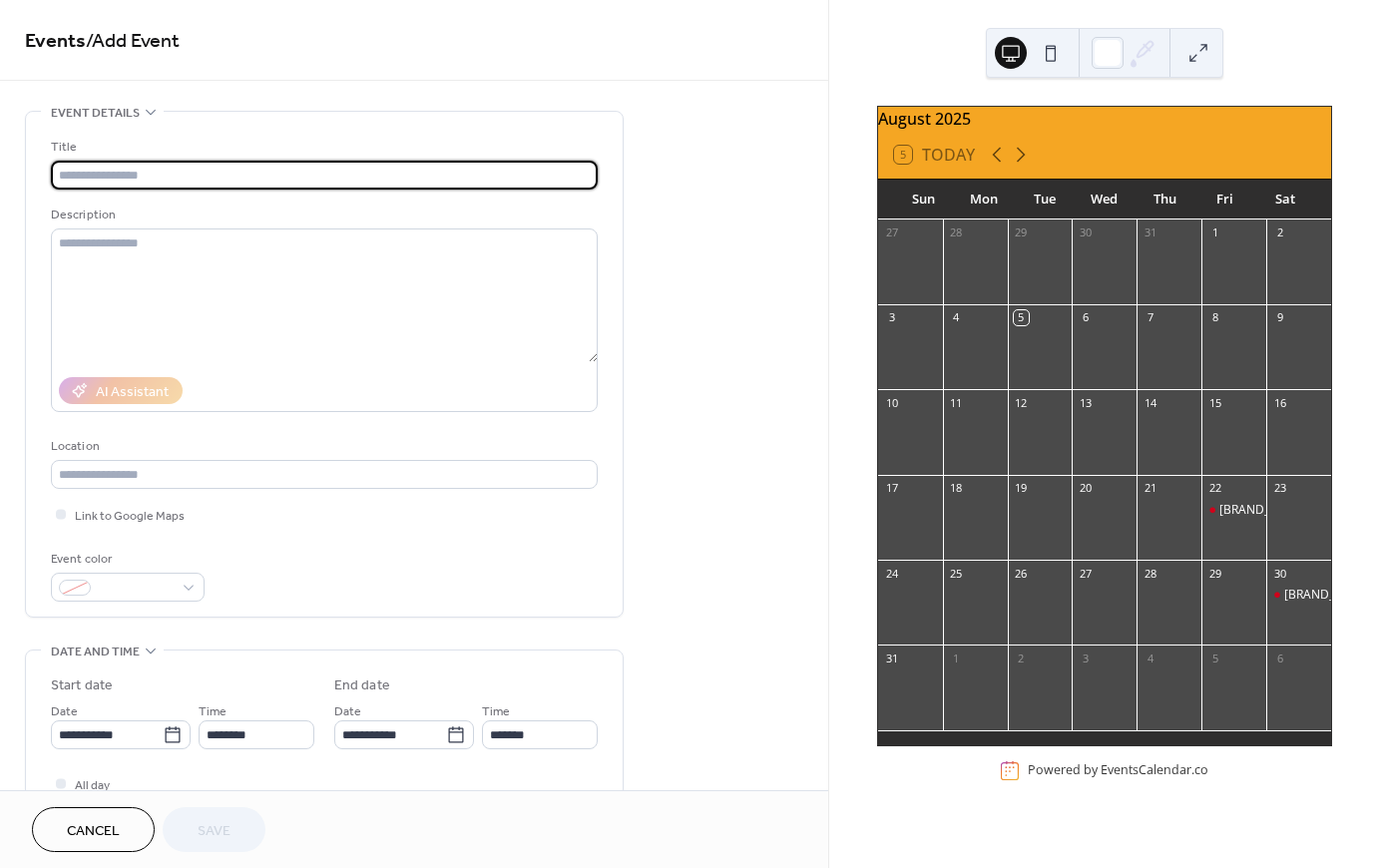 click at bounding box center (324, 175) 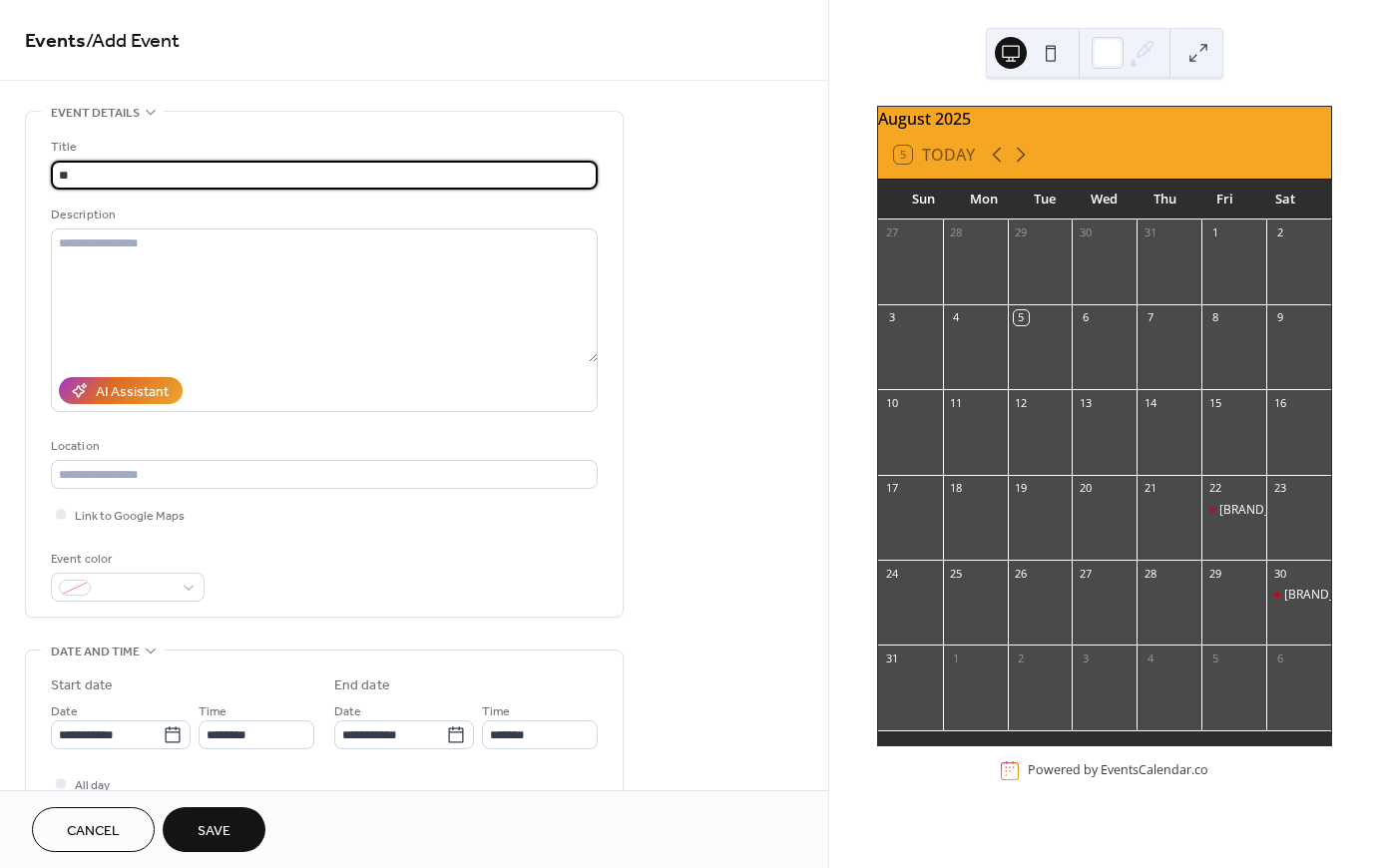 type on "*" 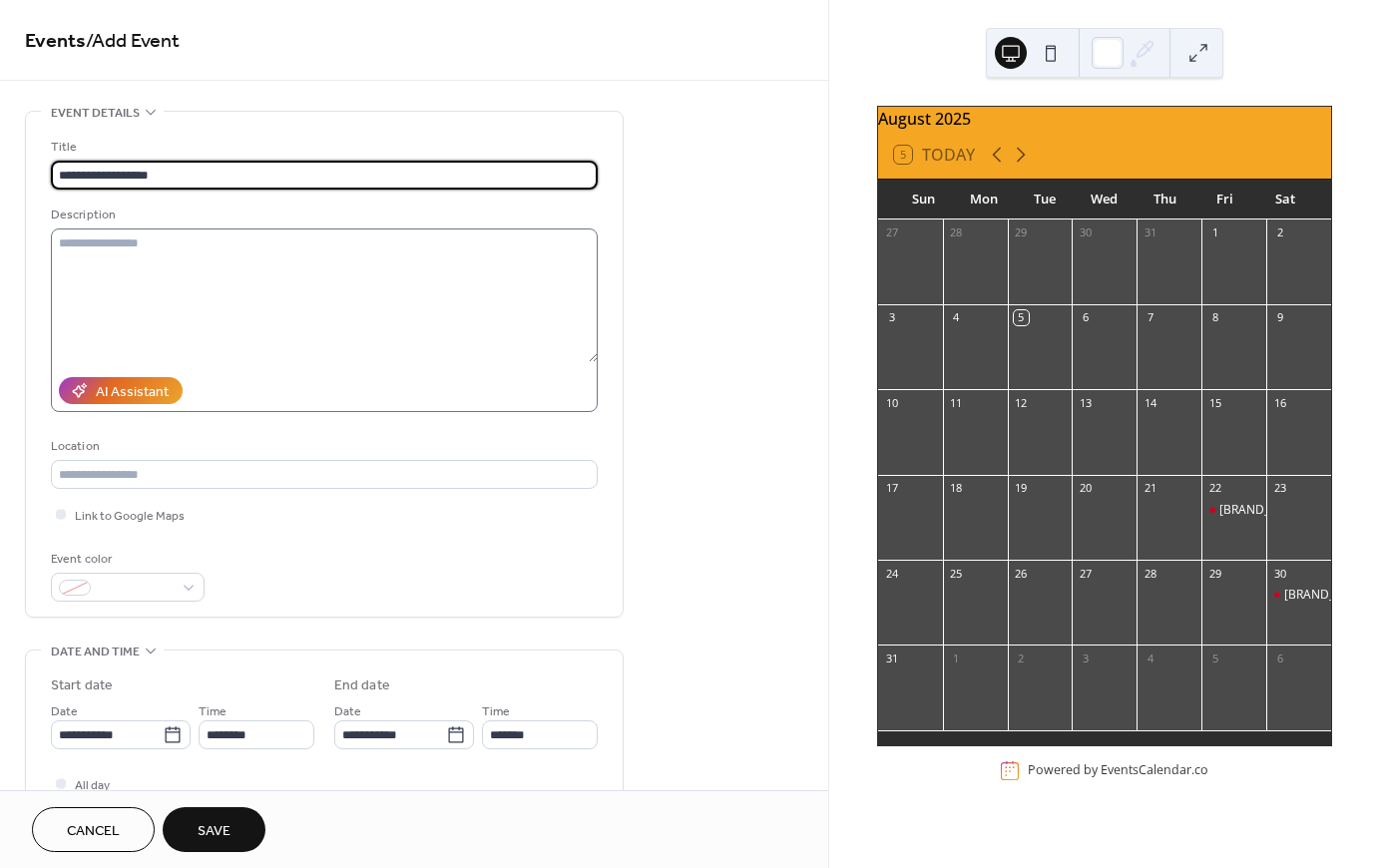 type on "**********" 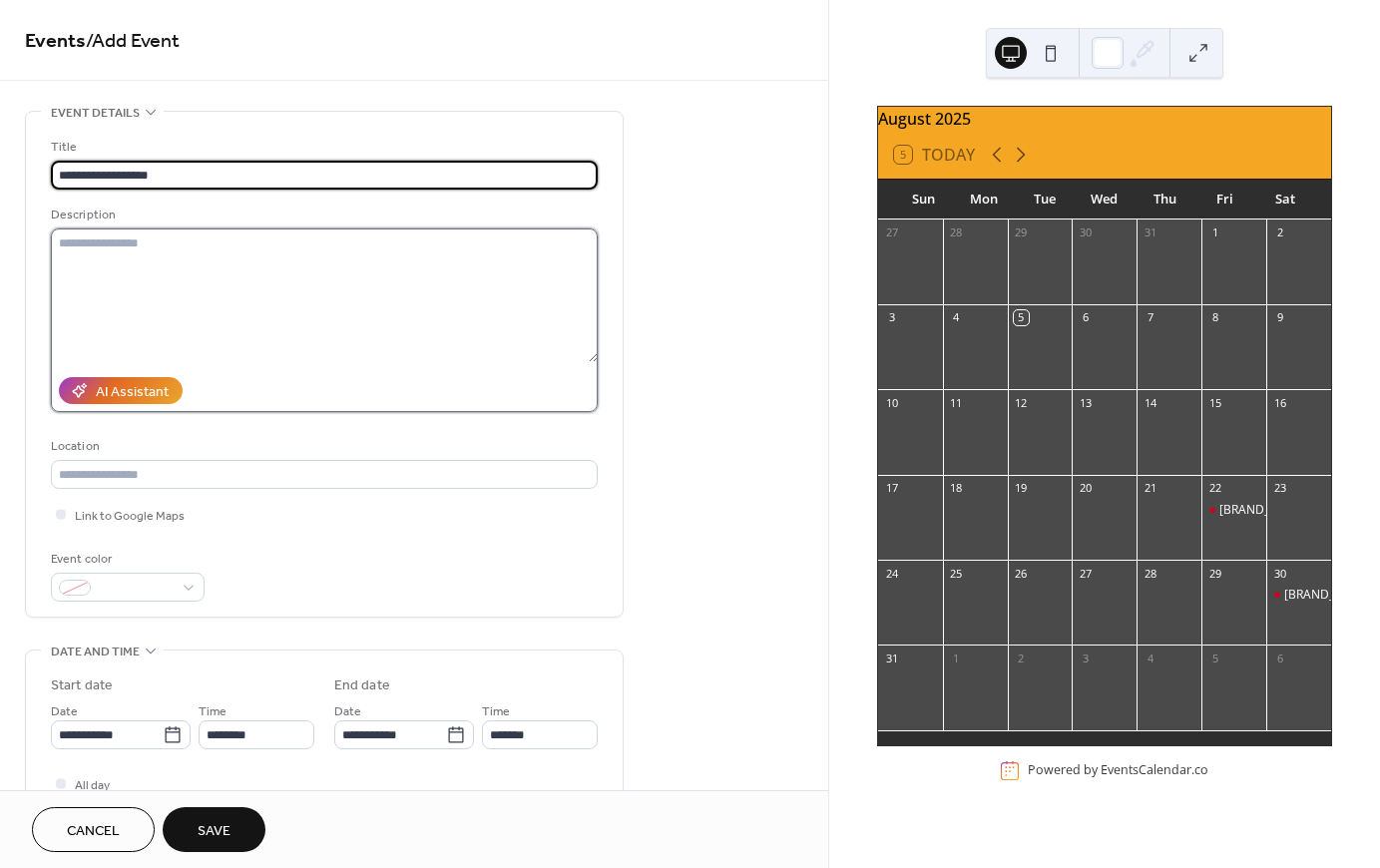 click at bounding box center (324, 295) 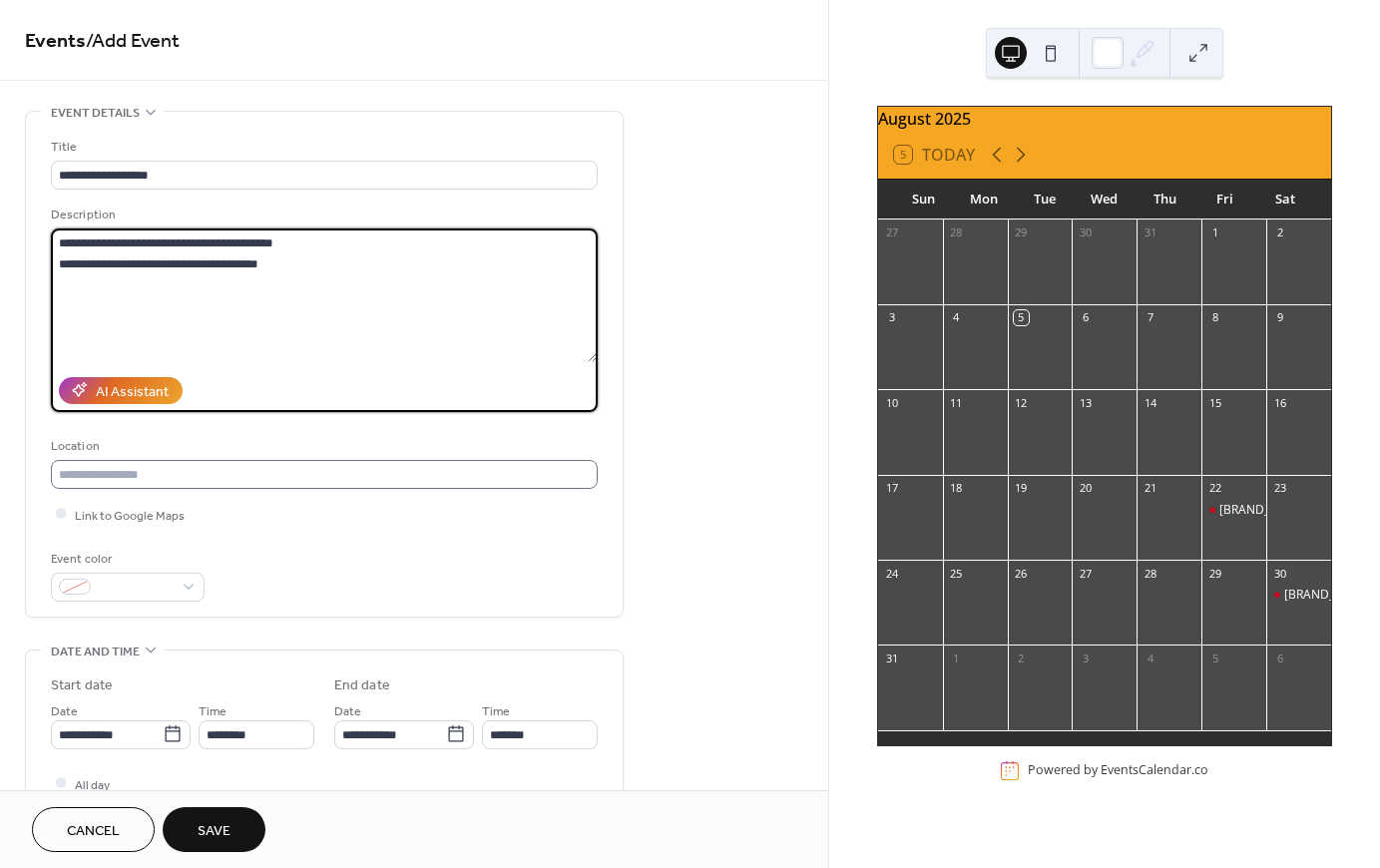 type on "**********" 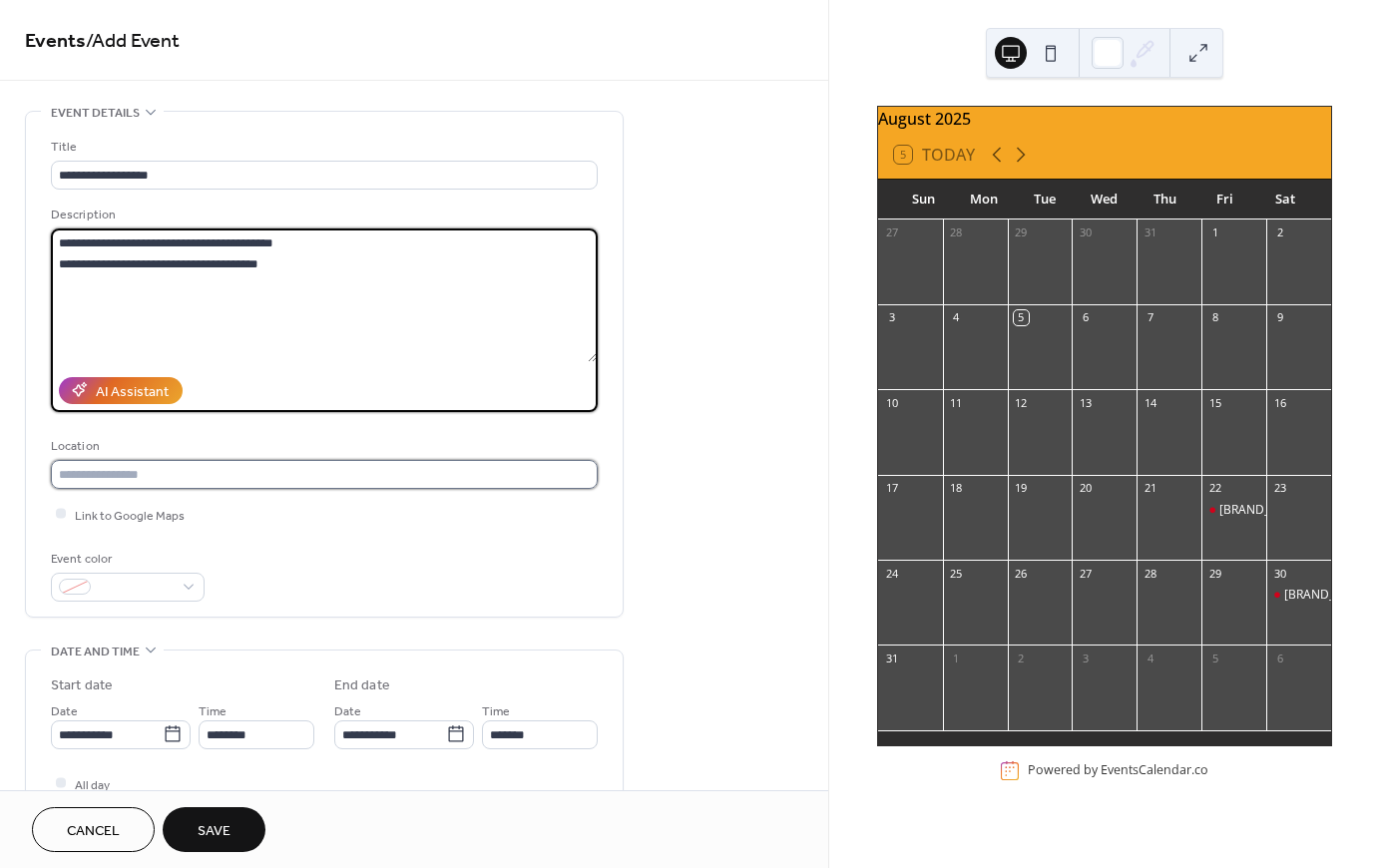 click at bounding box center [324, 474] 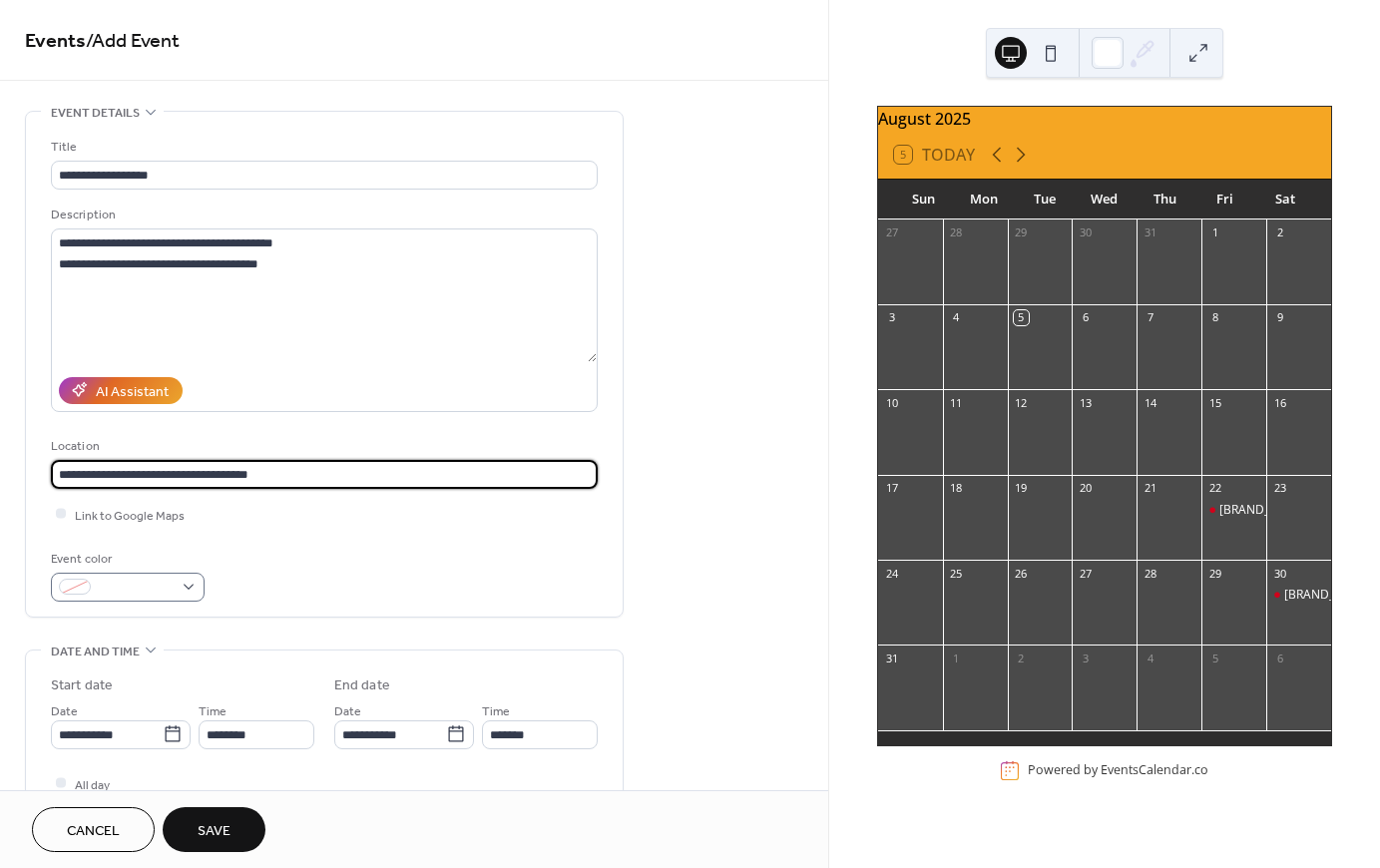 type on "**********" 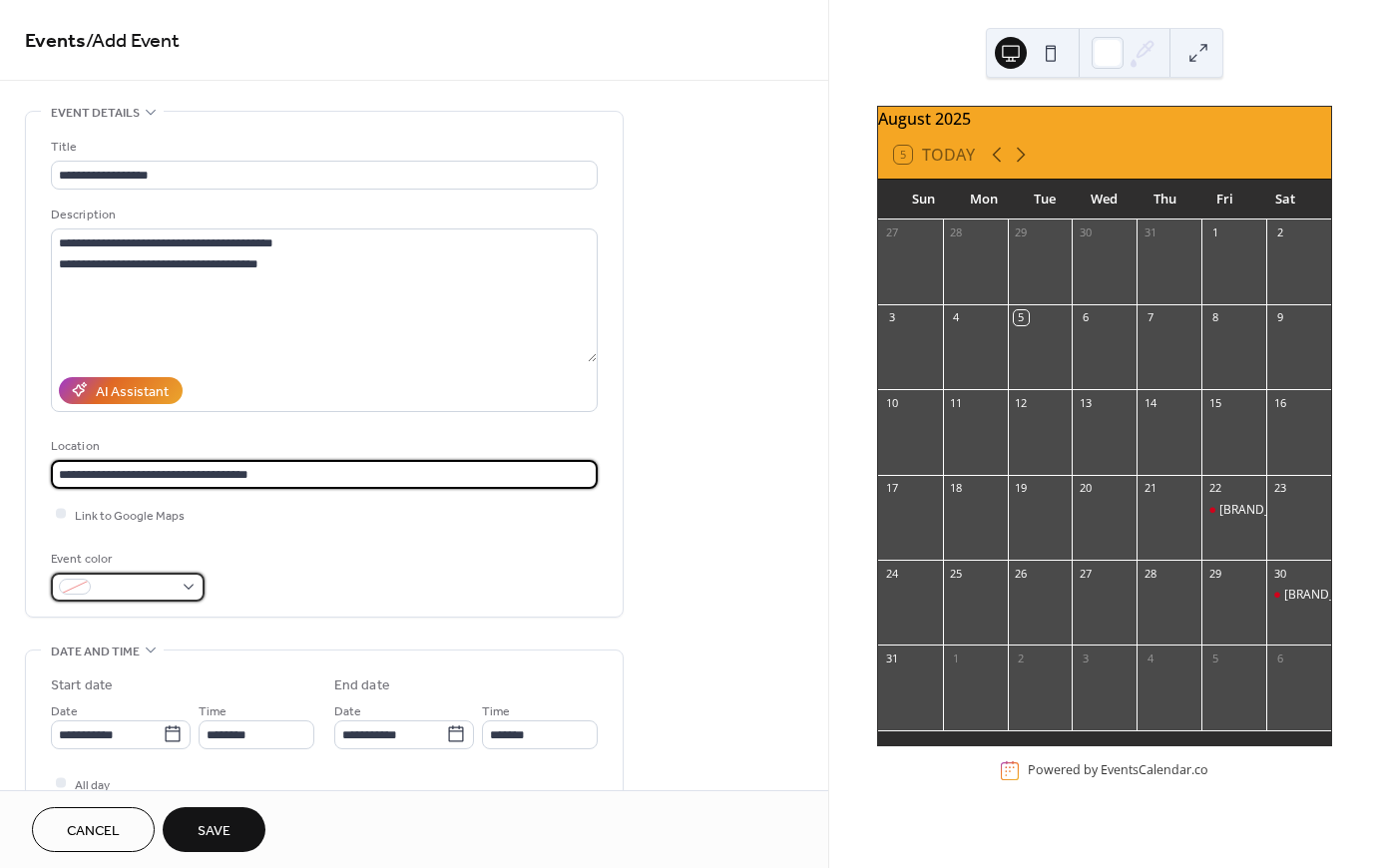click at bounding box center [136, 588] 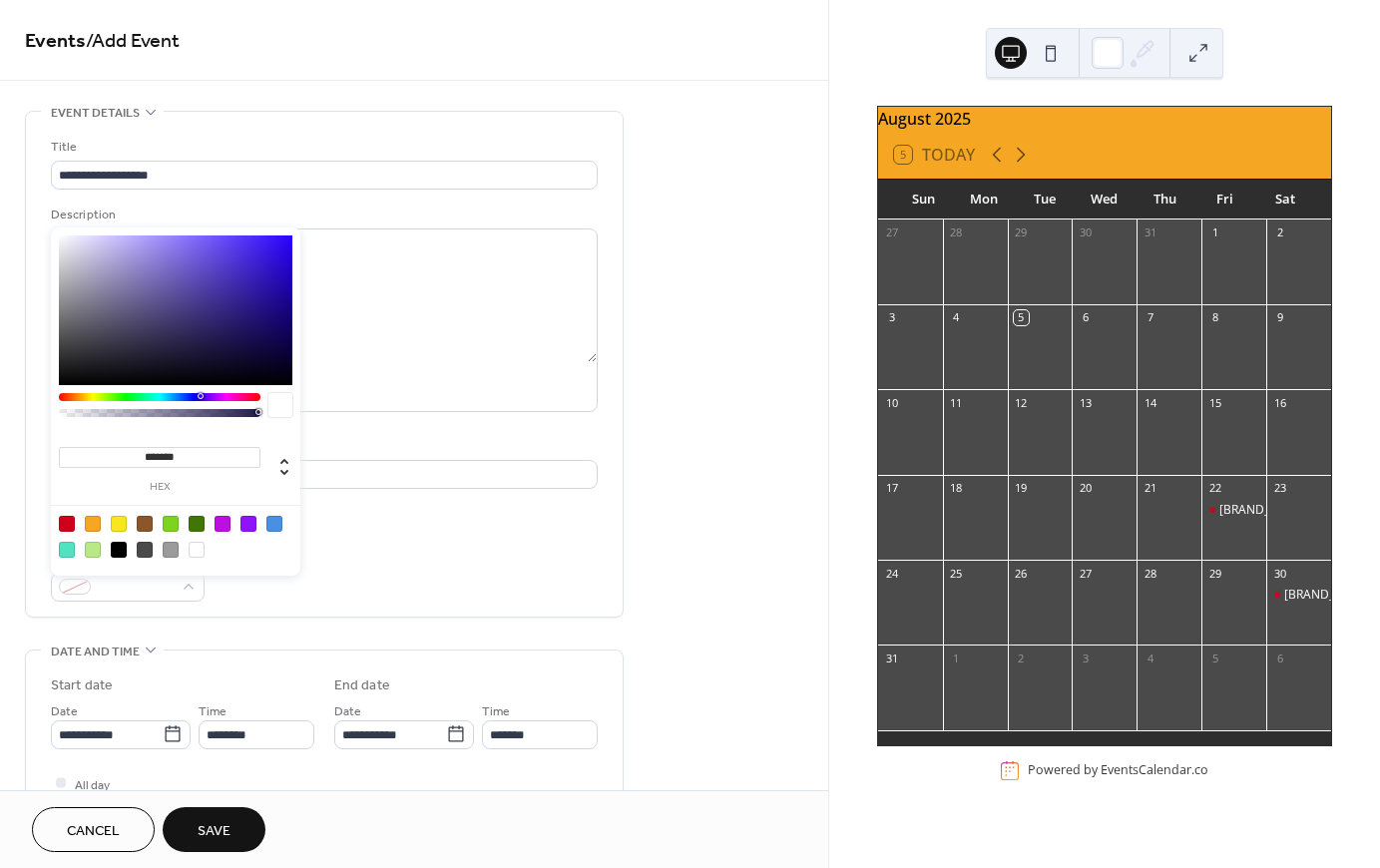 click at bounding box center (67, 524) 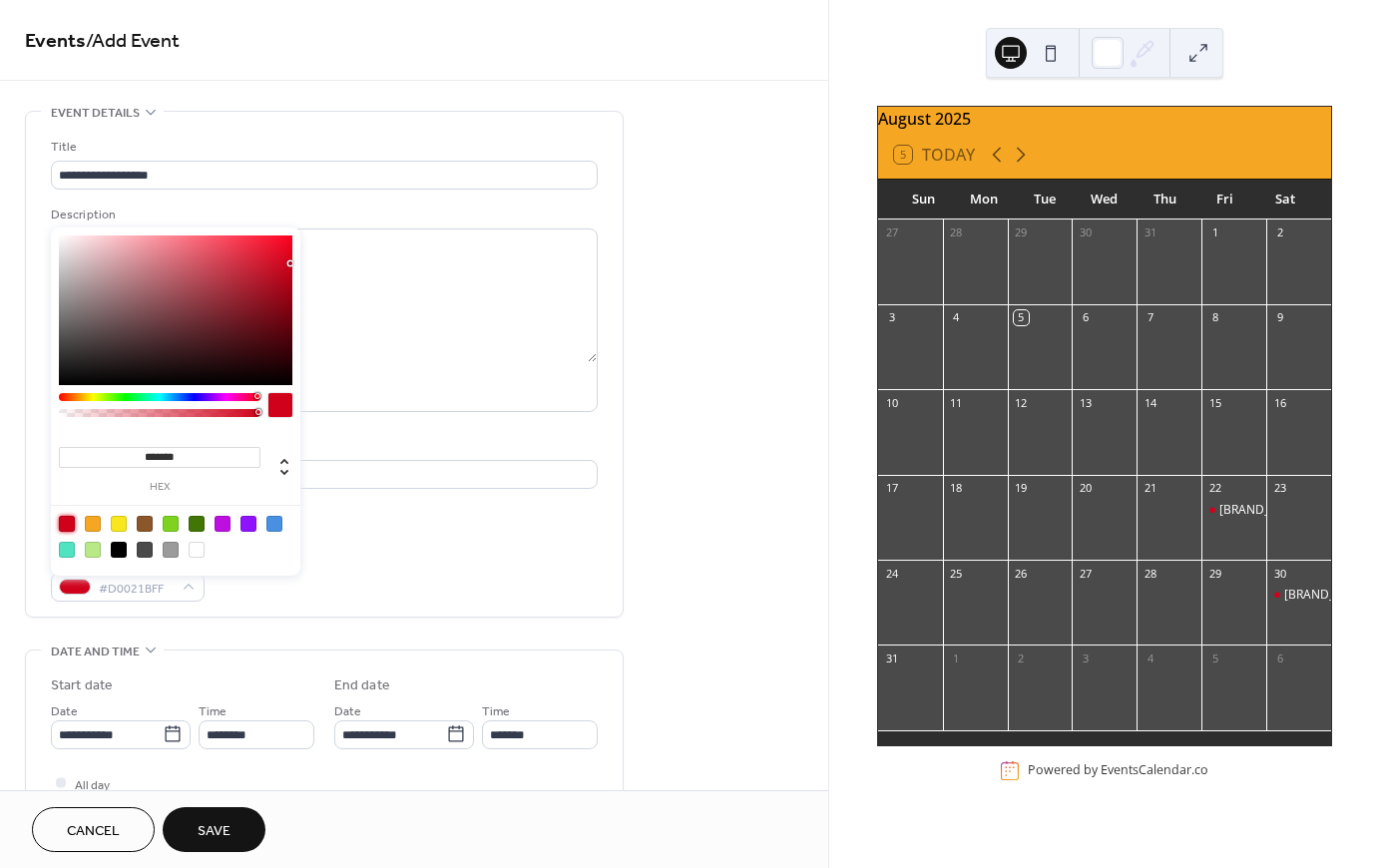 scroll, scrollTop: 150, scrollLeft: 0, axis: vertical 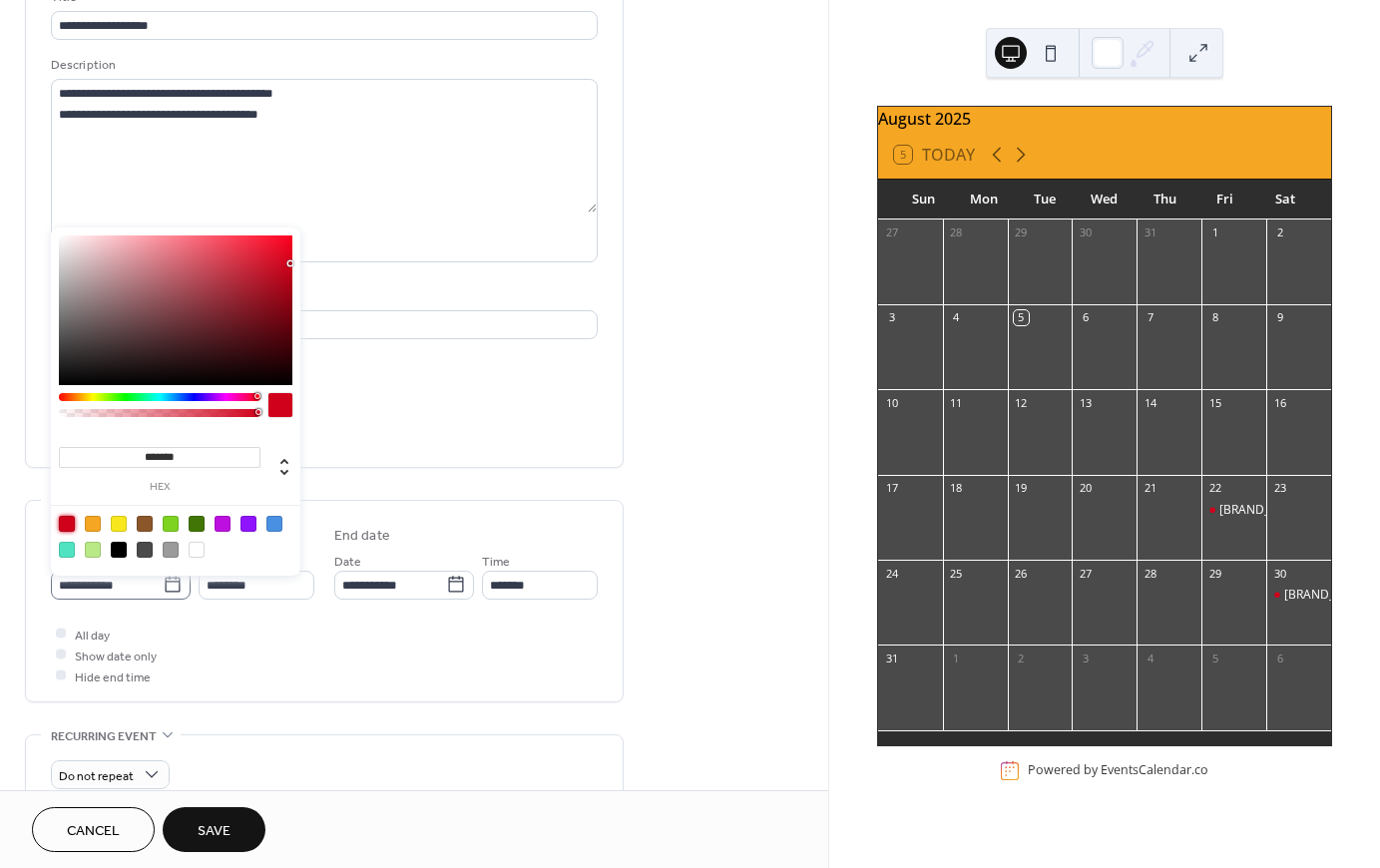 click 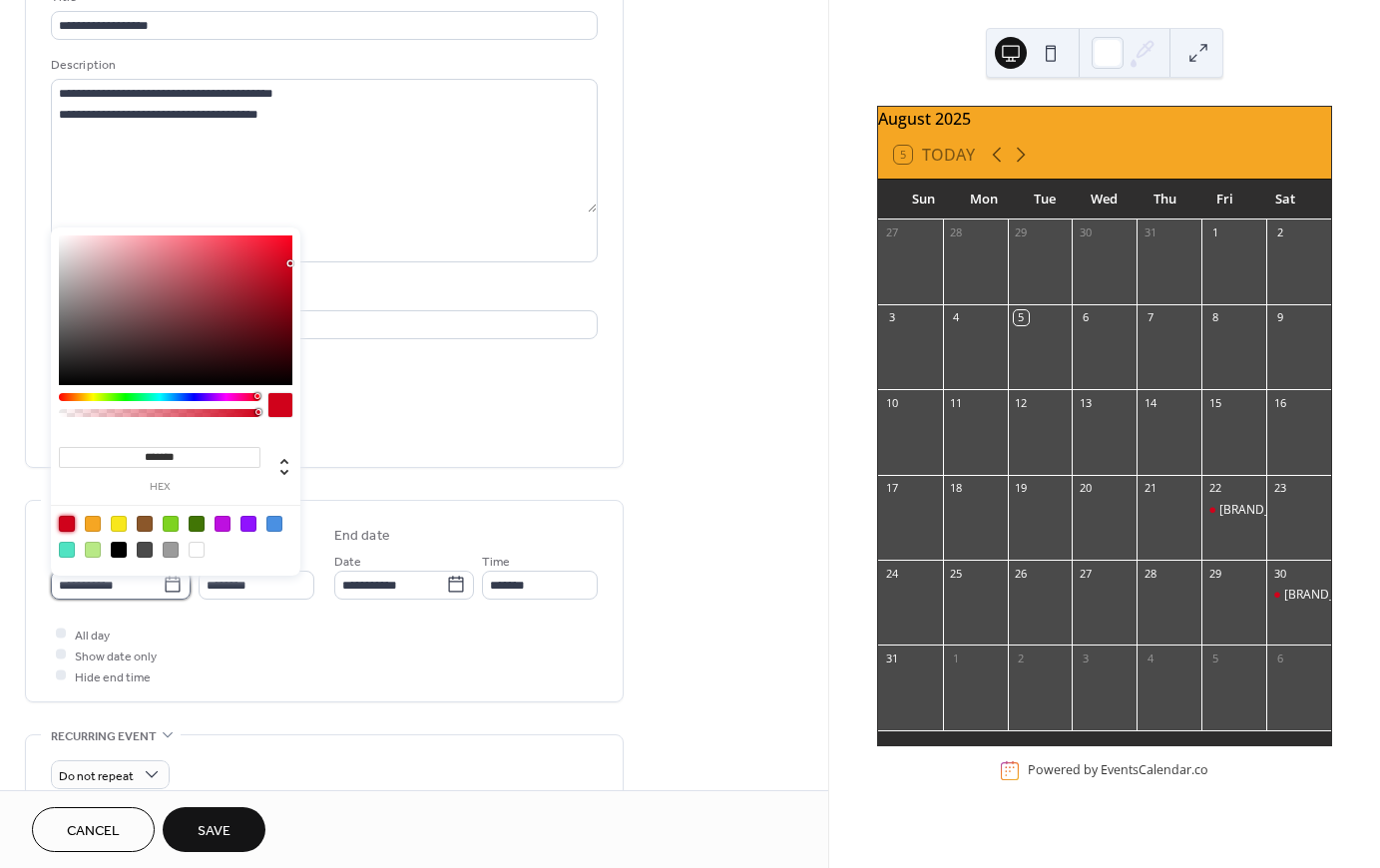 click on "**********" at bounding box center [107, 585] 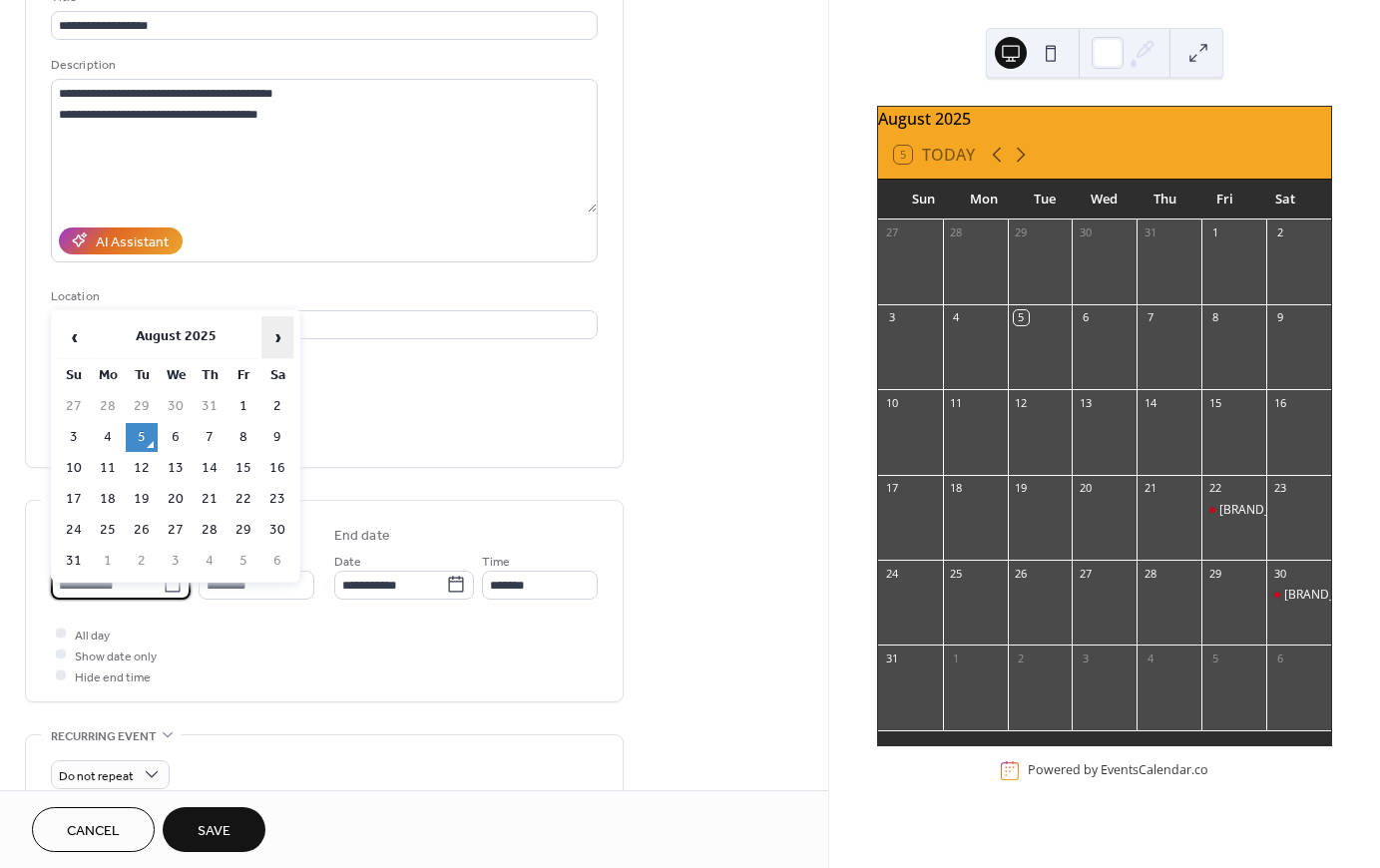 click on "›" at bounding box center [277, 337] 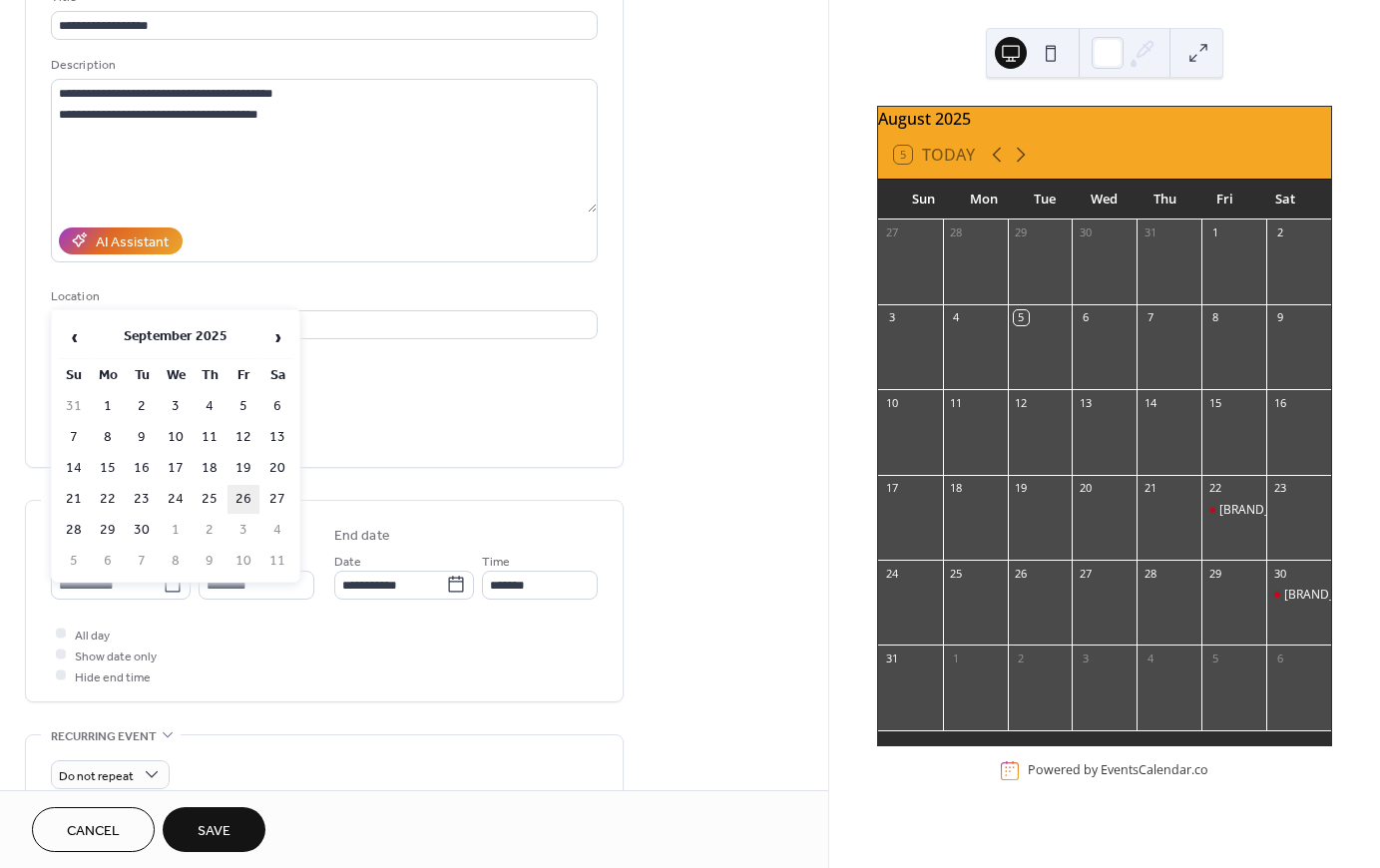 click on "26" at bounding box center (243, 499) 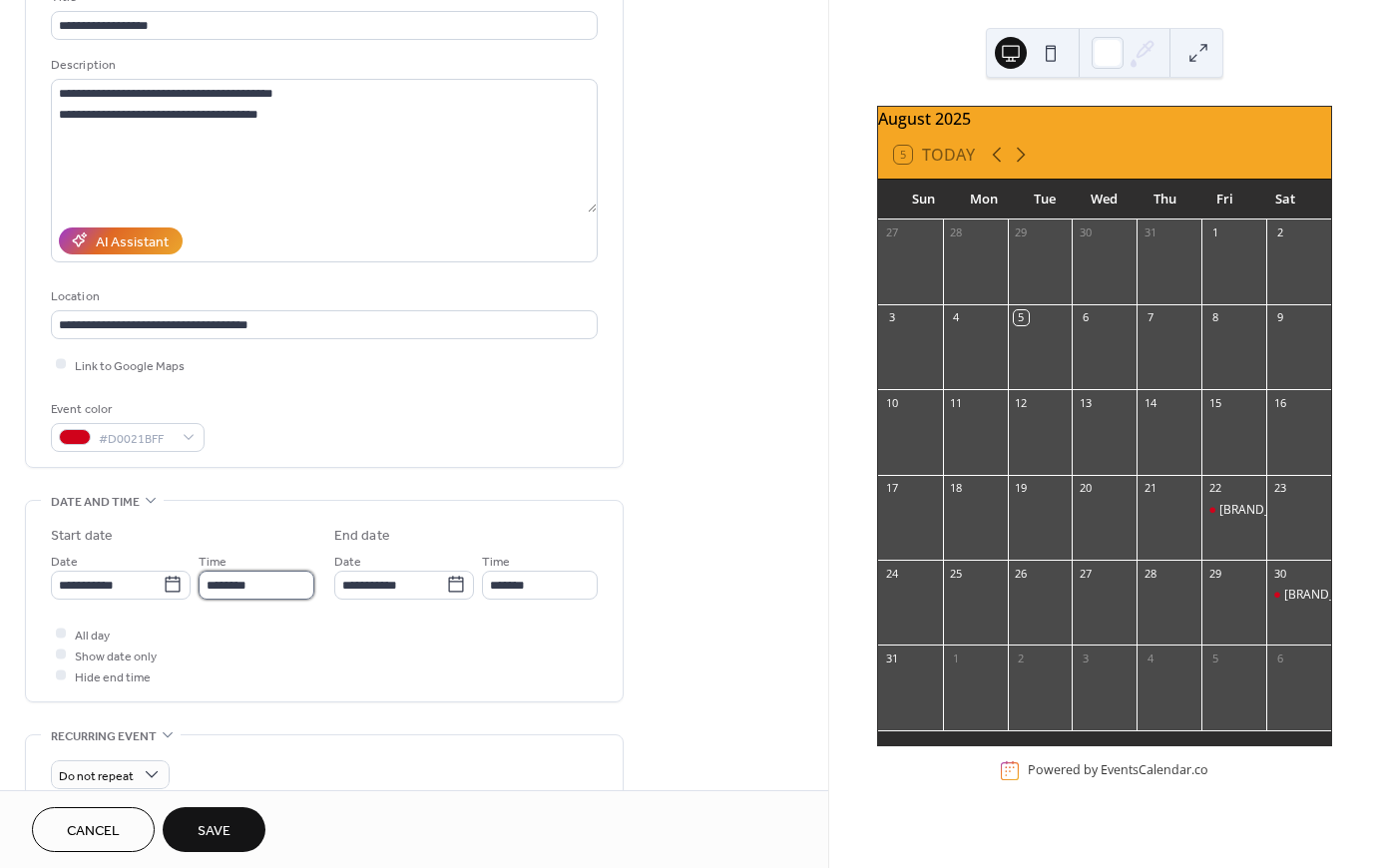 click on "********" at bounding box center (256, 585) 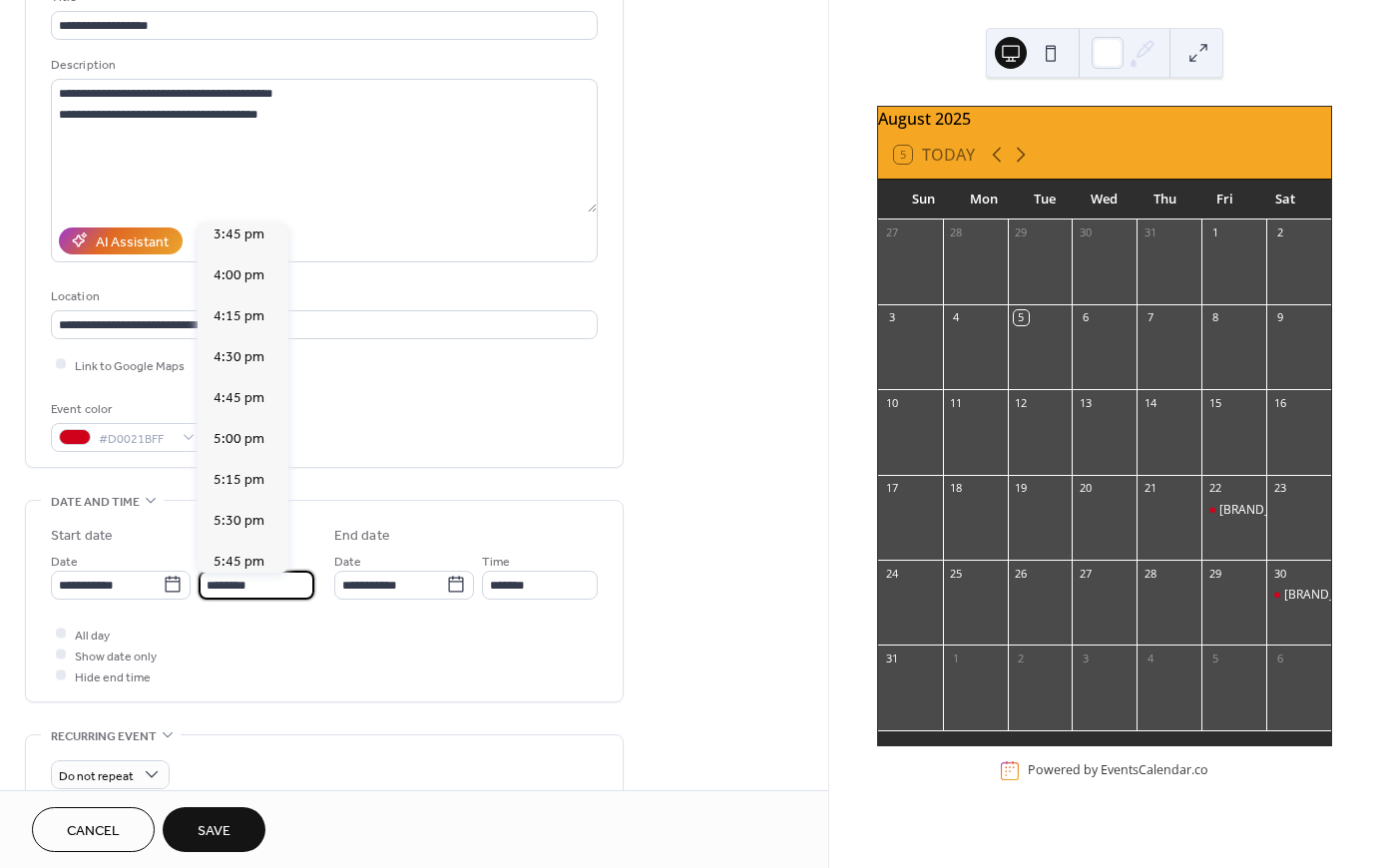 scroll, scrollTop: 2581, scrollLeft: 0, axis: vertical 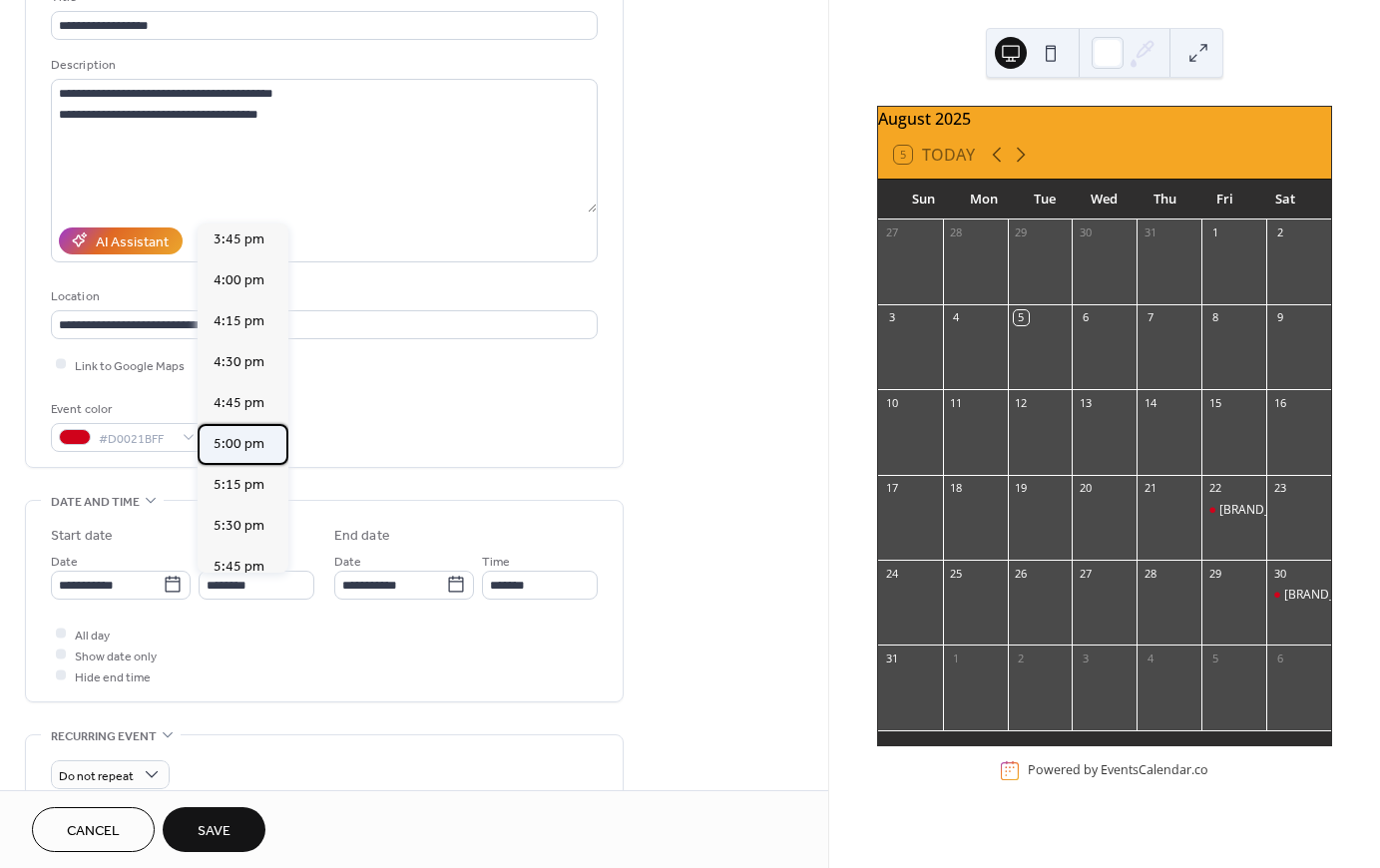 click on "5:00 pm" at bounding box center [238, 443] 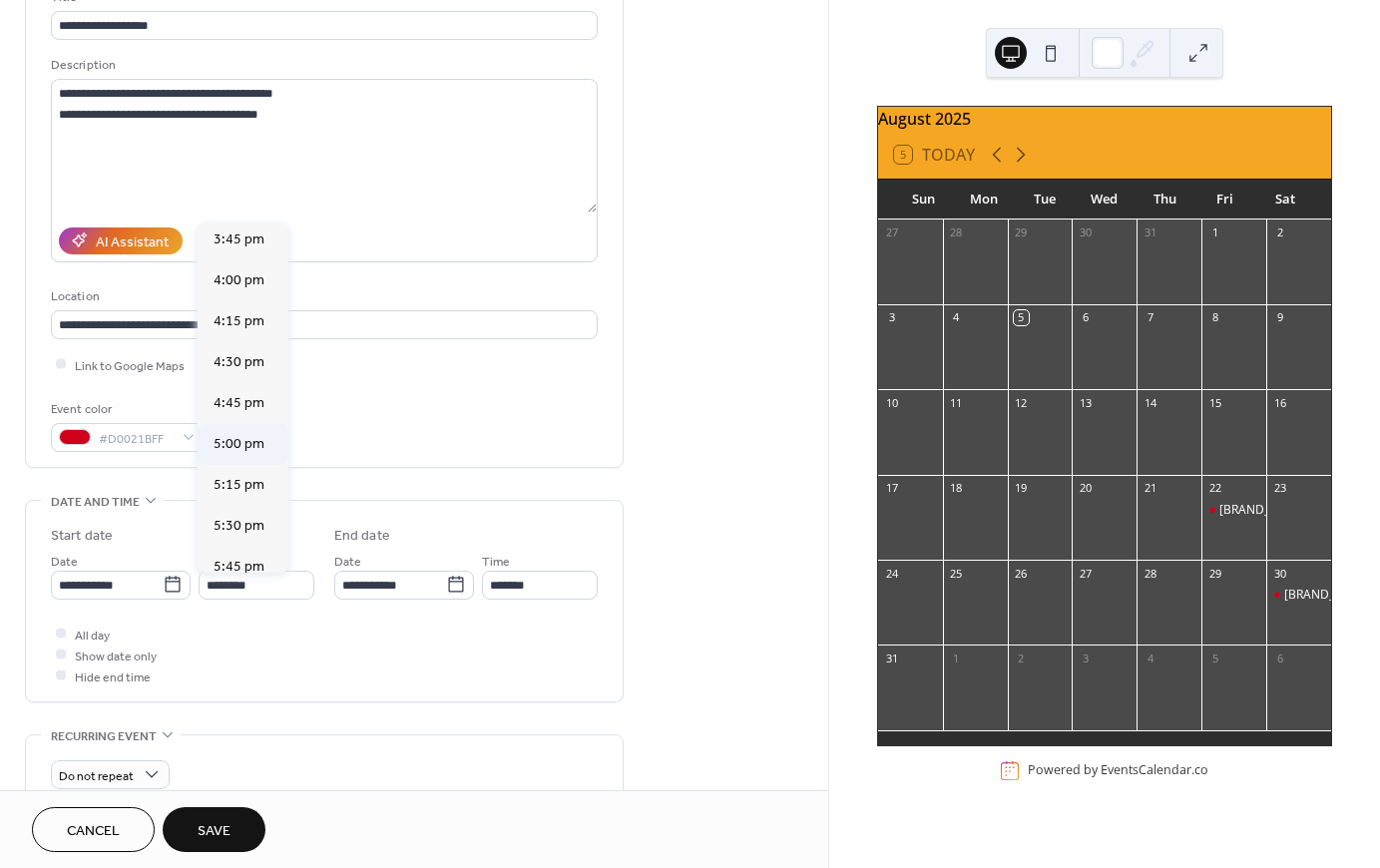 type on "*******" 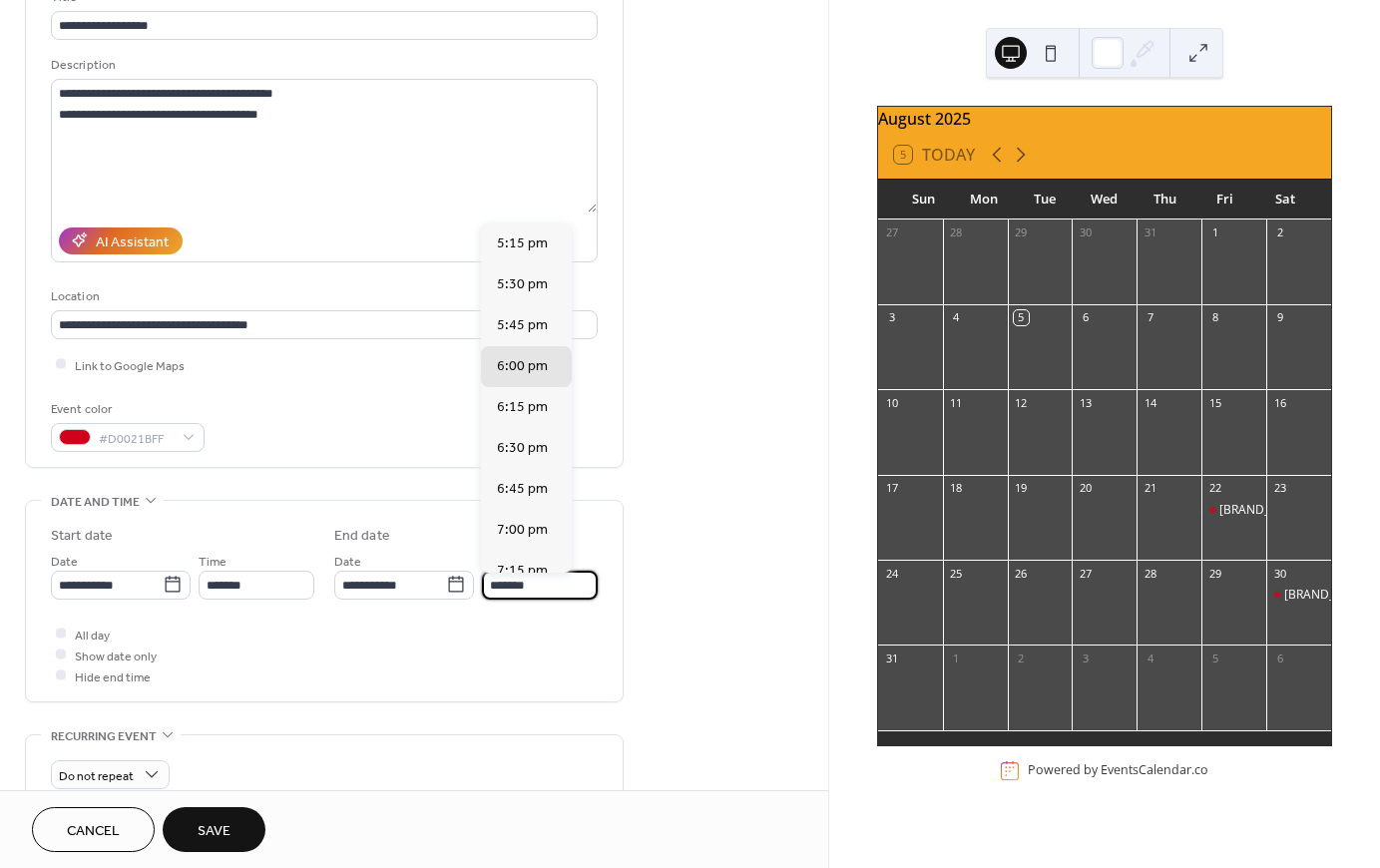click on "*******" at bounding box center [540, 585] 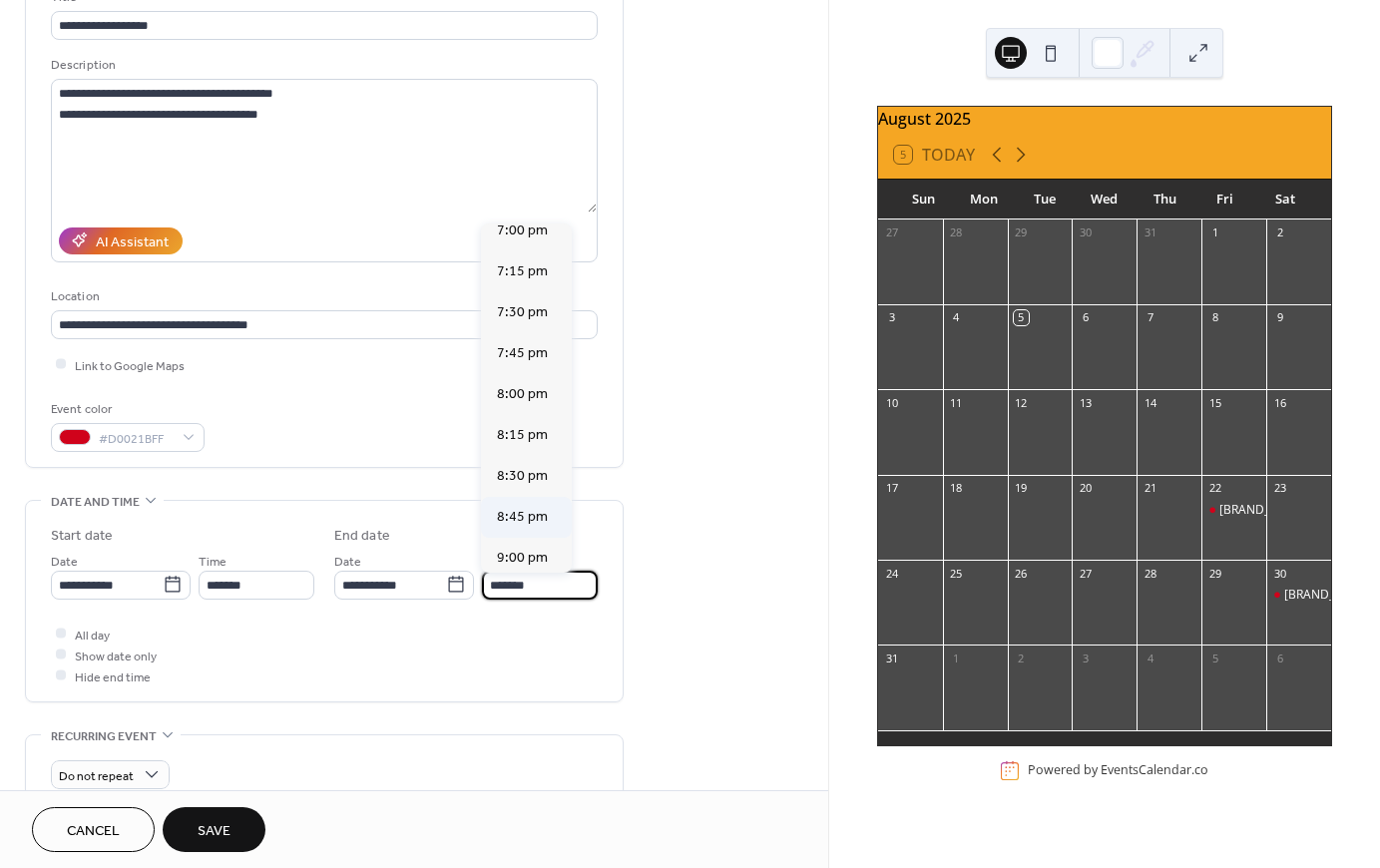 scroll, scrollTop: 449, scrollLeft: 0, axis: vertical 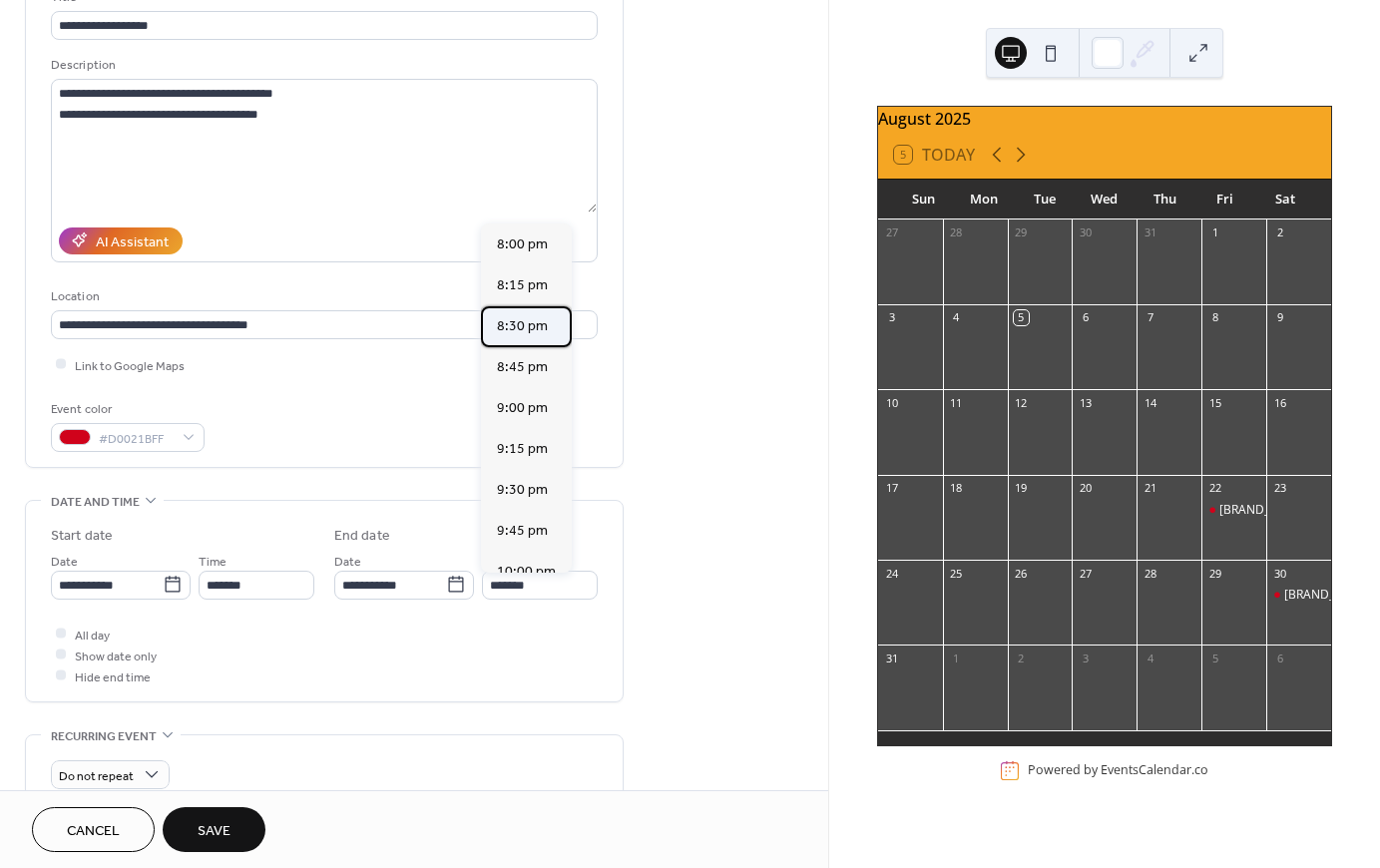 click on "8:30 pm" at bounding box center (522, 325) 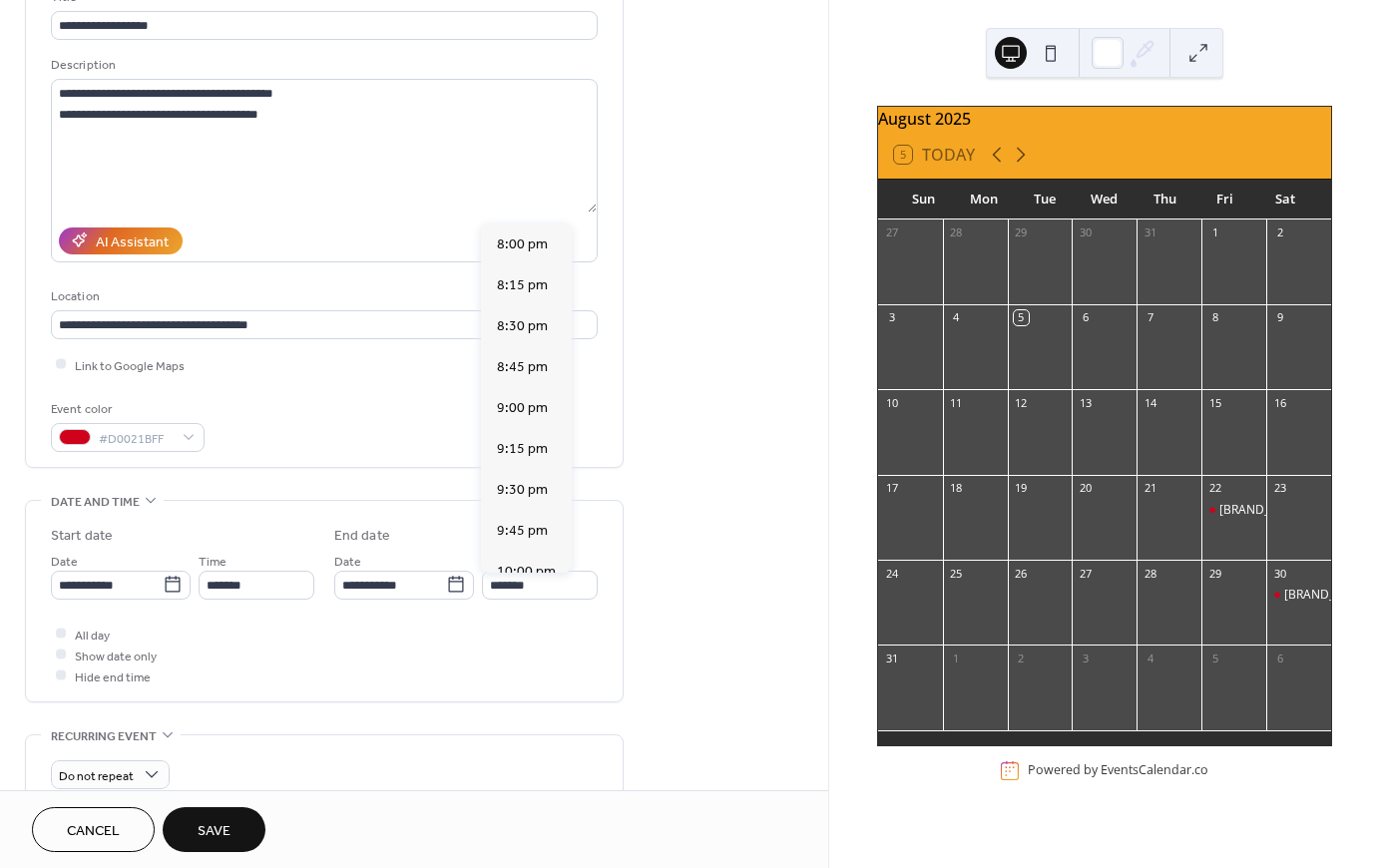 type on "*******" 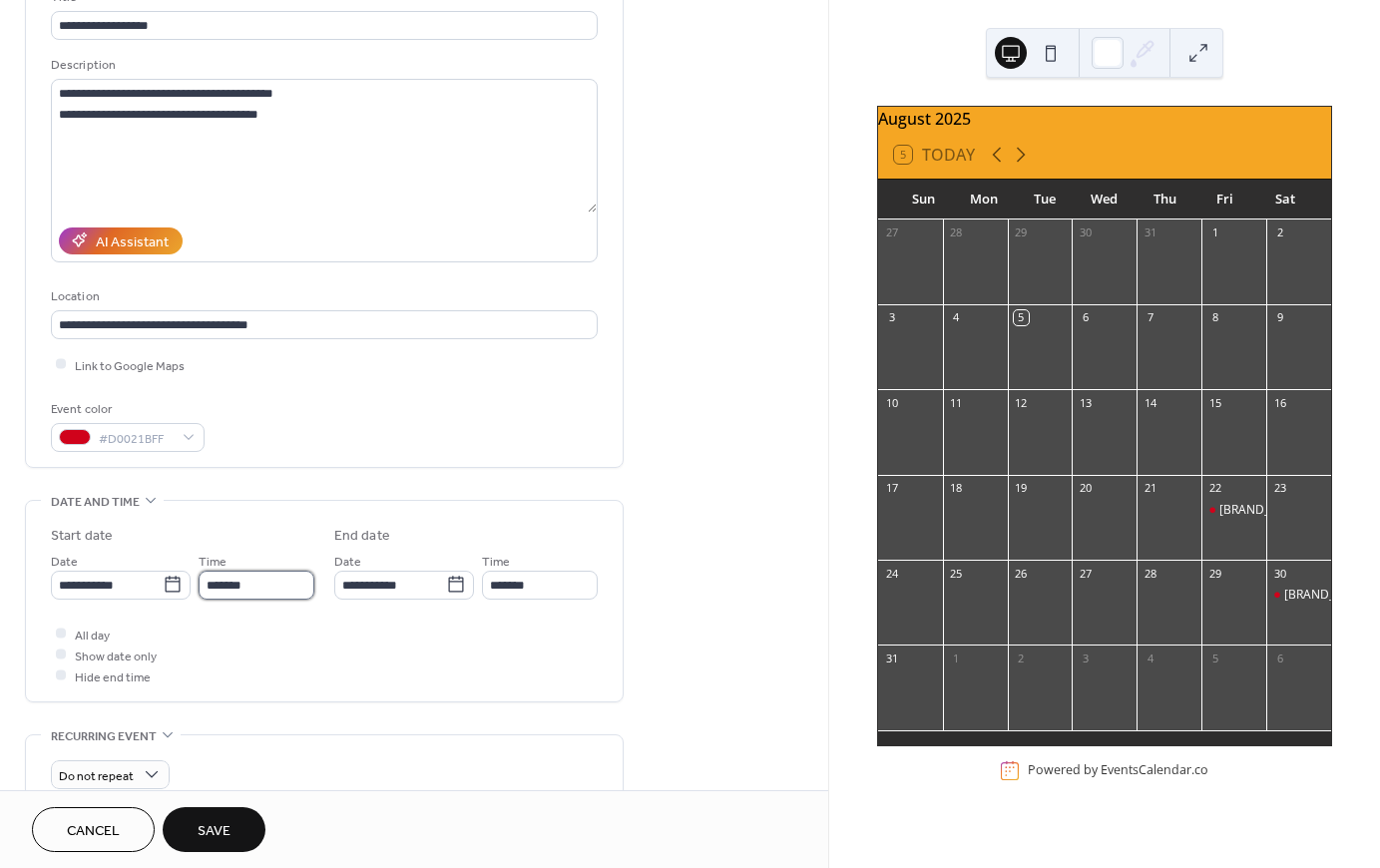 click on "*******" at bounding box center [256, 585] 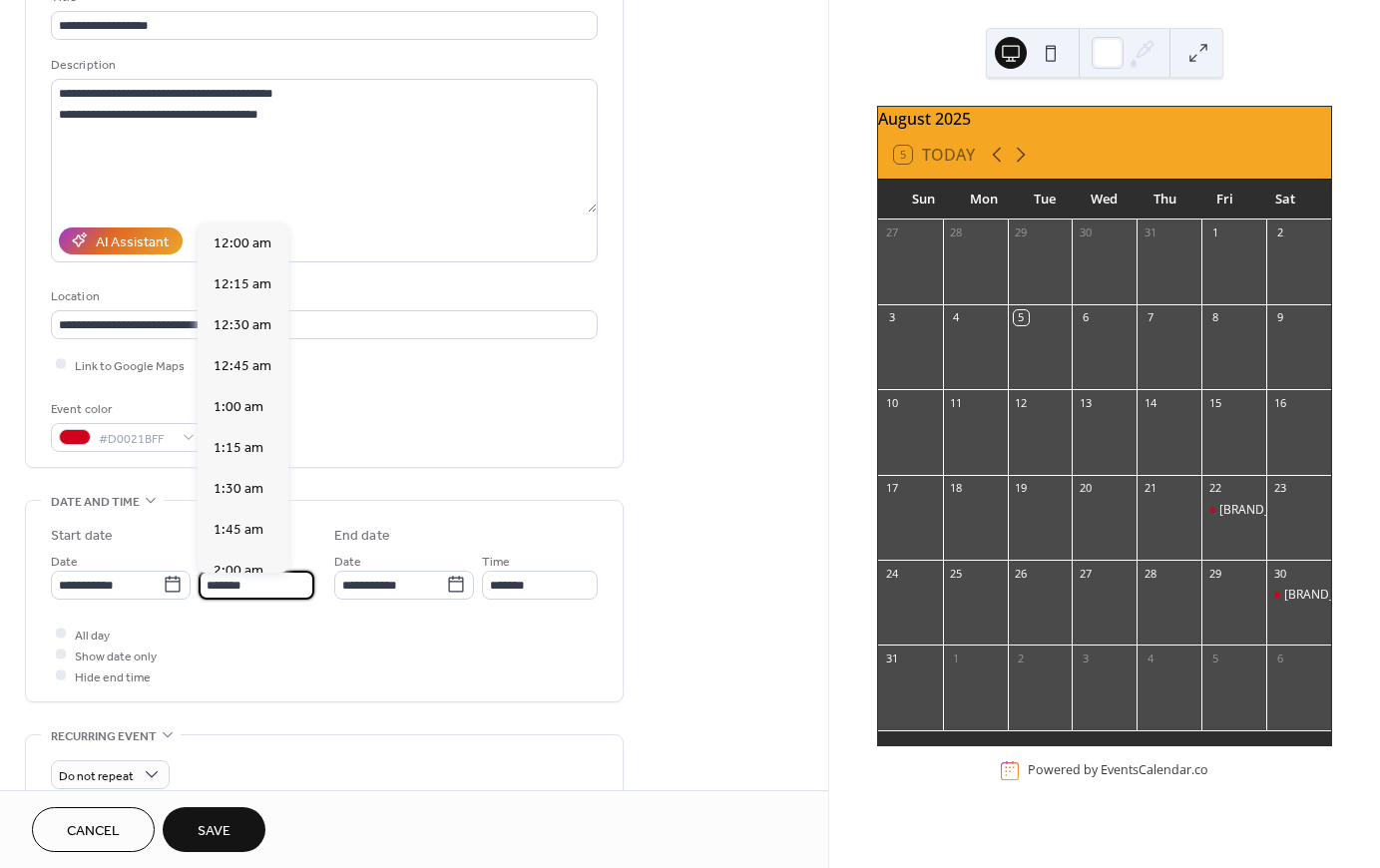 scroll, scrollTop: 2713, scrollLeft: 0, axis: vertical 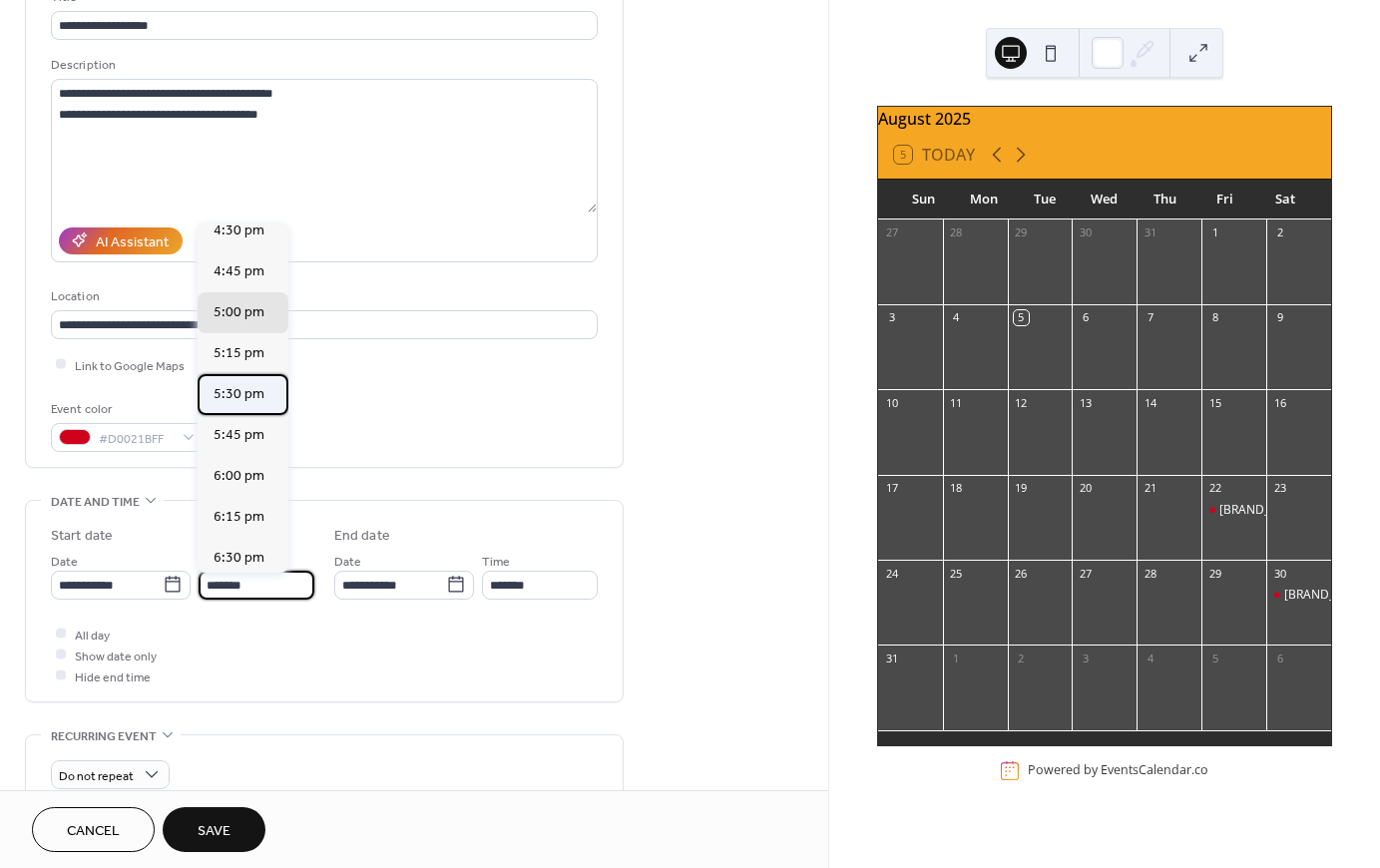 click on "5:30 pm" at bounding box center (238, 393) 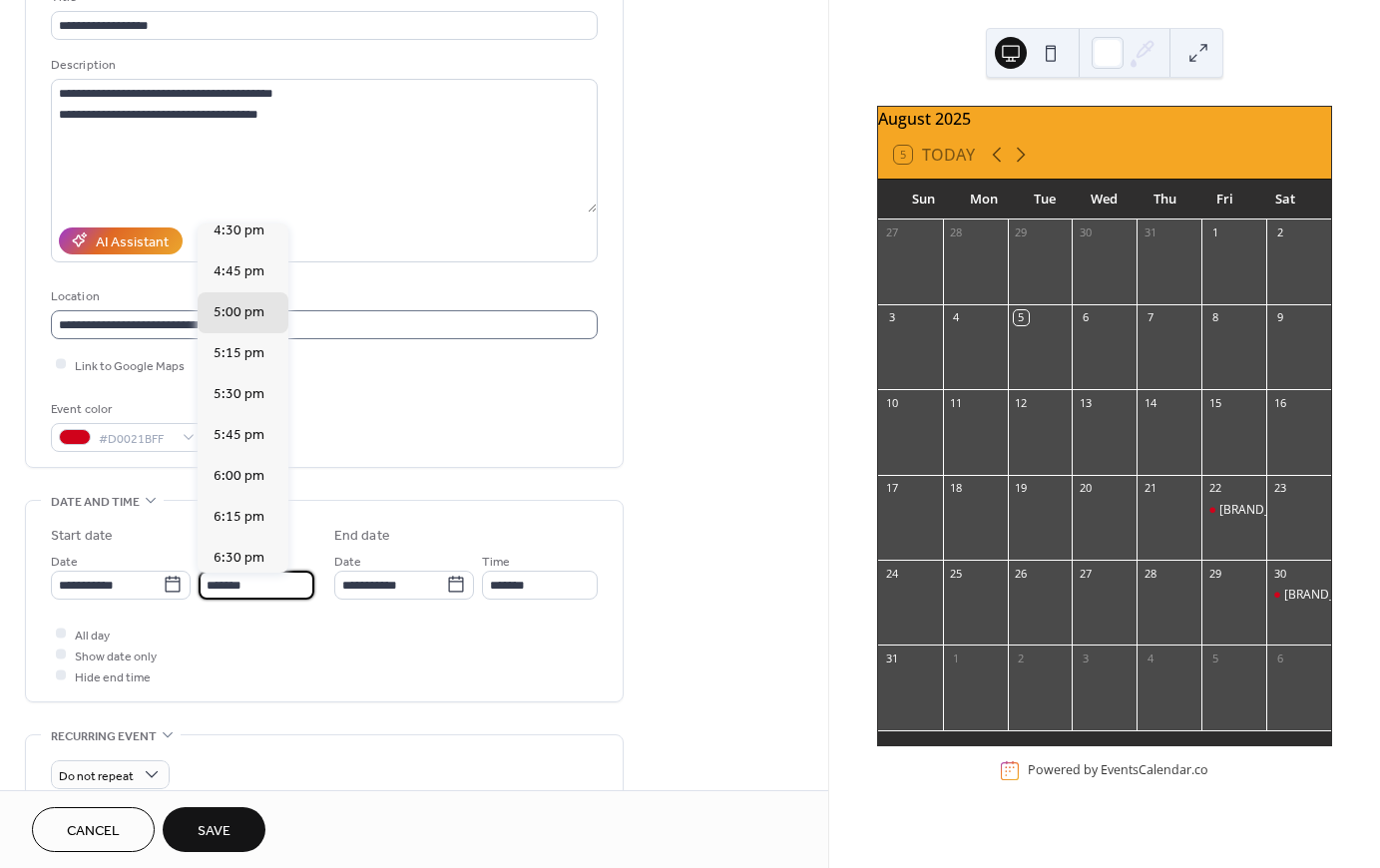 type on "*******" 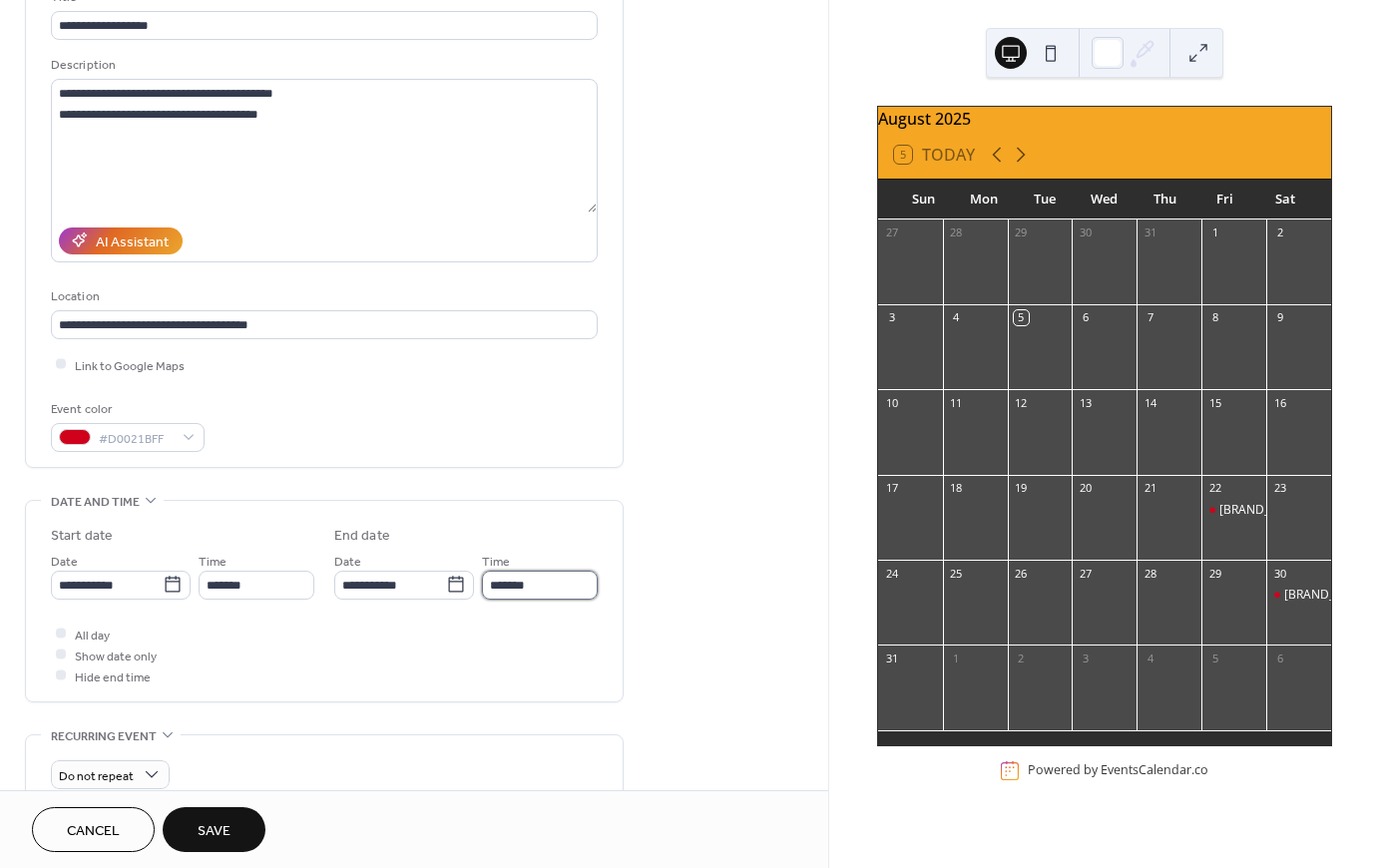 click on "*******" at bounding box center (540, 585) 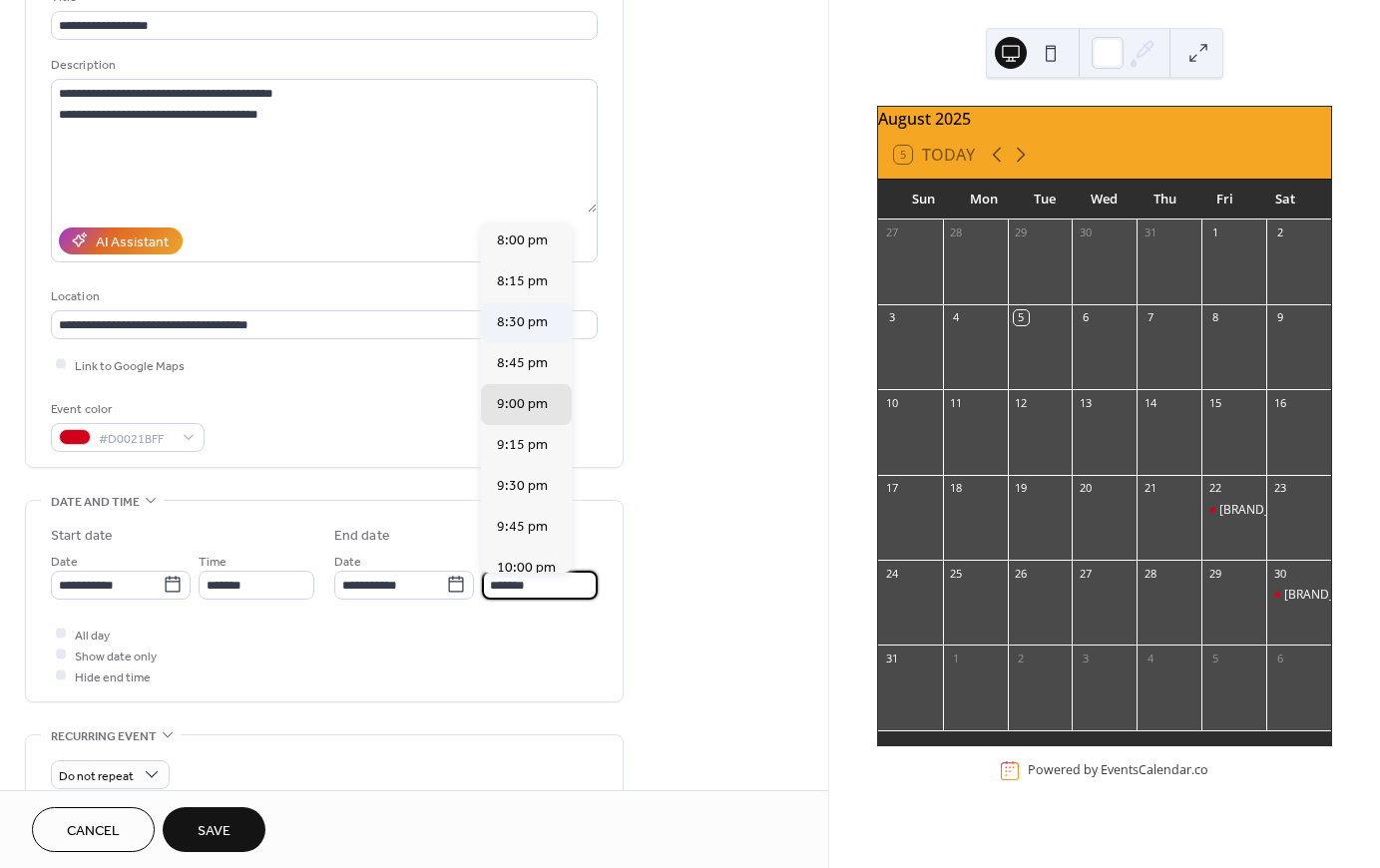scroll, scrollTop: 369, scrollLeft: 0, axis: vertical 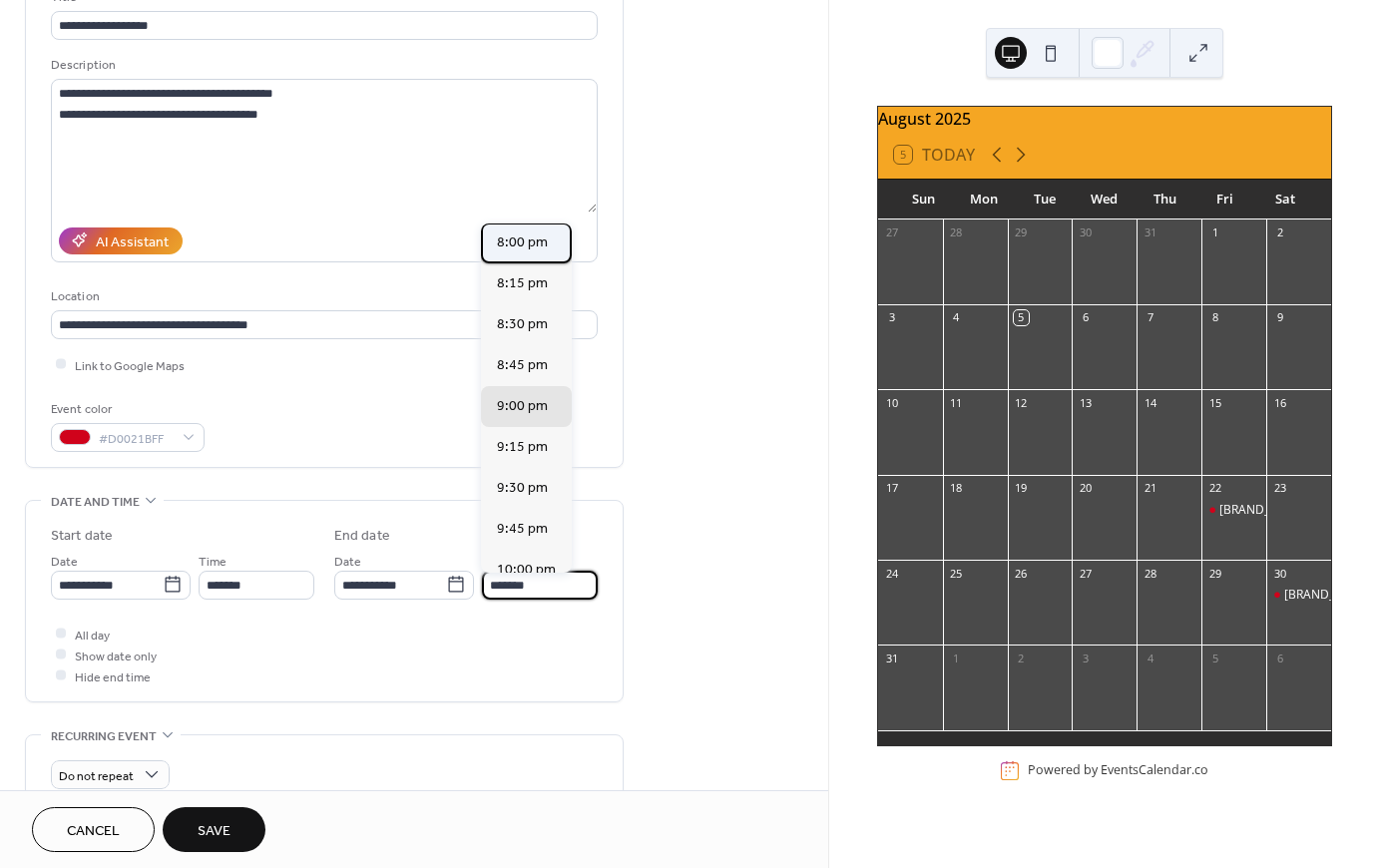 click on "8:00 pm" at bounding box center [522, 241] 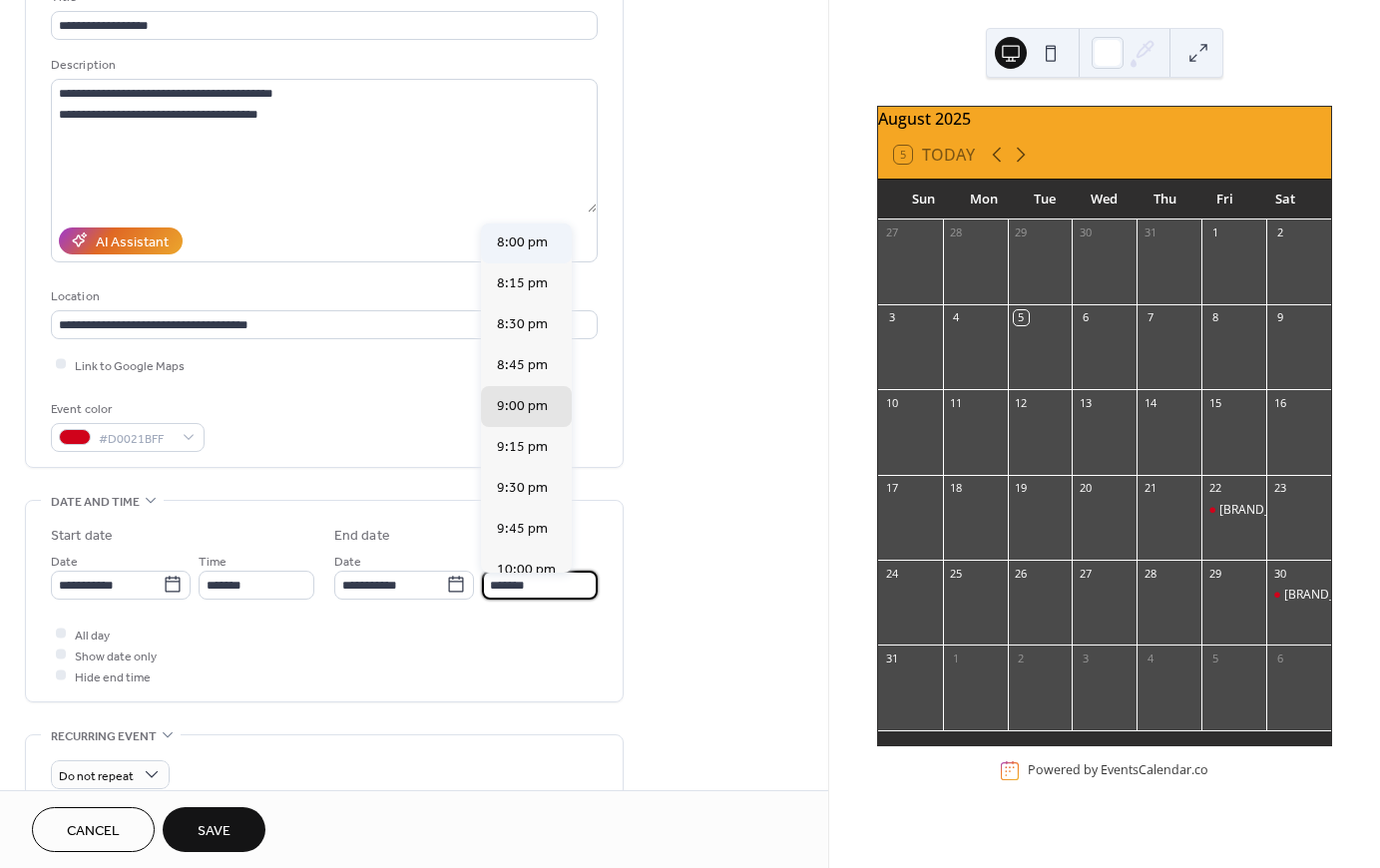 type on "*******" 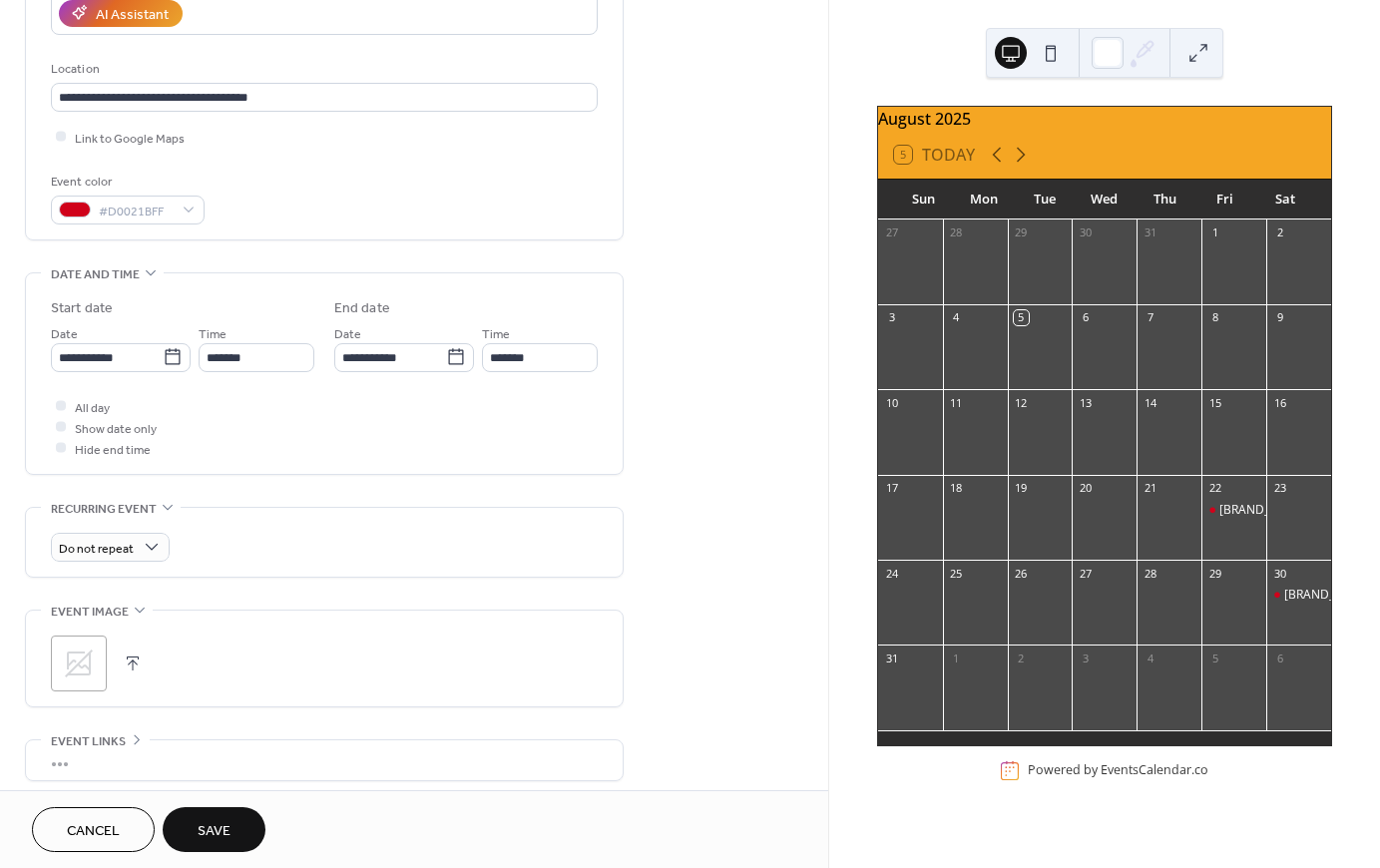 scroll, scrollTop: 449, scrollLeft: 0, axis: vertical 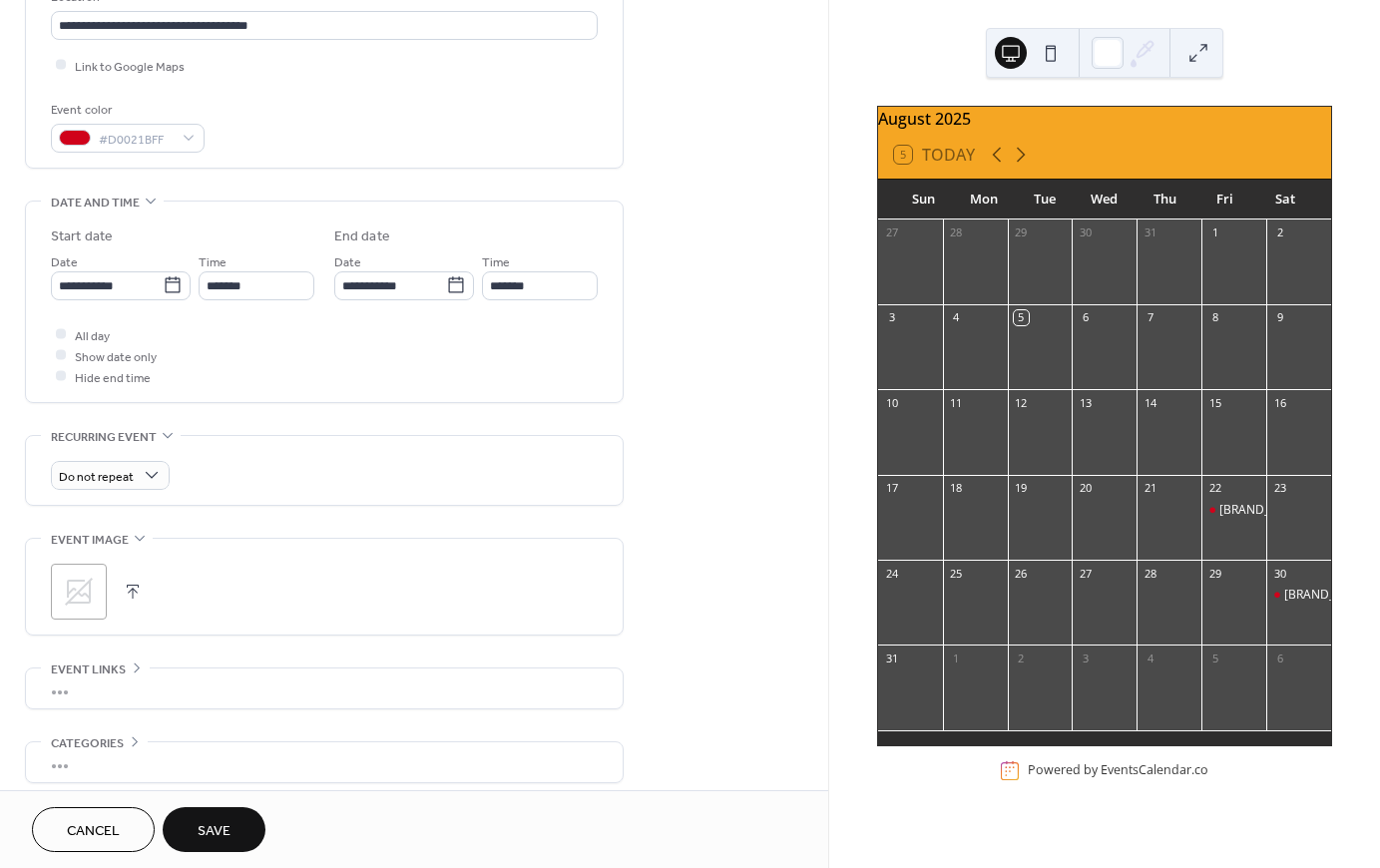 click 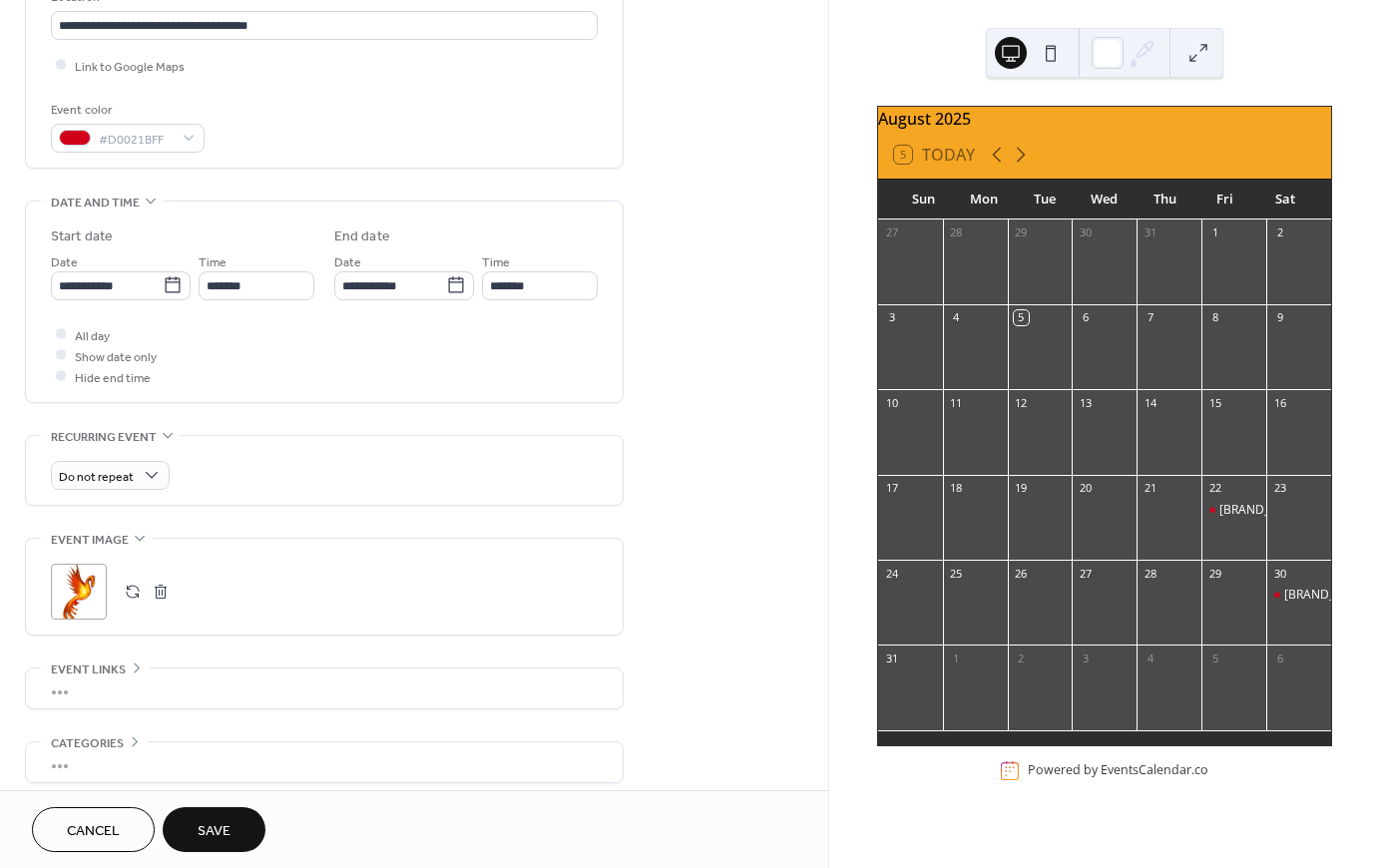 scroll, scrollTop: 543, scrollLeft: 0, axis: vertical 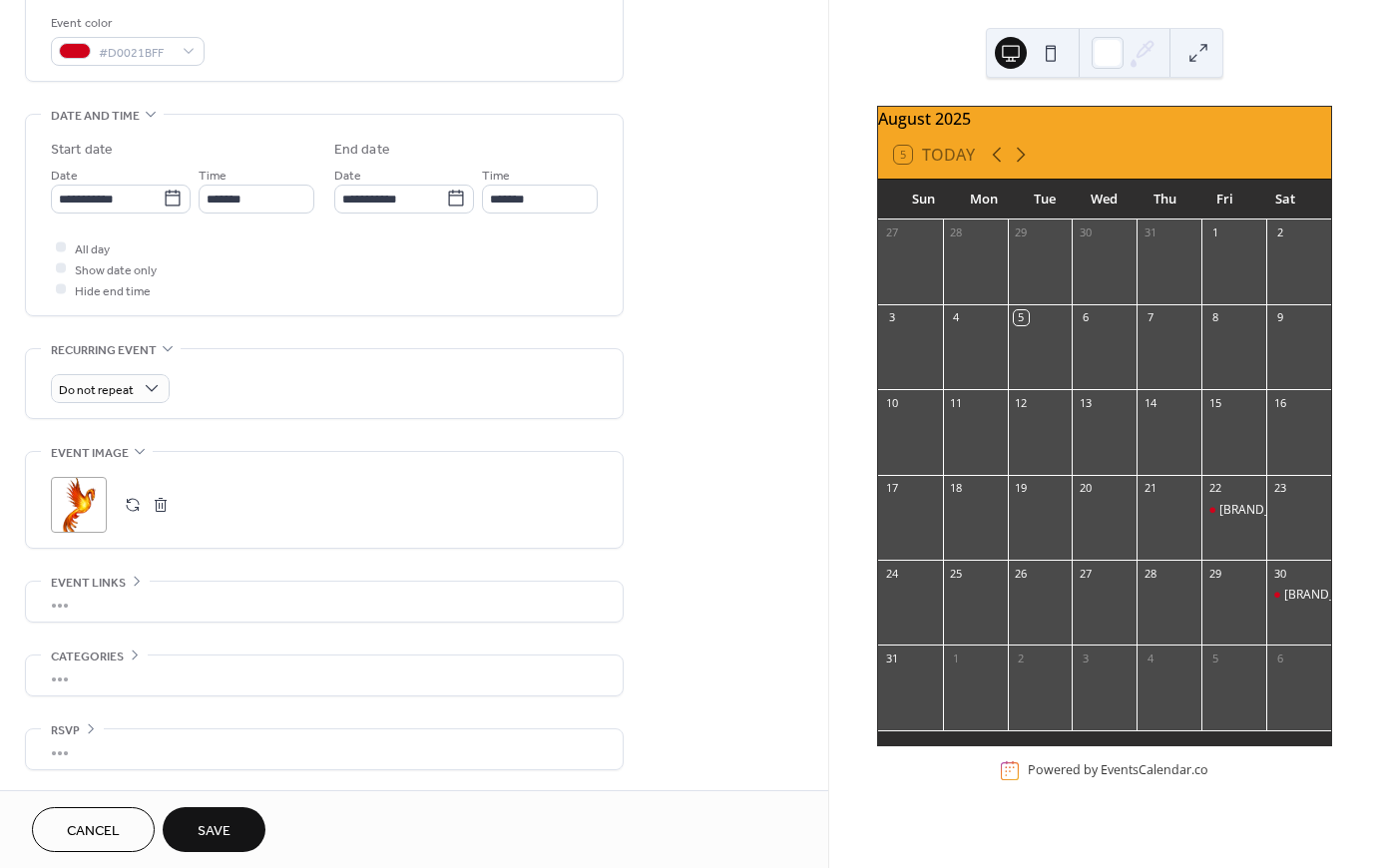 click on "•••" at bounding box center [324, 602] 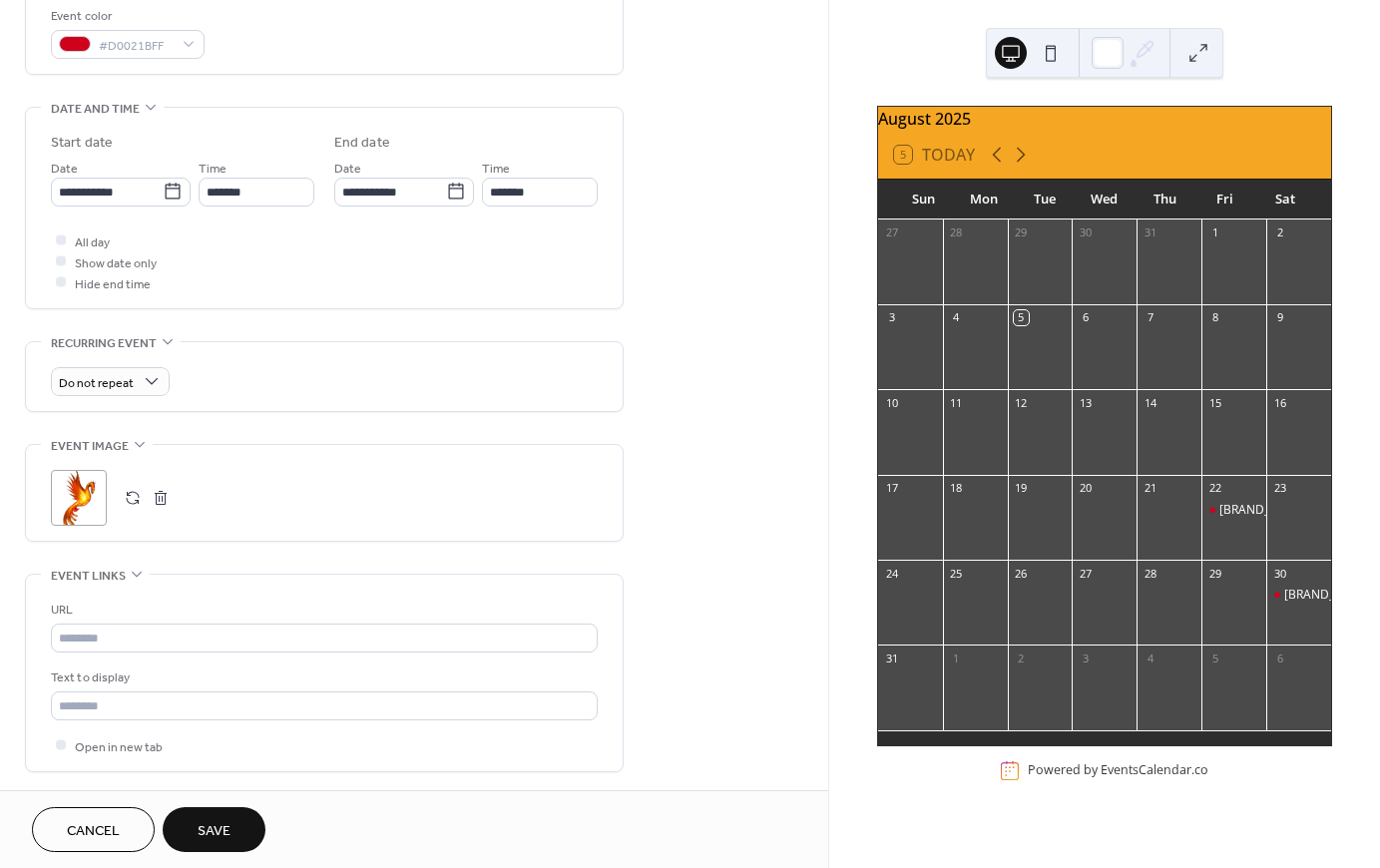 scroll, scrollTop: 543, scrollLeft: 0, axis: vertical 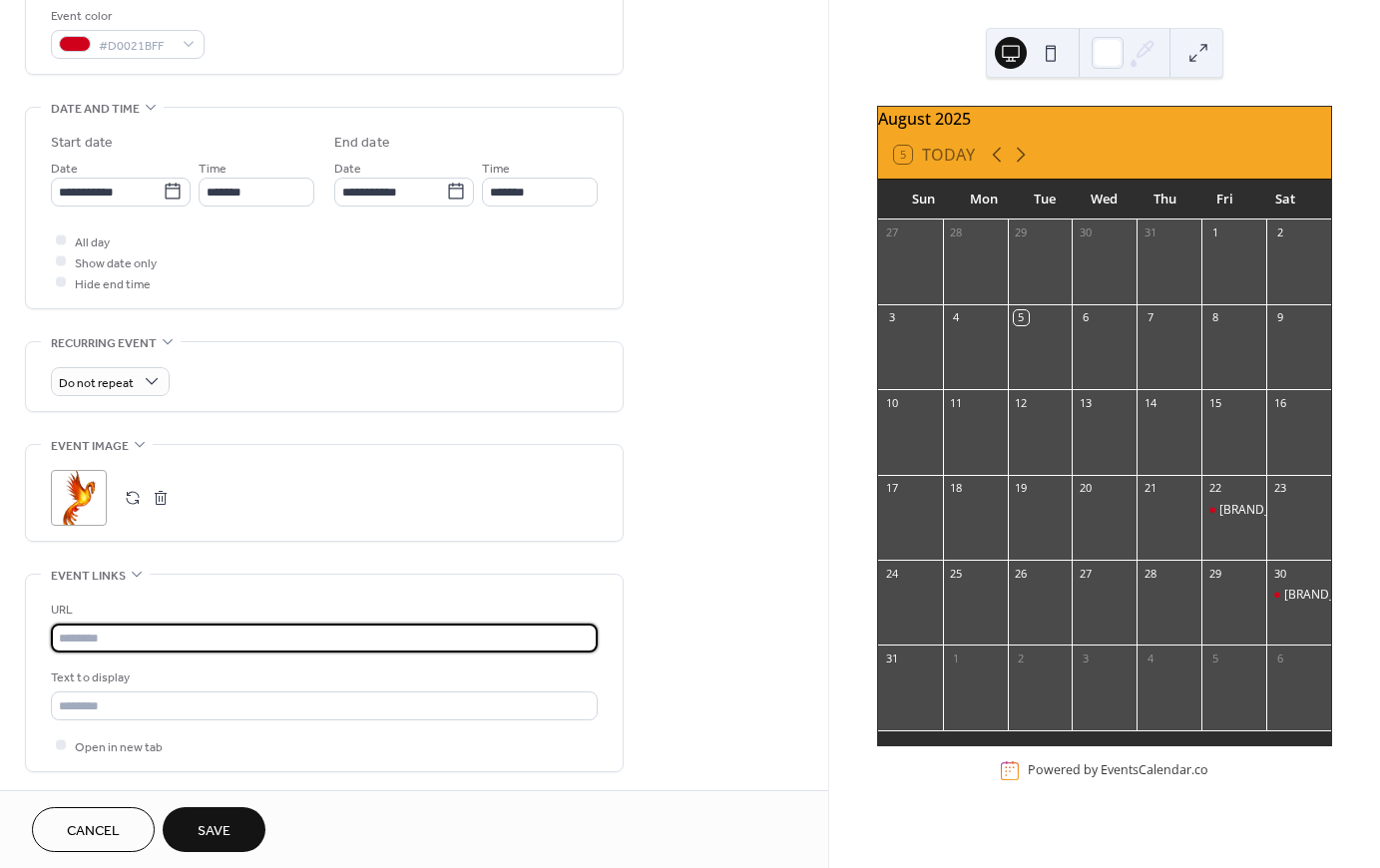 click at bounding box center (324, 638) 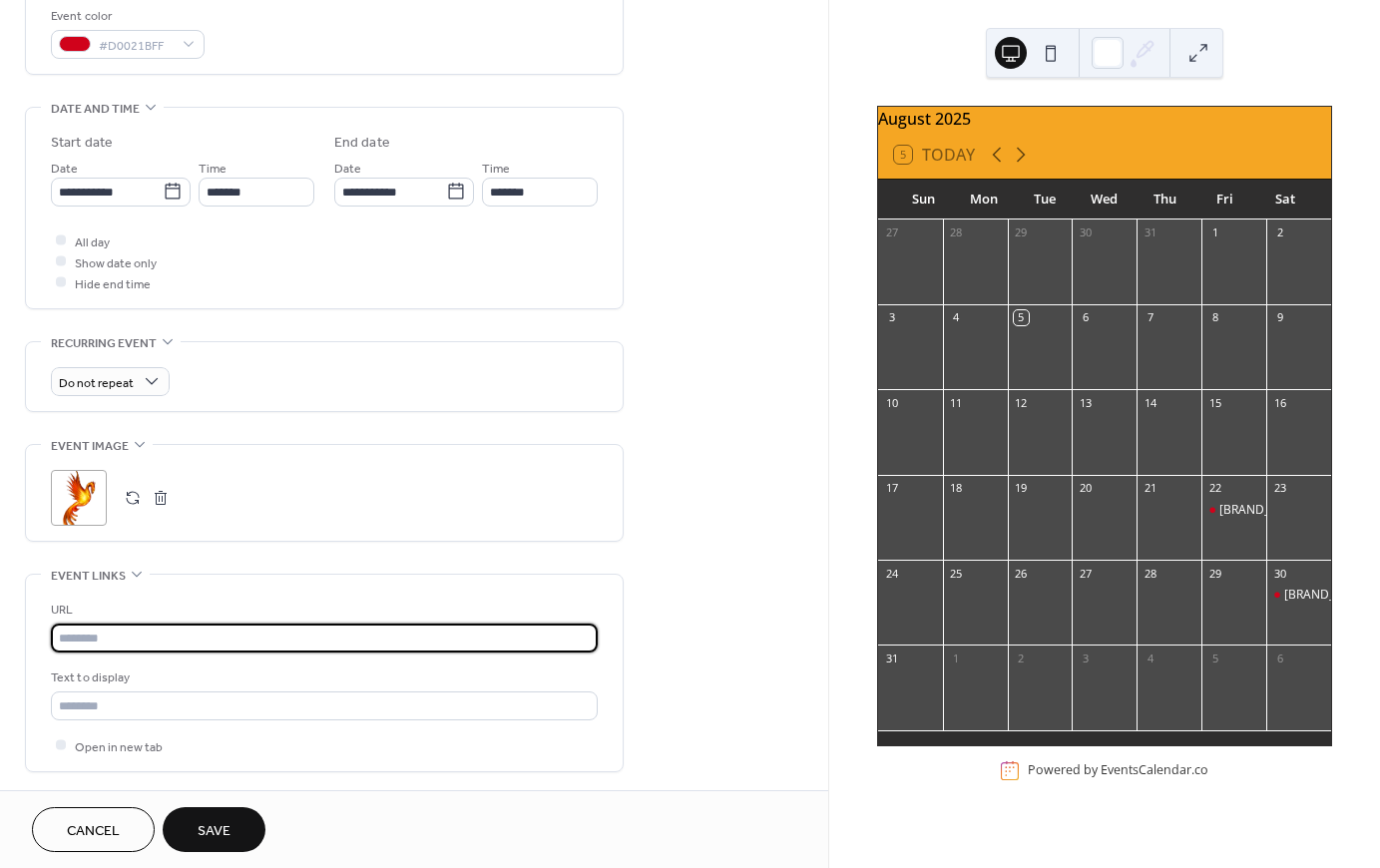 paste on "**********" 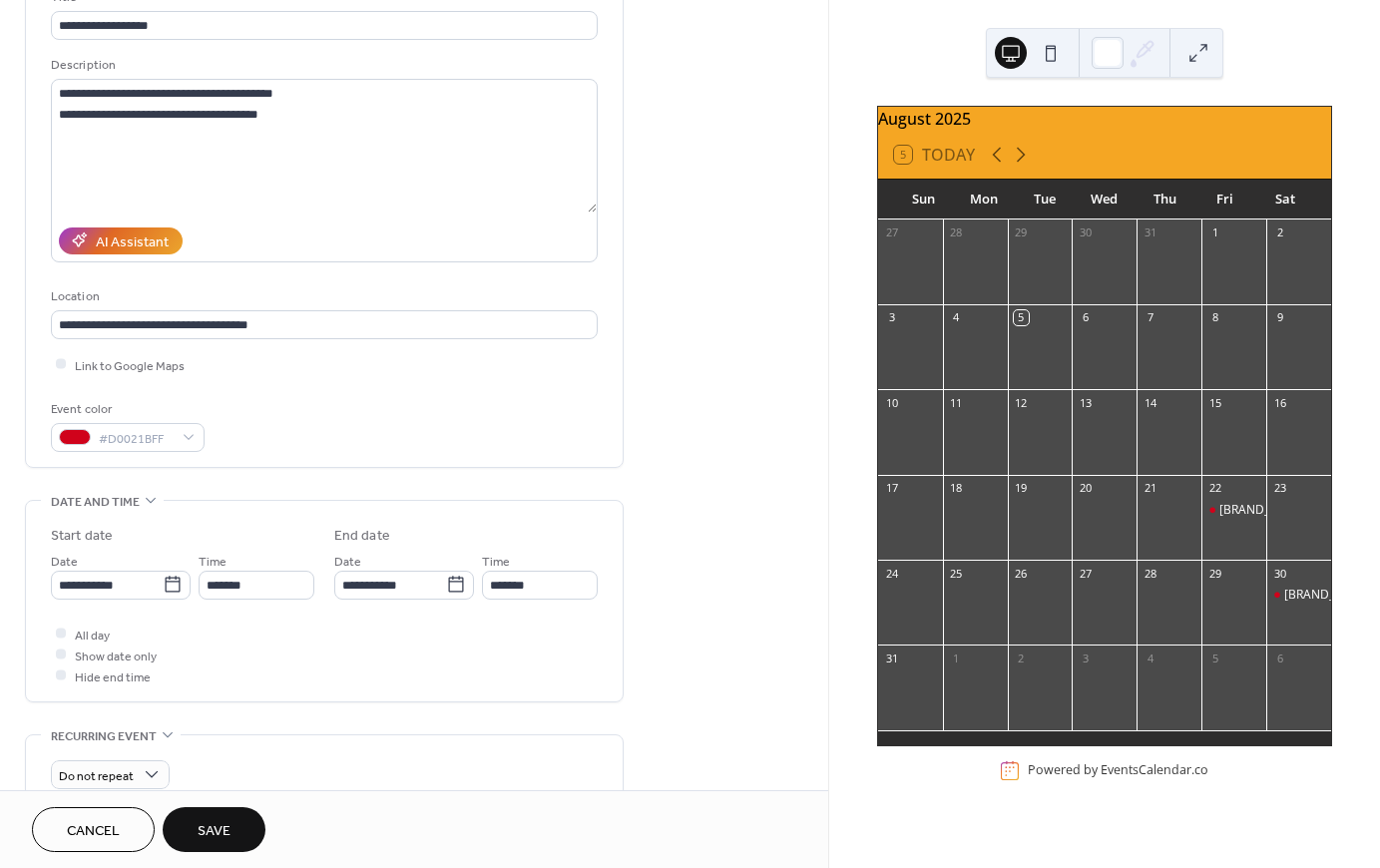 scroll, scrollTop: 299, scrollLeft: 0, axis: vertical 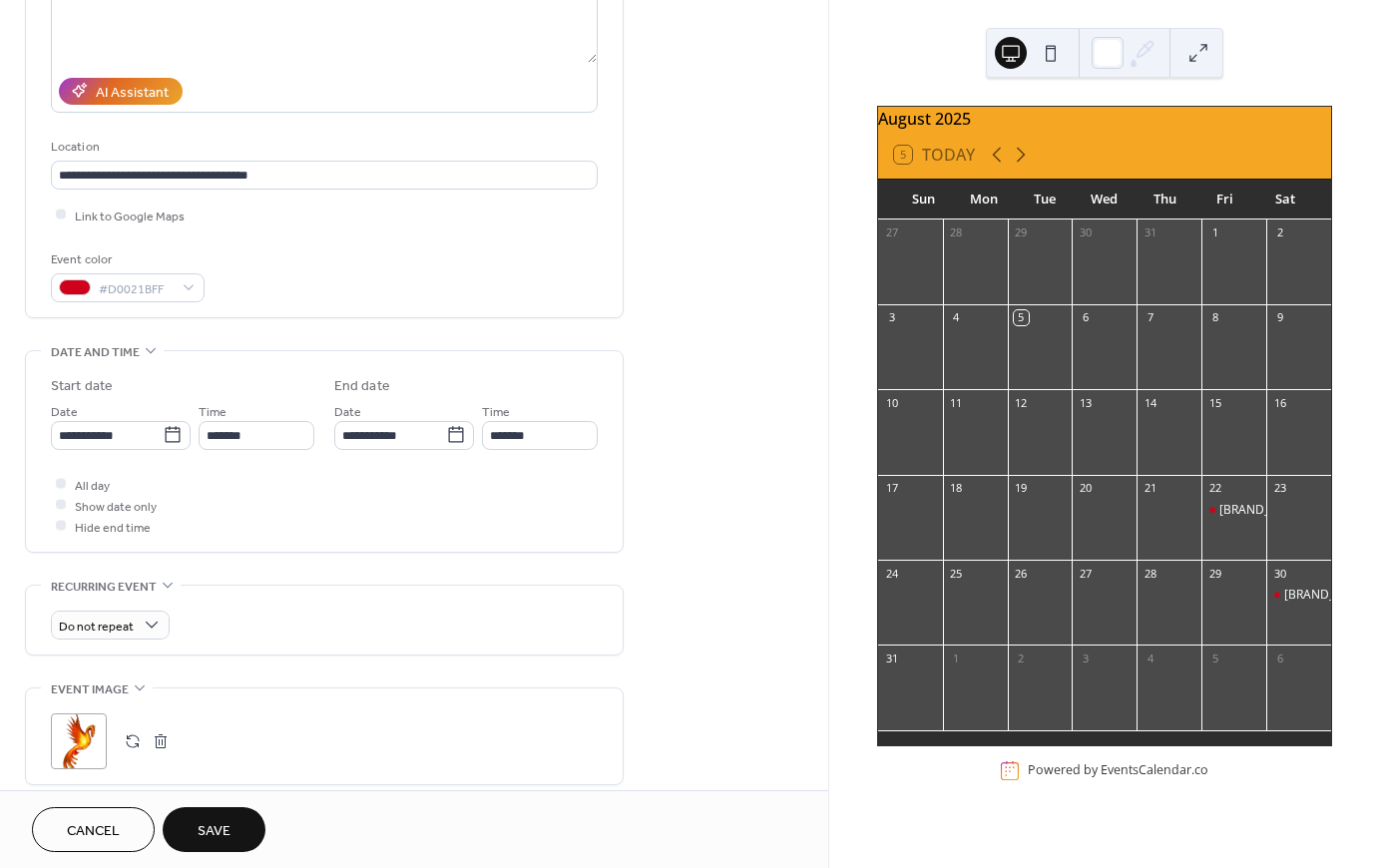 type on "**********" 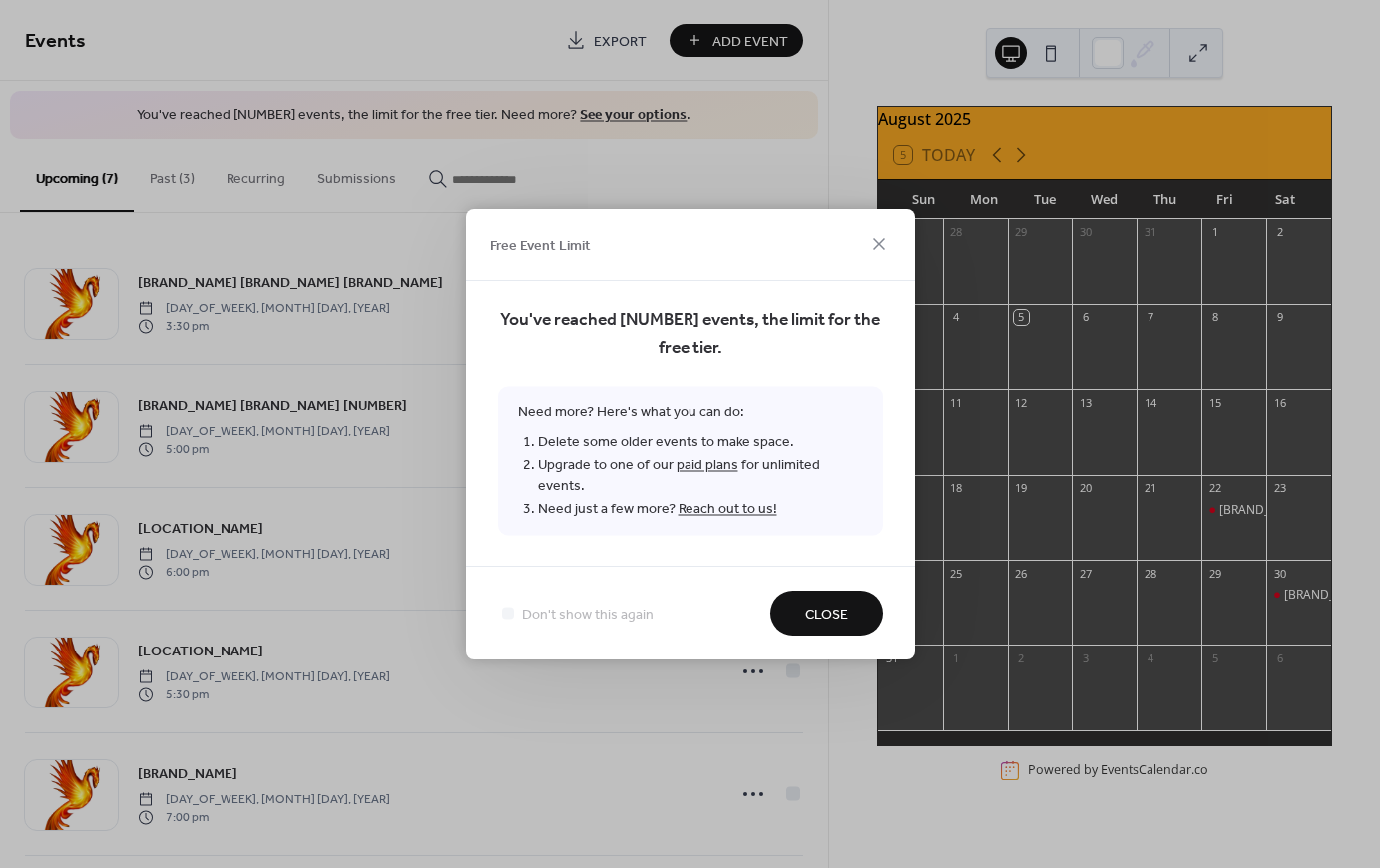 click on "Close" at bounding box center [826, 615] 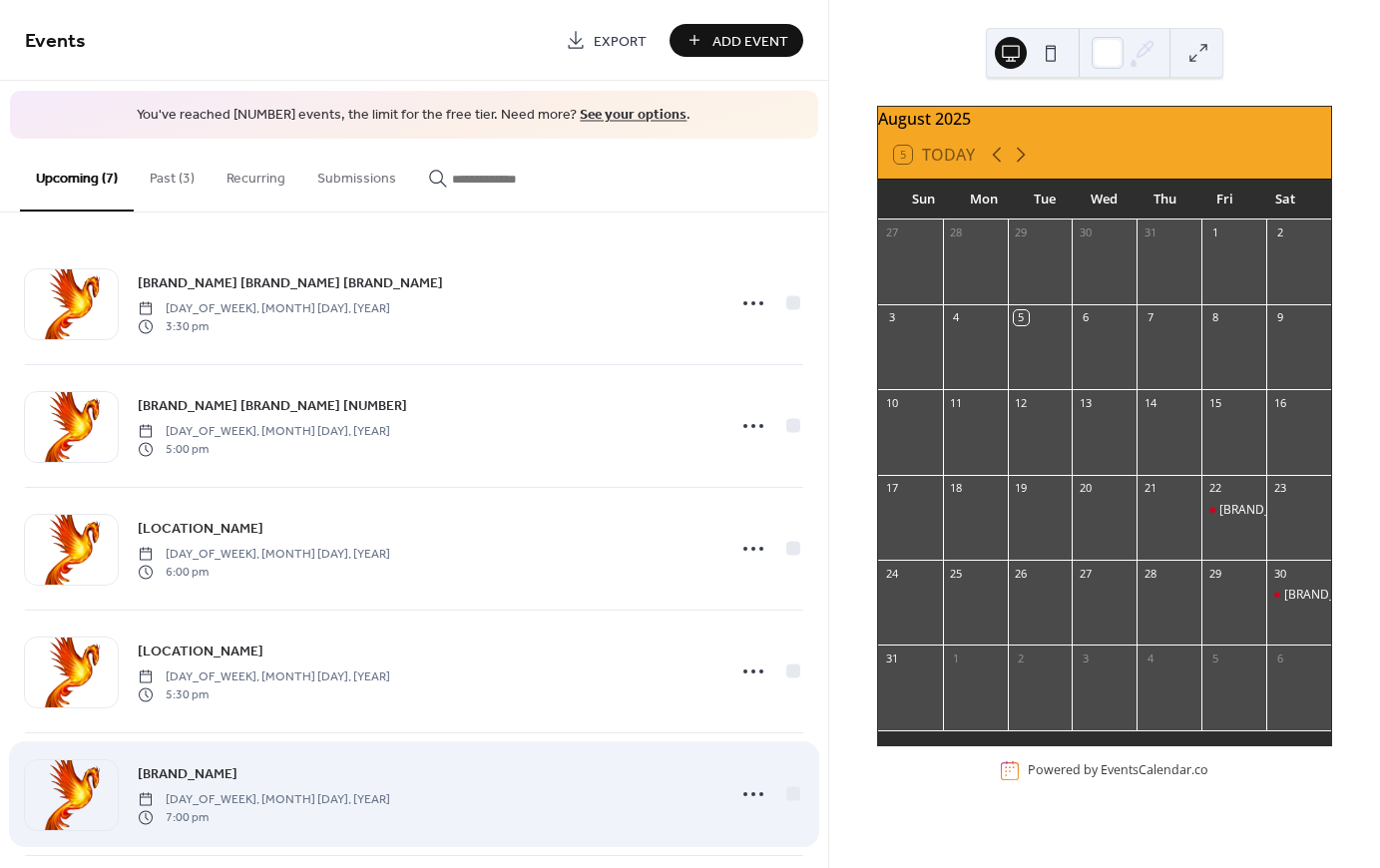scroll, scrollTop: 150, scrollLeft: 0, axis: vertical 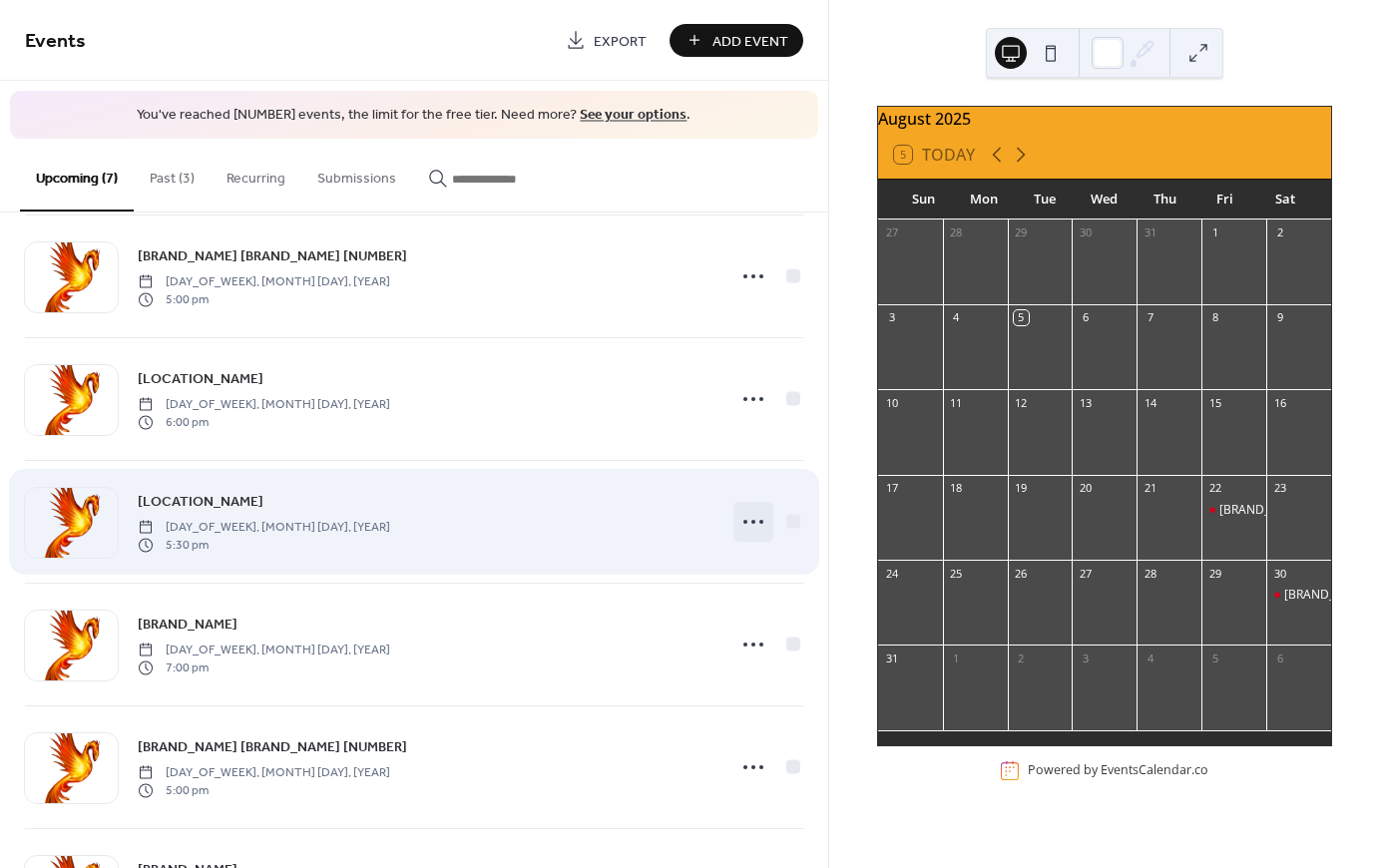 click 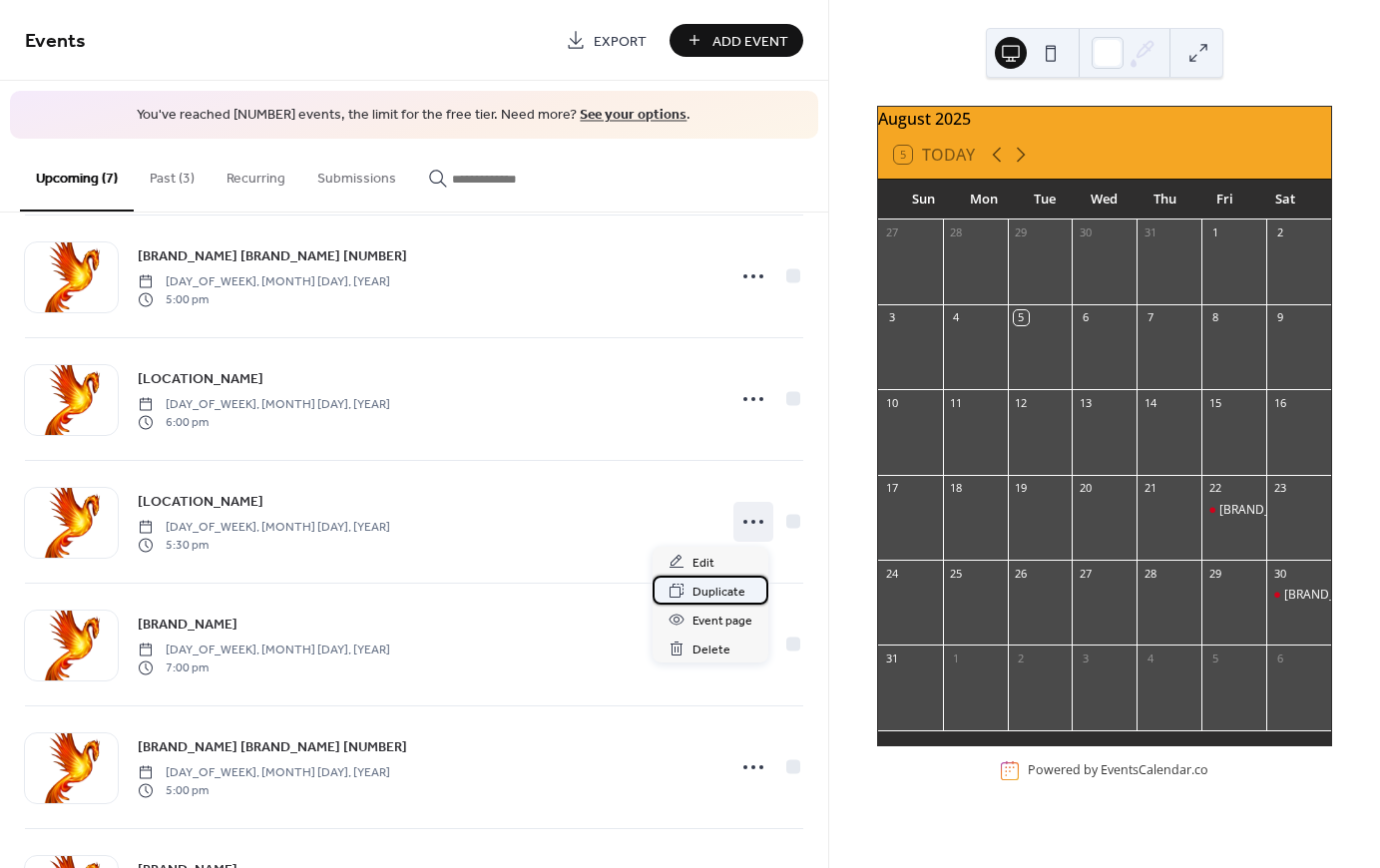 click on "Duplicate" at bounding box center (718, 592) 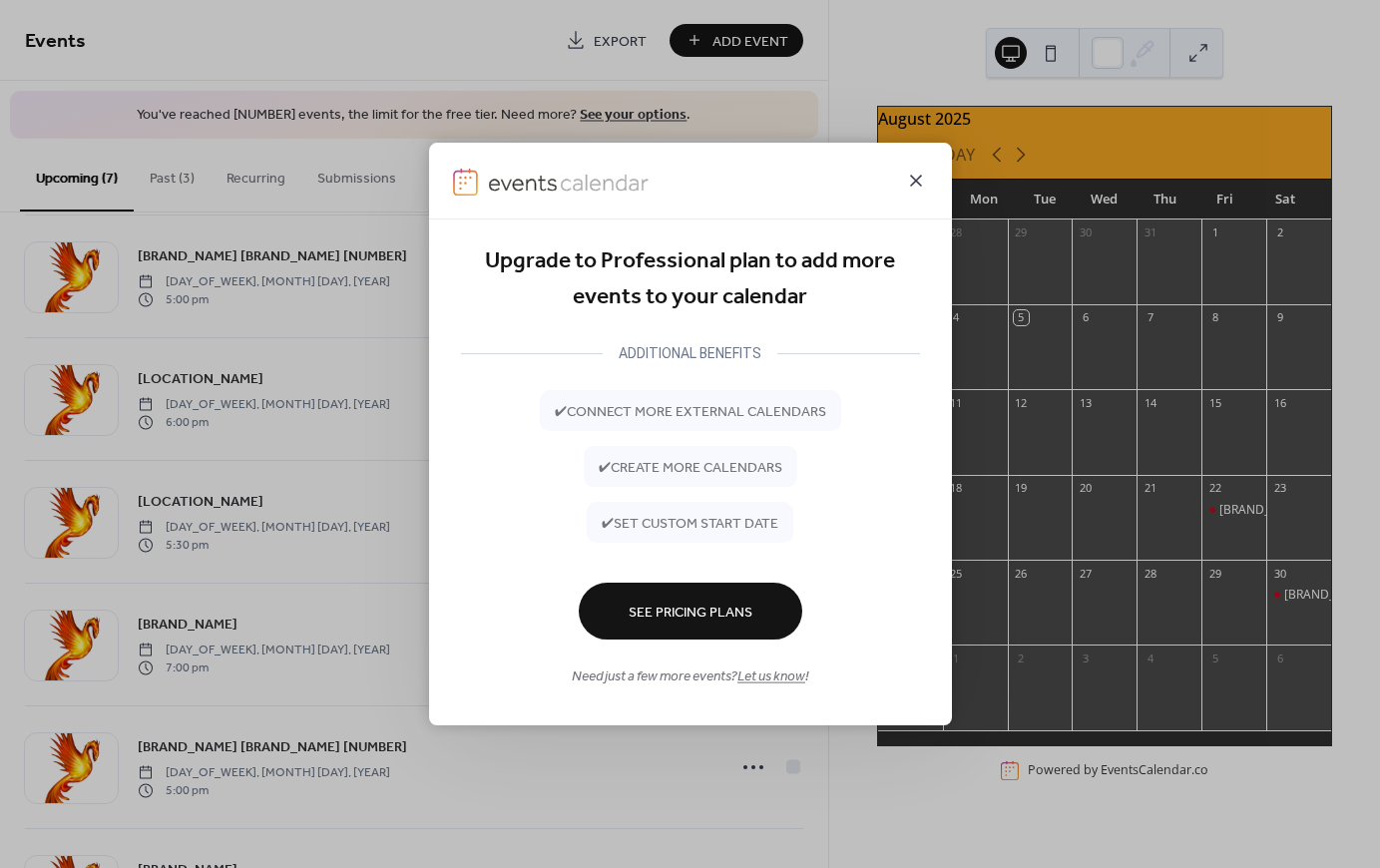 click 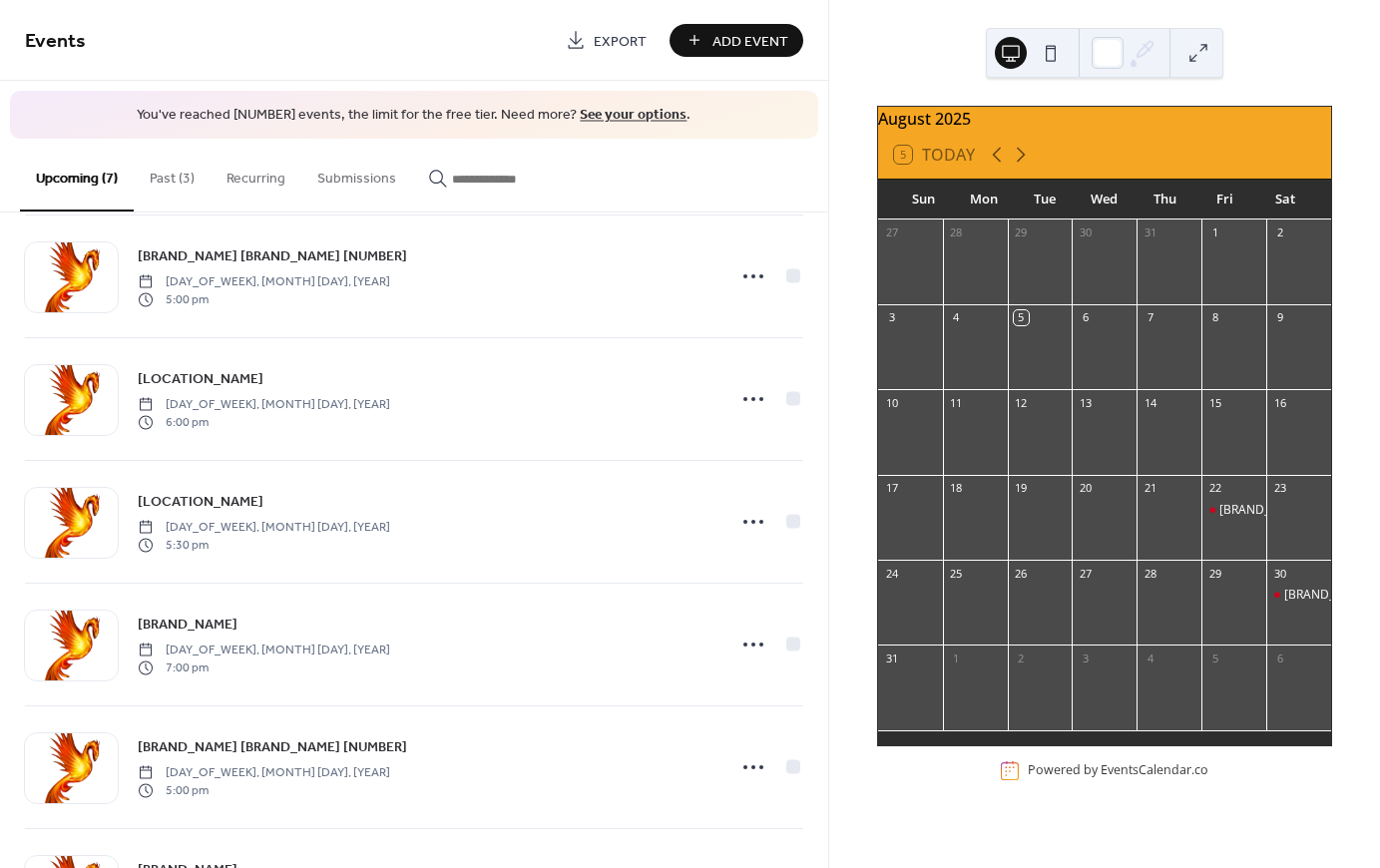 click on "Past (3)" at bounding box center (172, 174) 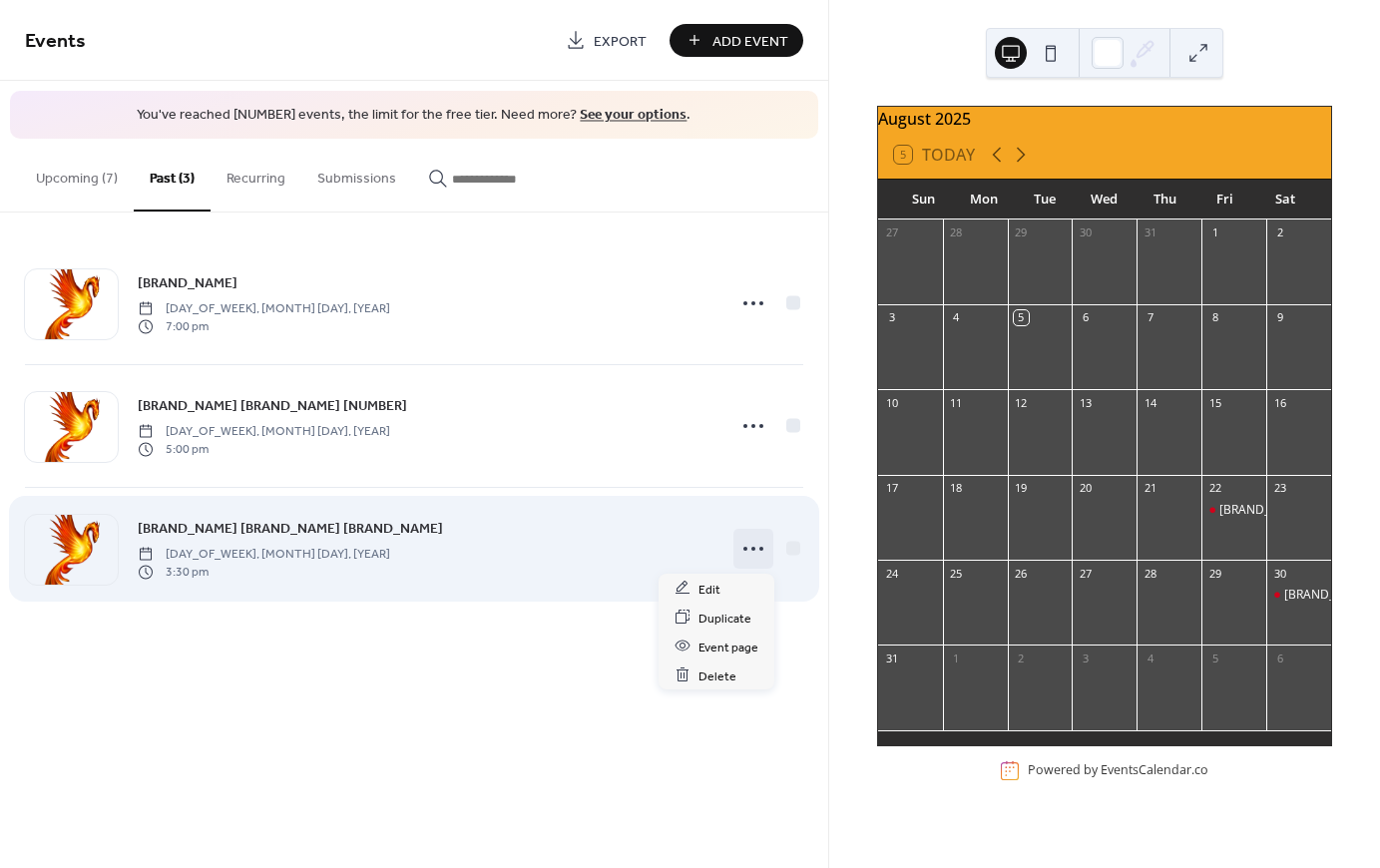 click 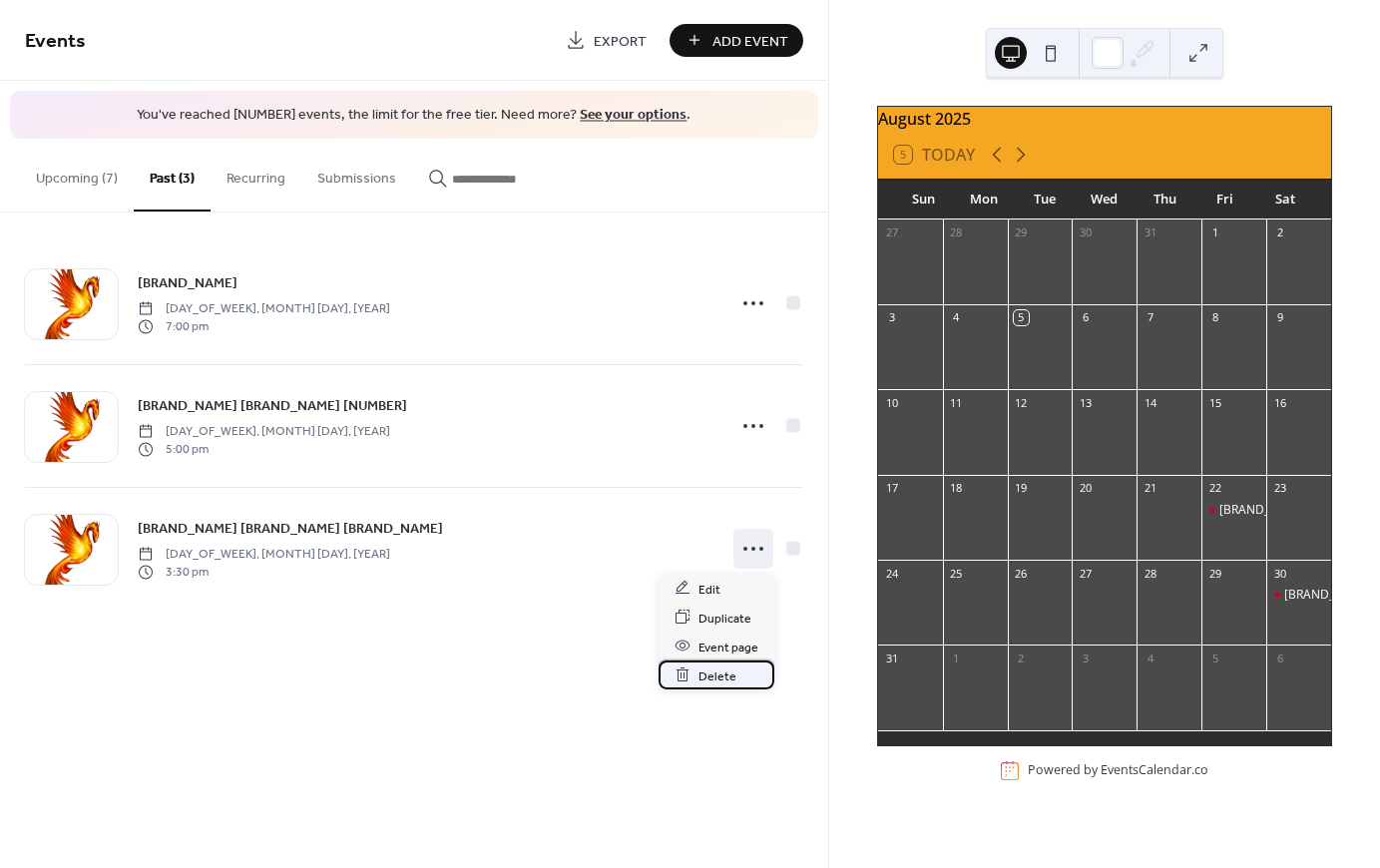 click on "Delete" at bounding box center (717, 675) 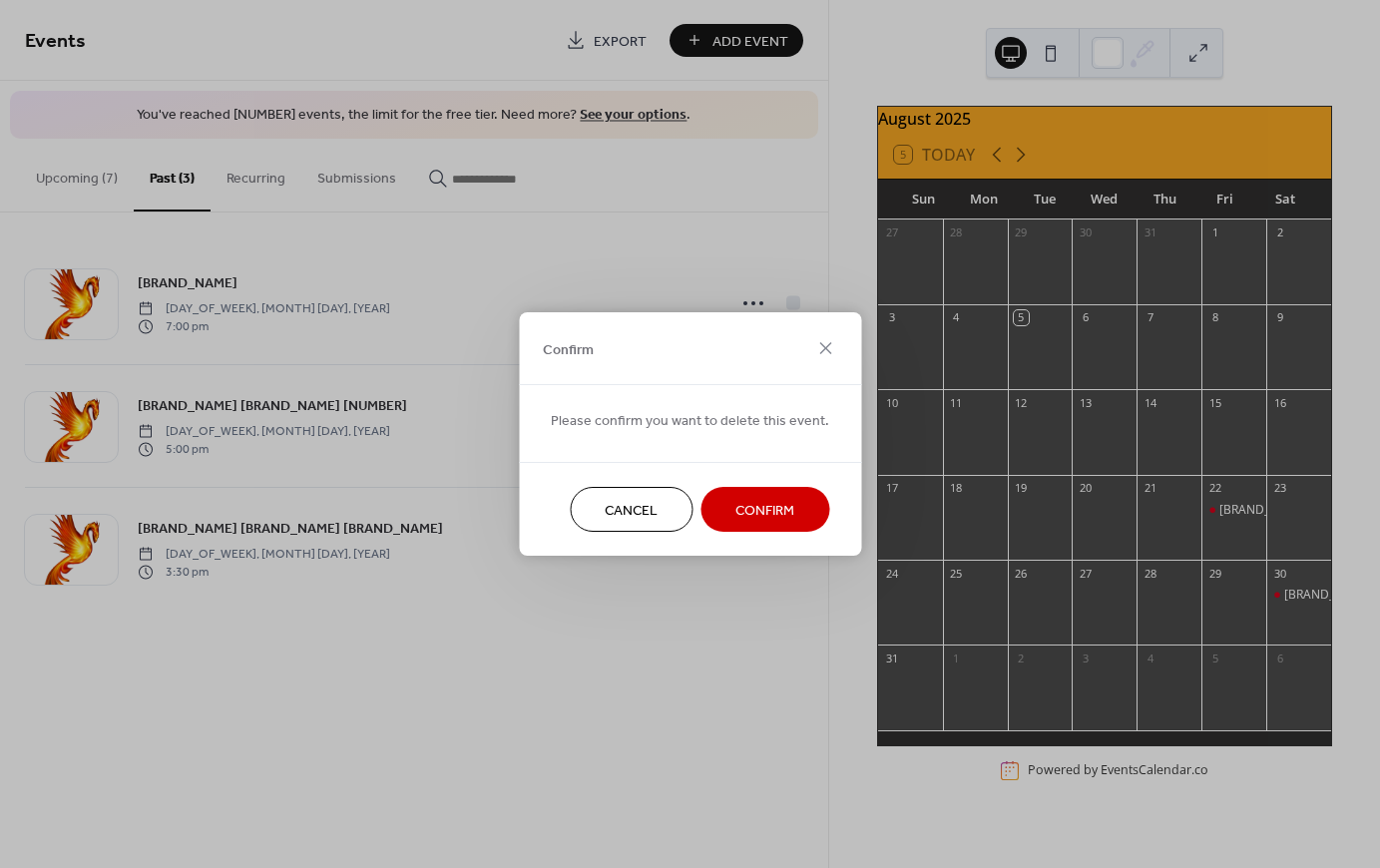 click on "Confirm" at bounding box center (764, 511) 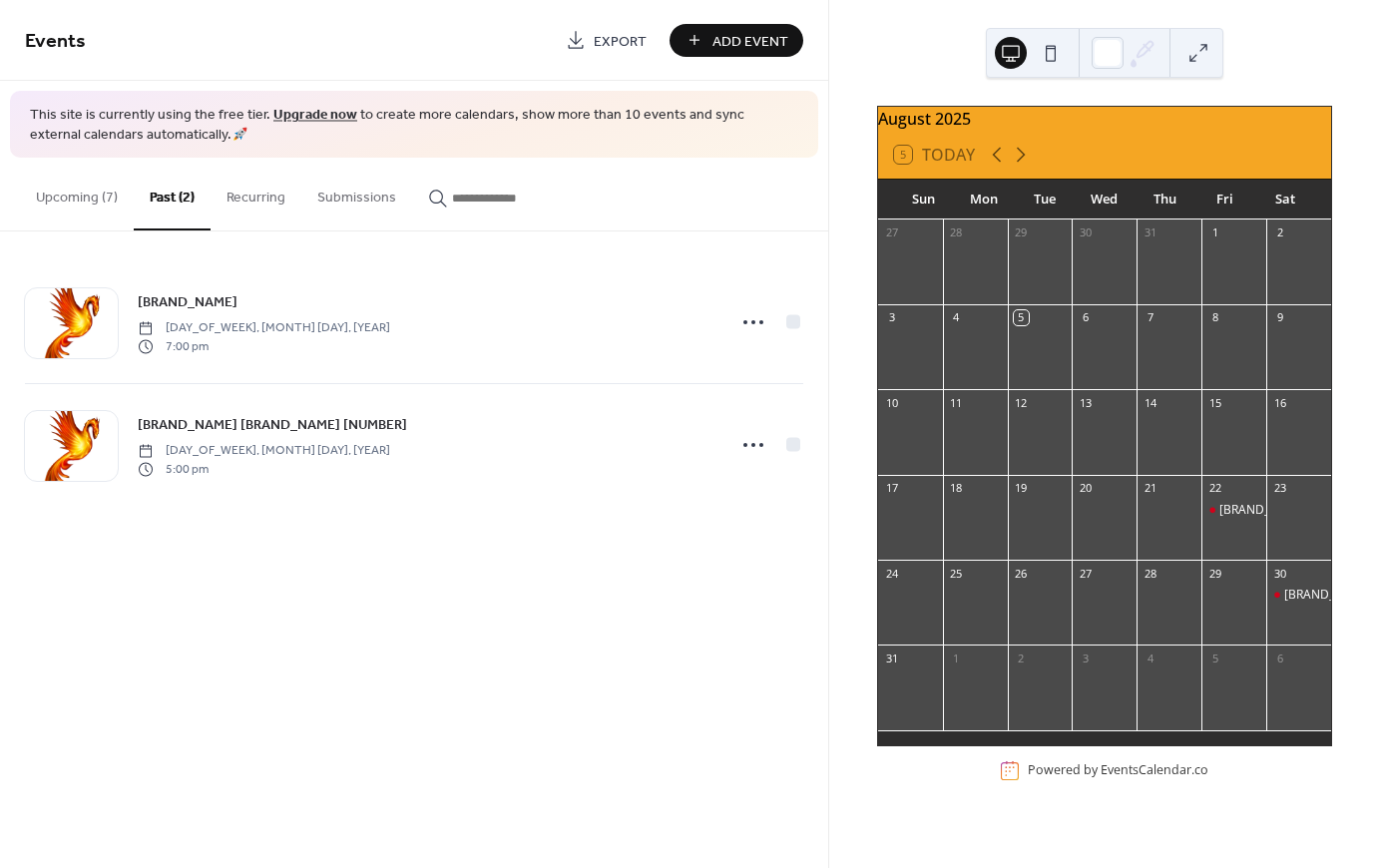 click on "Upcoming (7)" at bounding box center (77, 193) 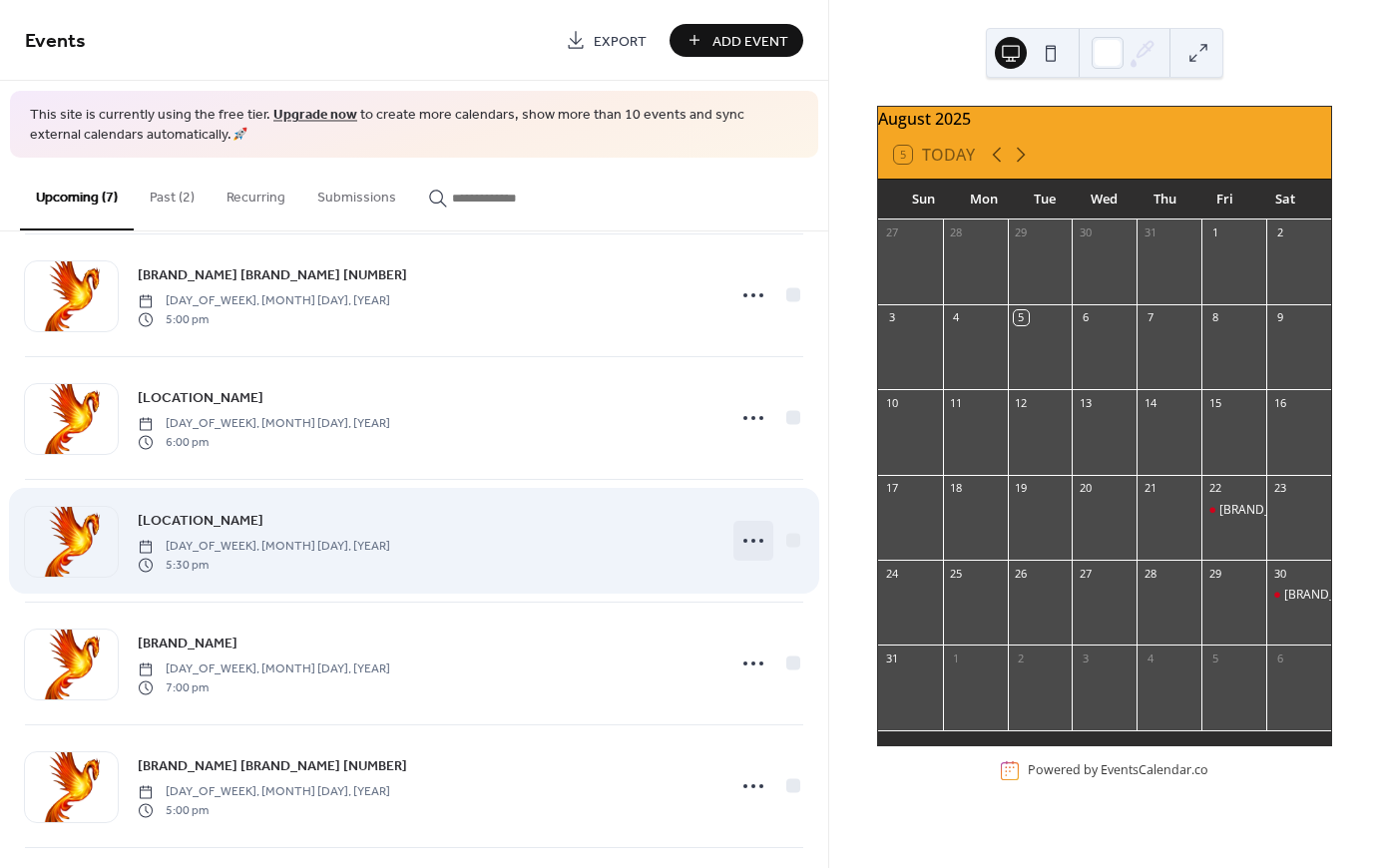 click 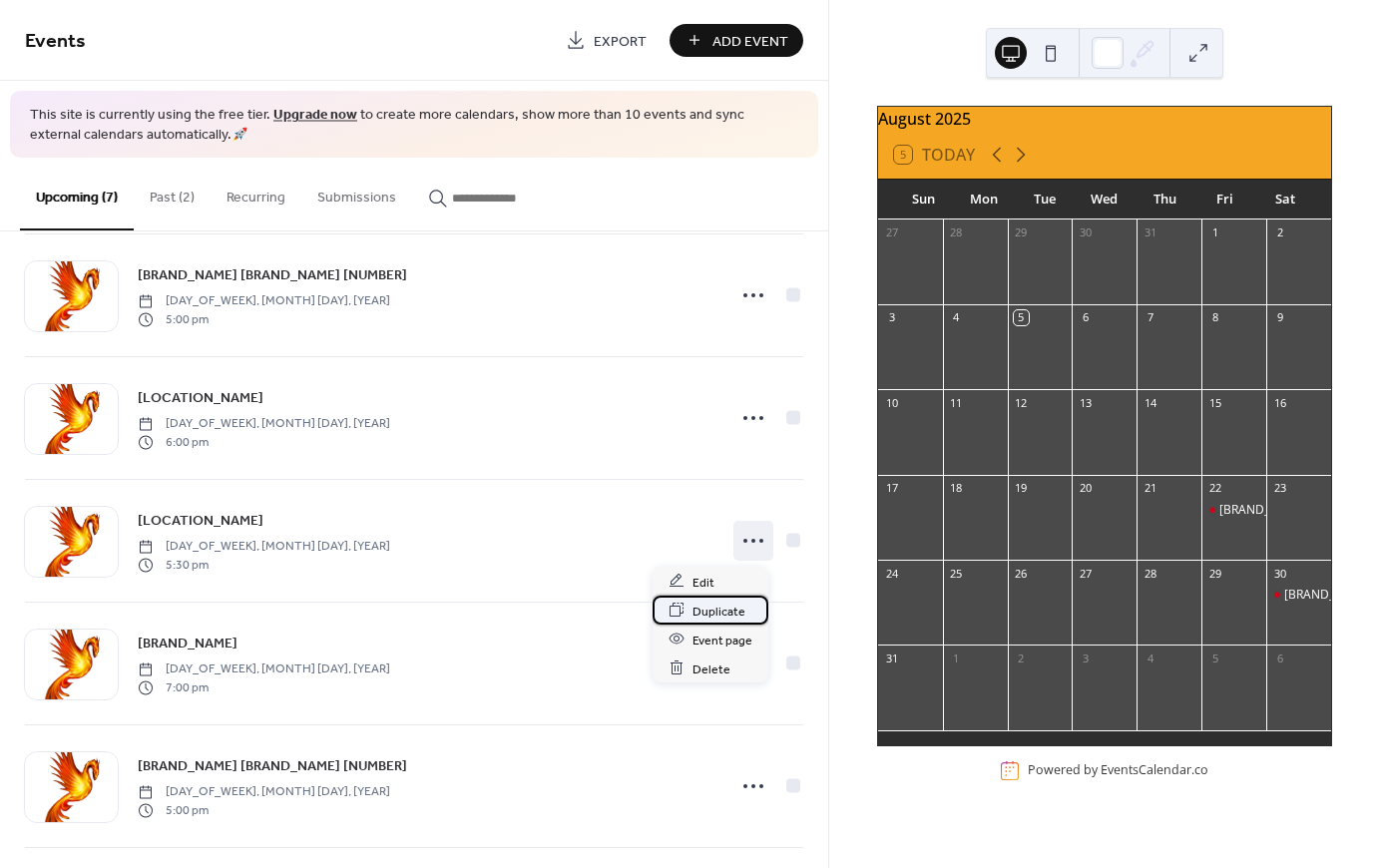 click on "Duplicate" at bounding box center (718, 611) 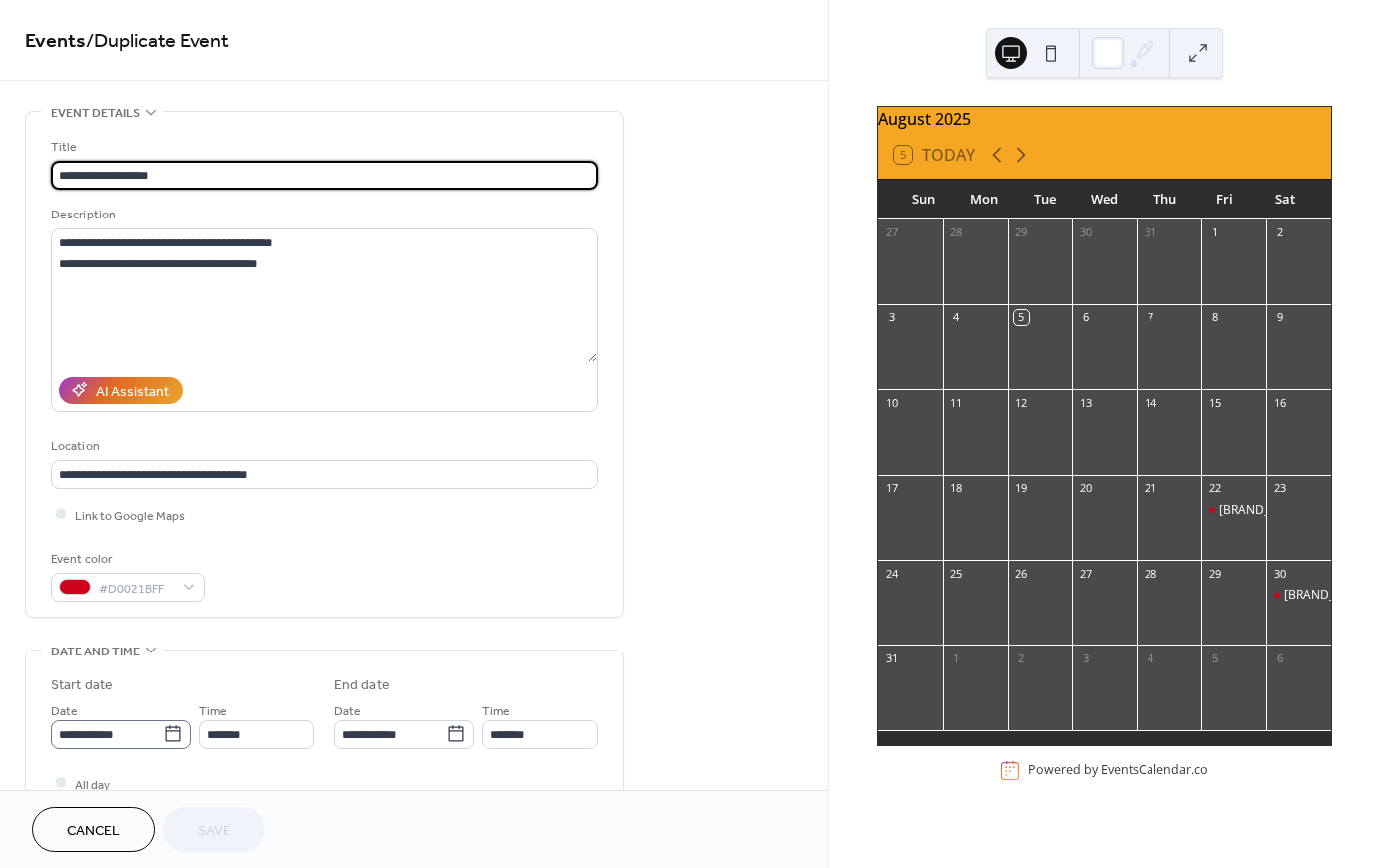 click 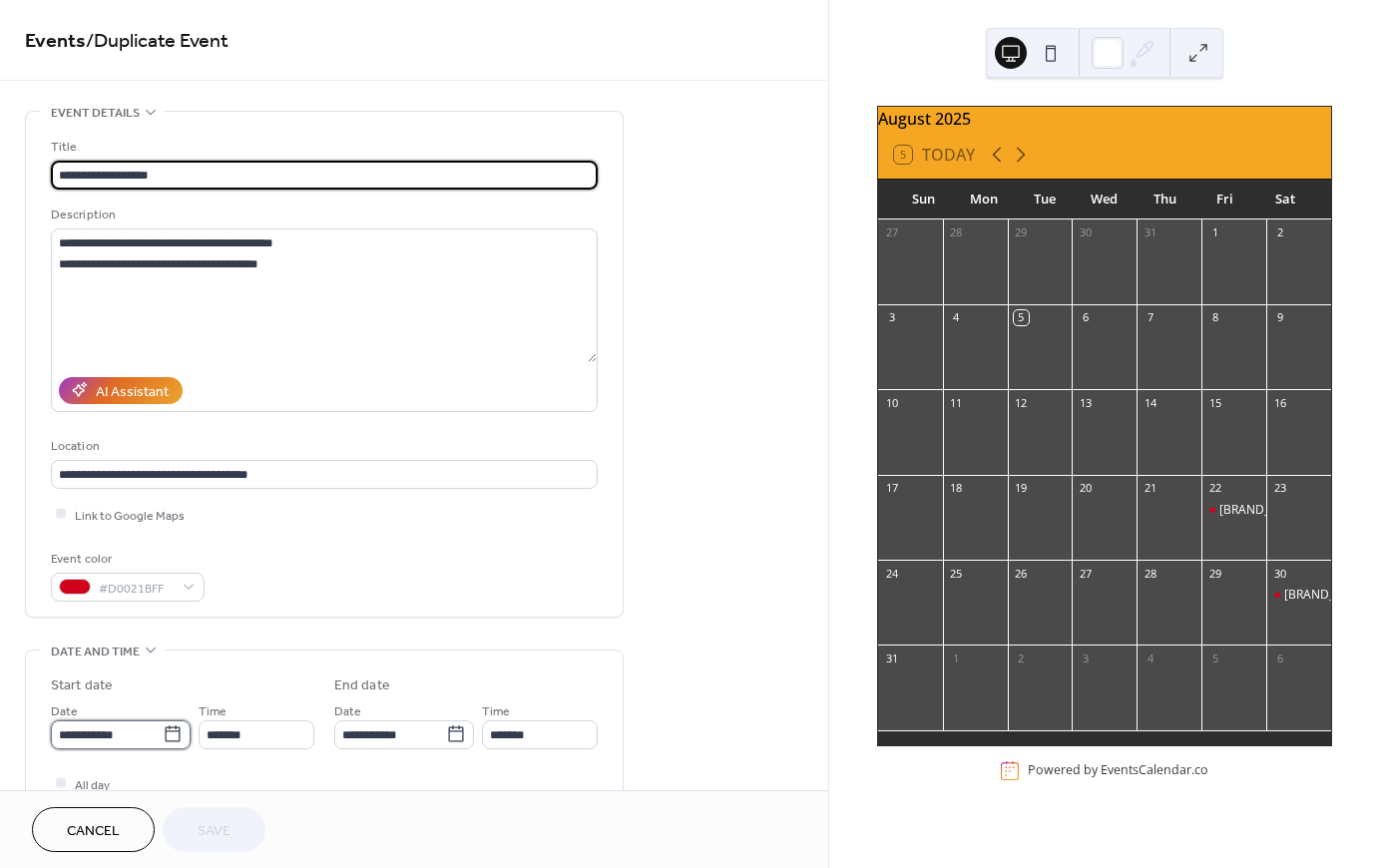click on "**********" at bounding box center [107, 734] 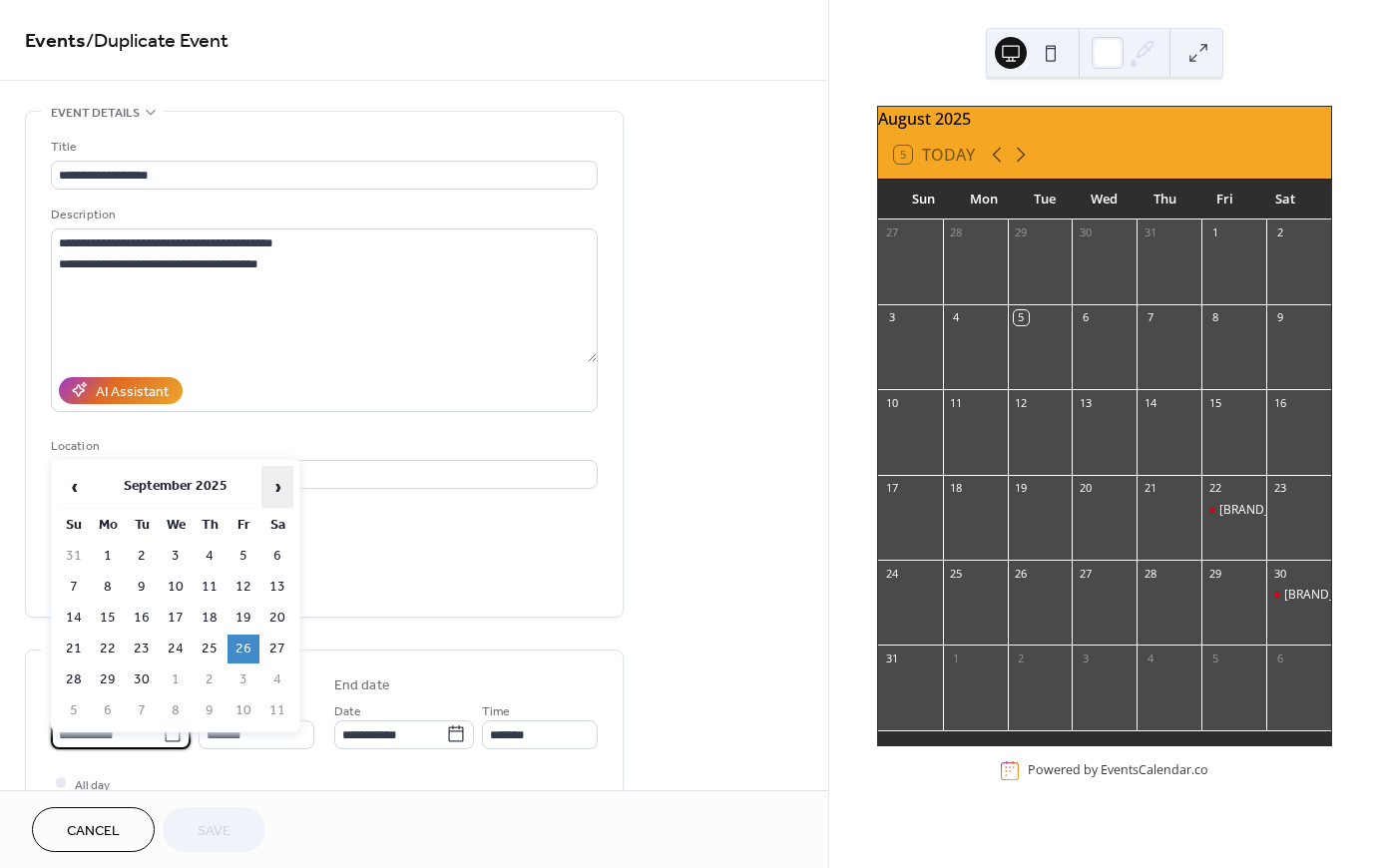 click on "›" at bounding box center (277, 487) 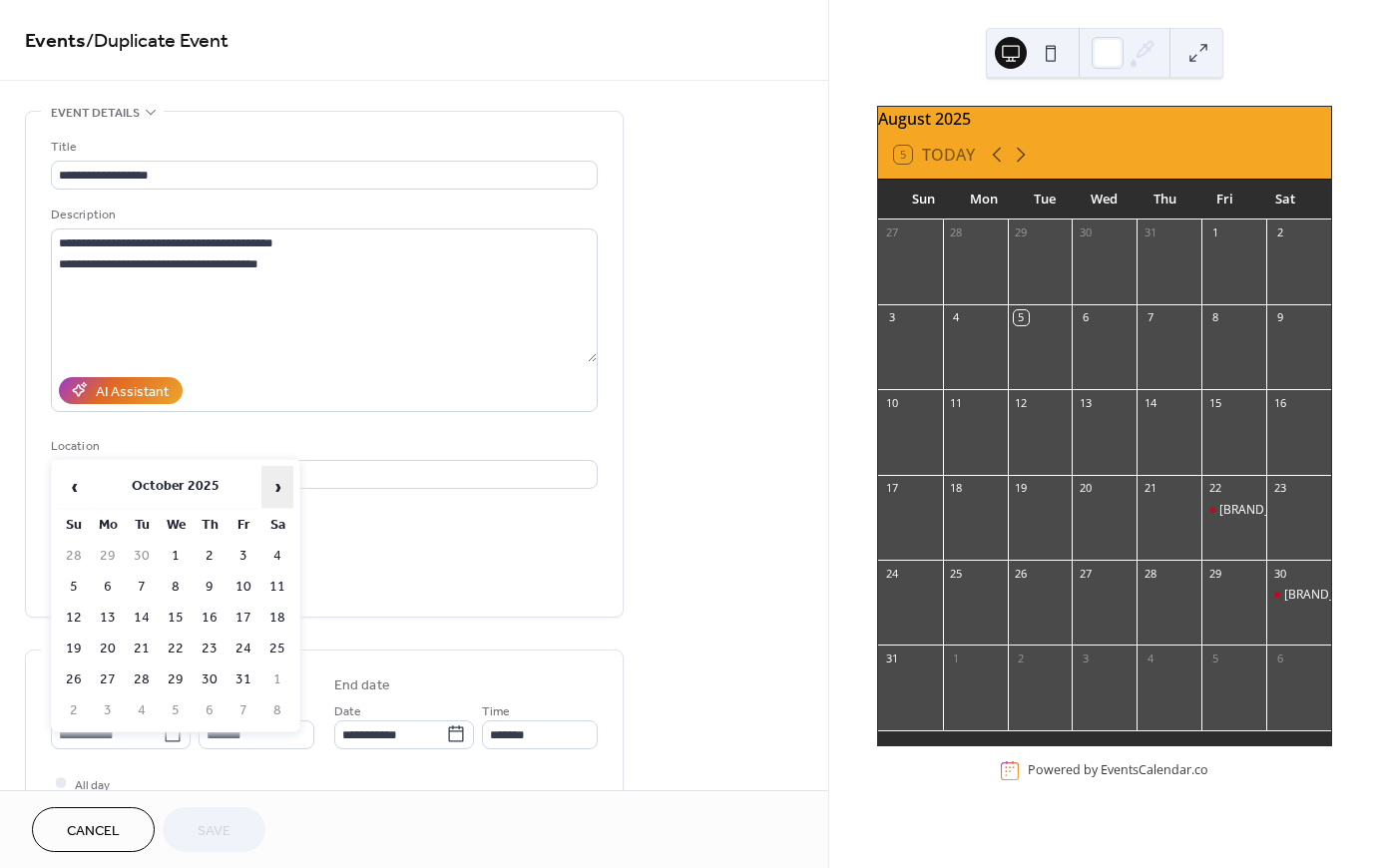 click on "›" at bounding box center (277, 487) 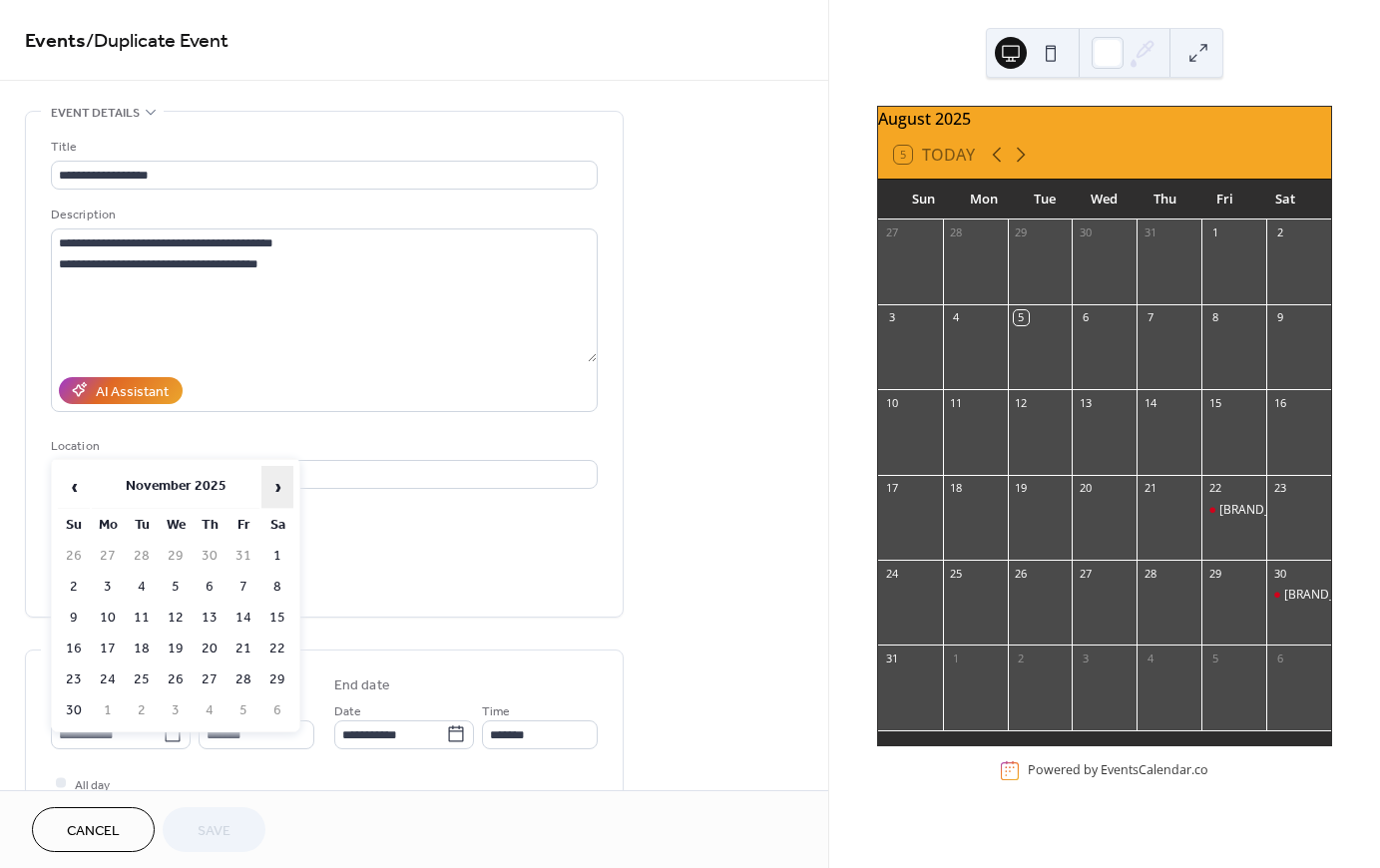 click on "›" at bounding box center [277, 487] 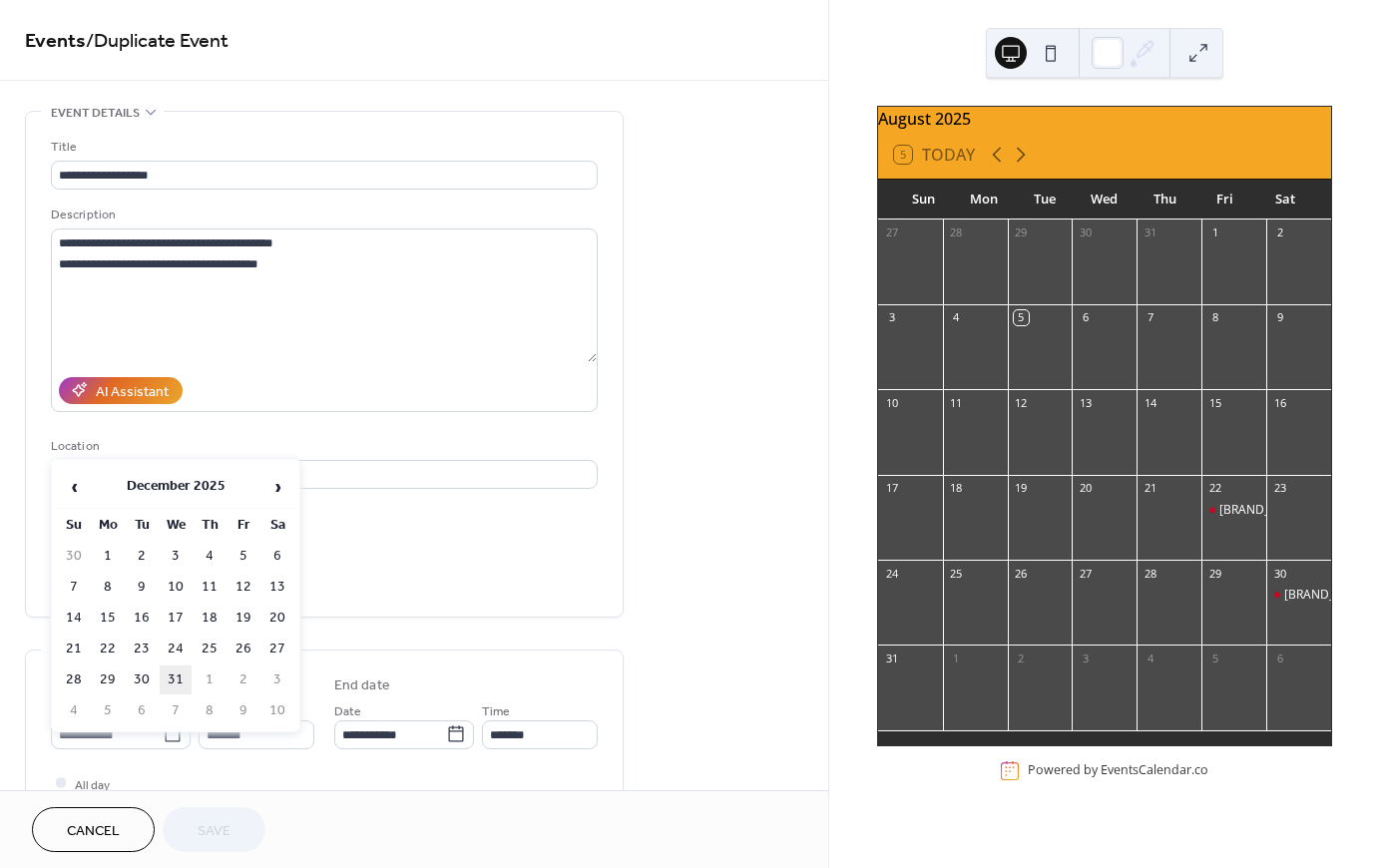 click on "31" at bounding box center (176, 679) 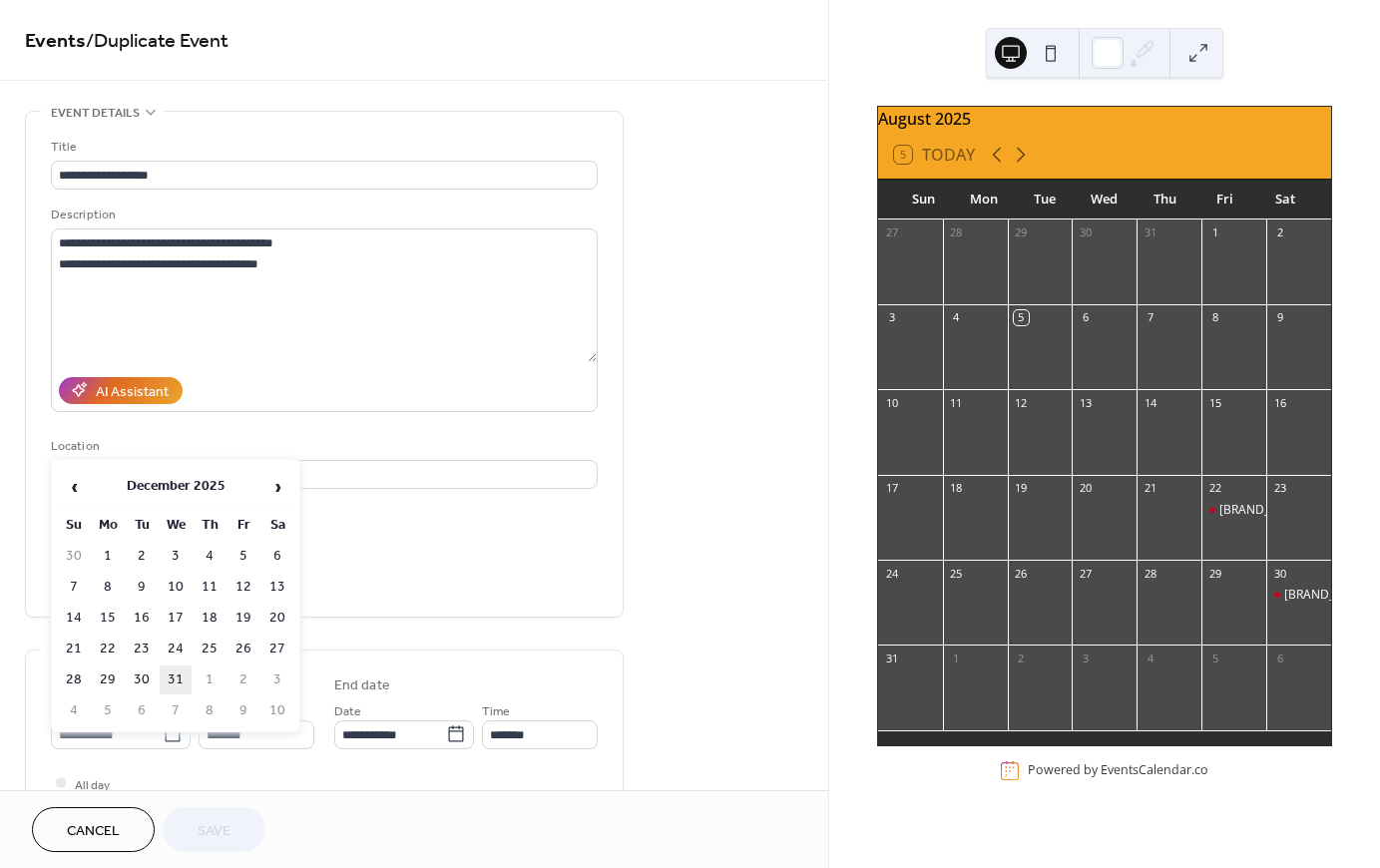 type on "**********" 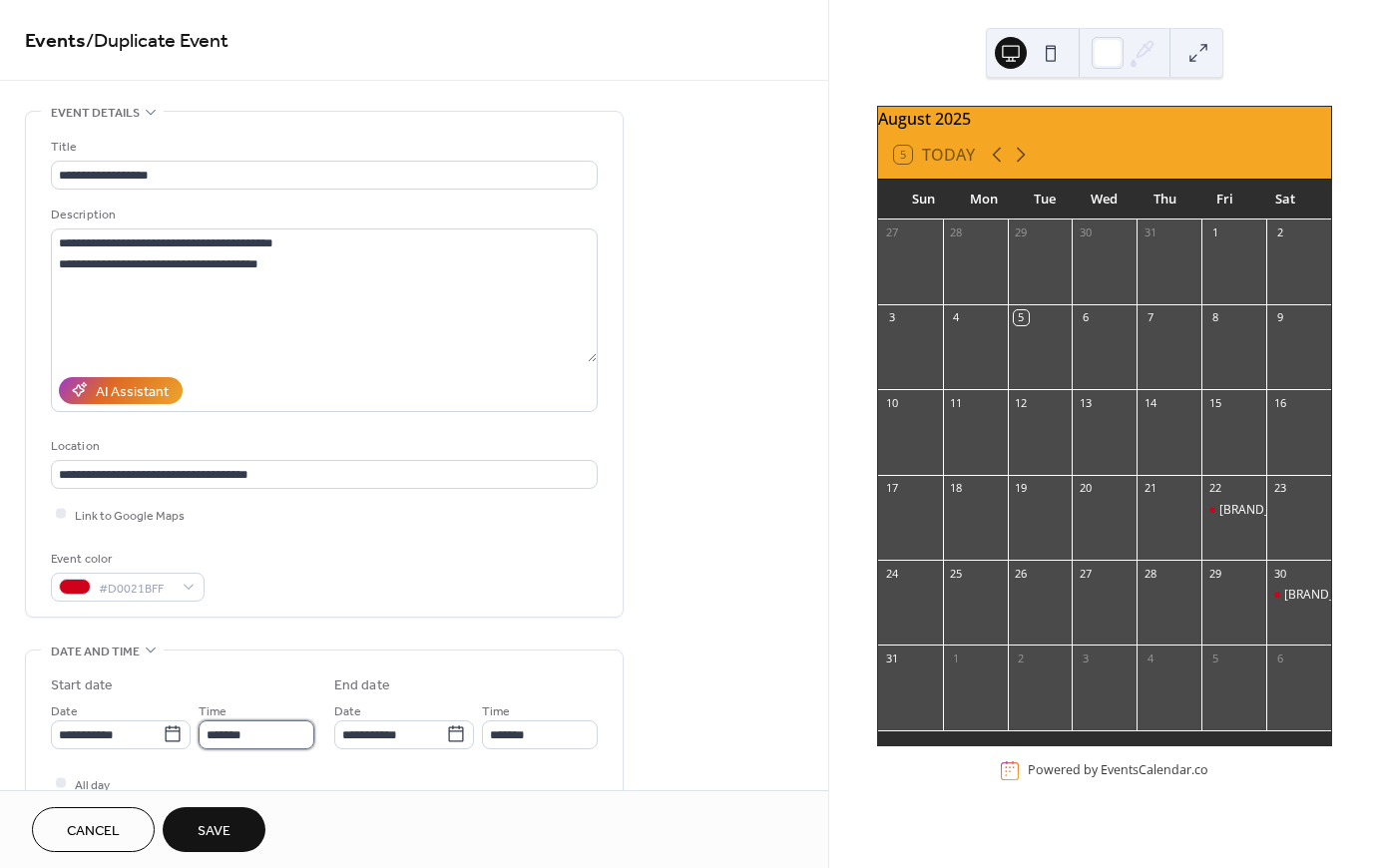 click on "*******" at bounding box center (256, 734) 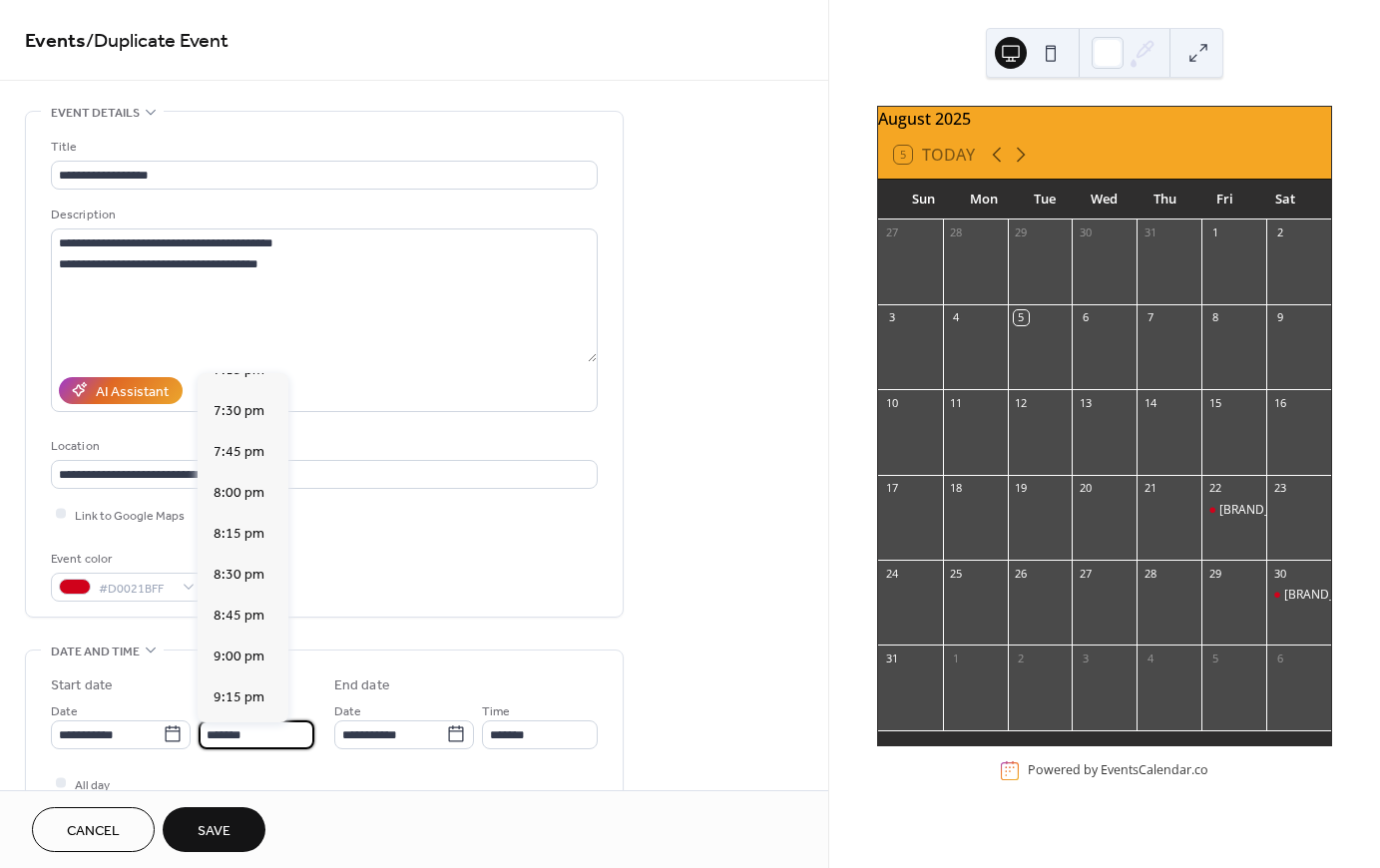 scroll, scrollTop: 3242, scrollLeft: 0, axis: vertical 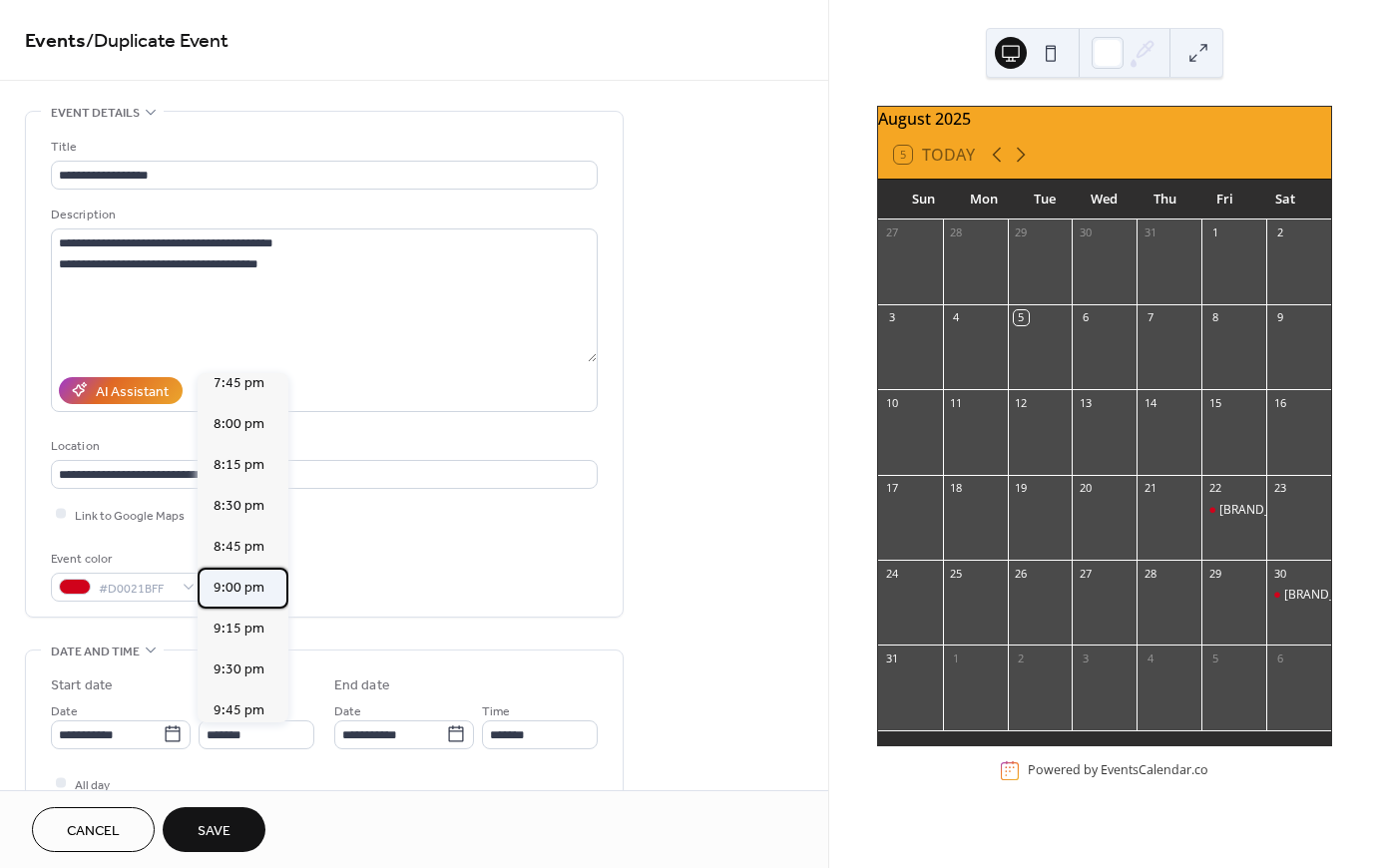 click on "9:00 pm" at bounding box center [238, 587] 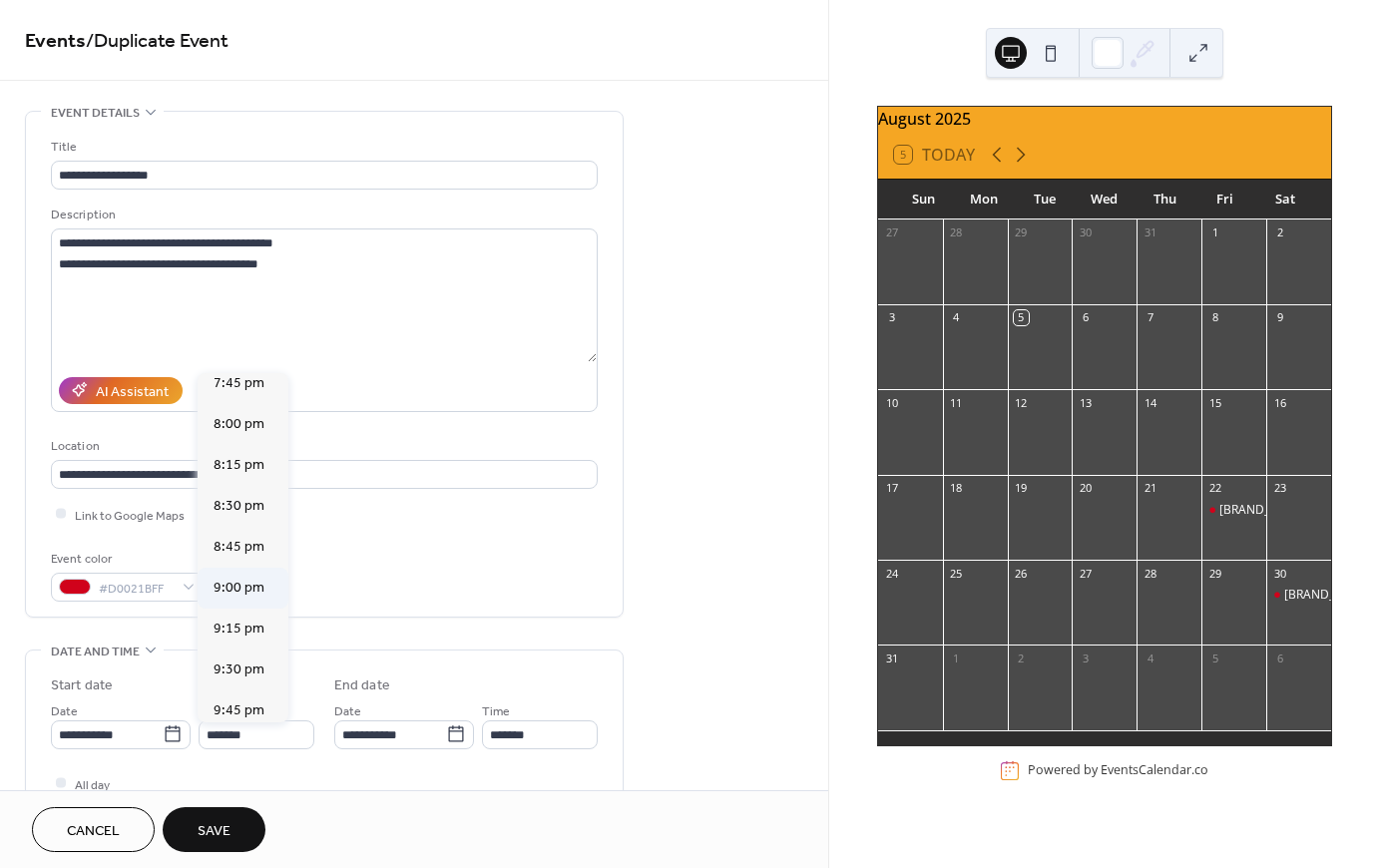 type on "*******" 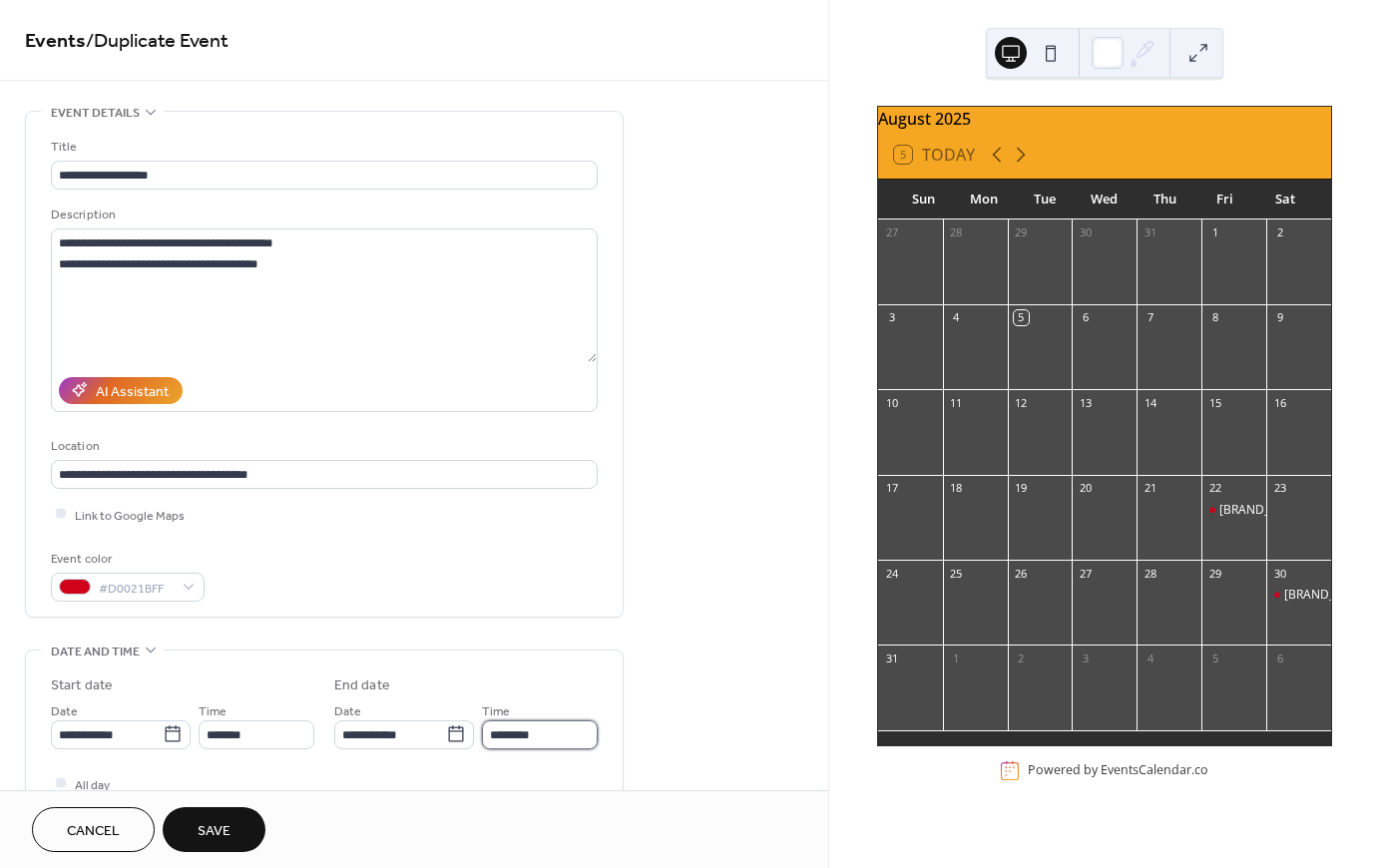 click on "********" at bounding box center (540, 734) 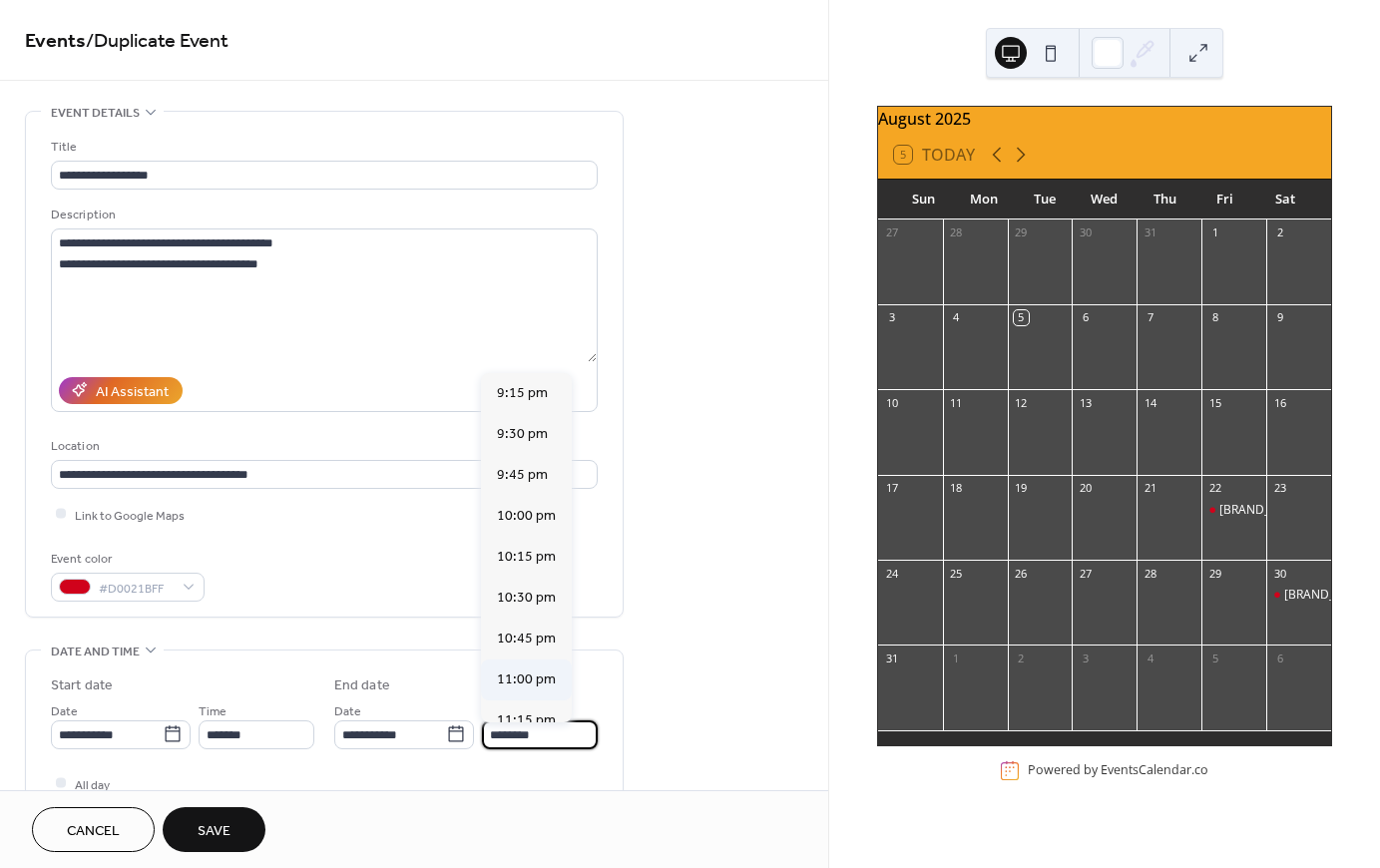 scroll, scrollTop: 88, scrollLeft: 0, axis: vertical 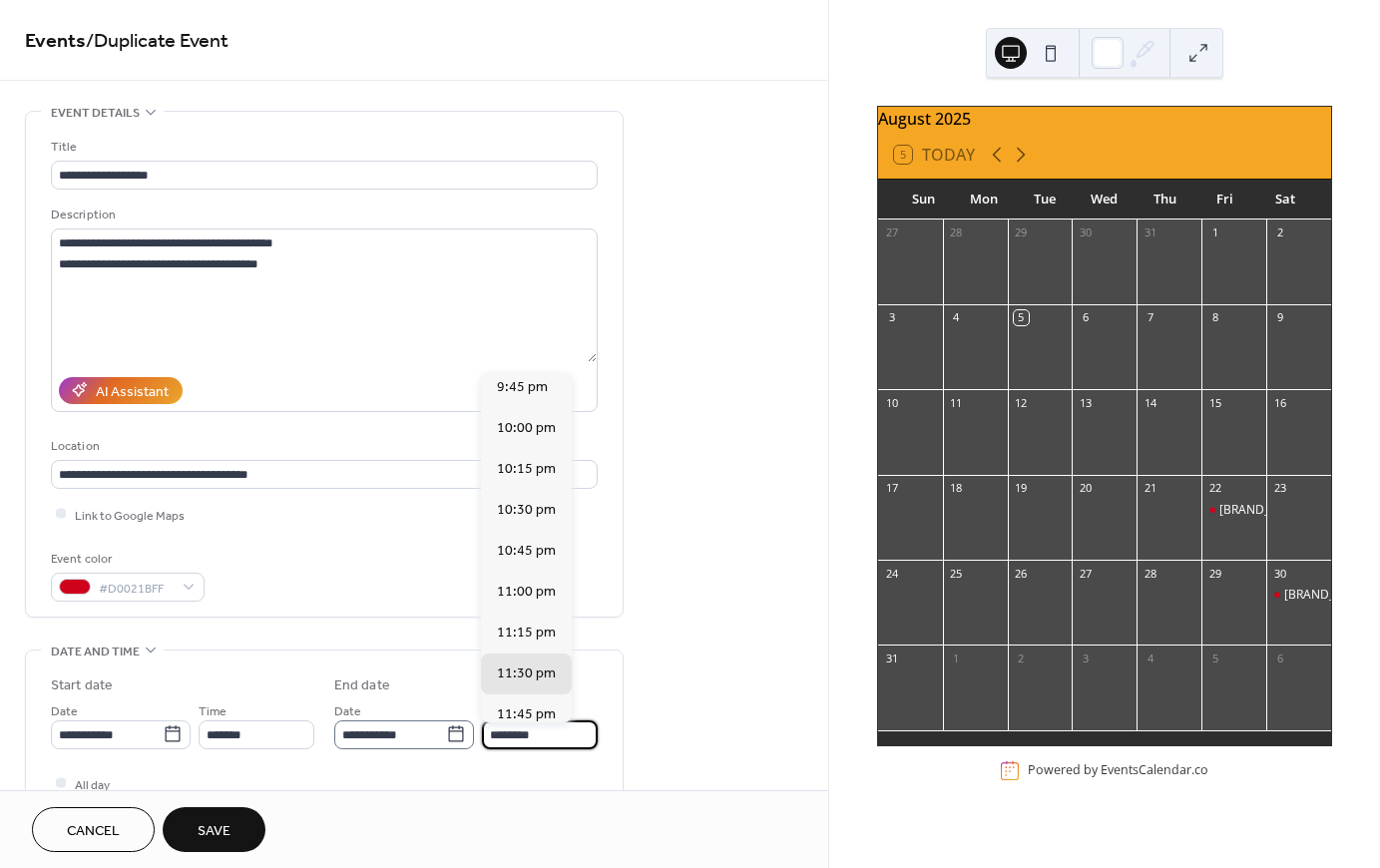 click 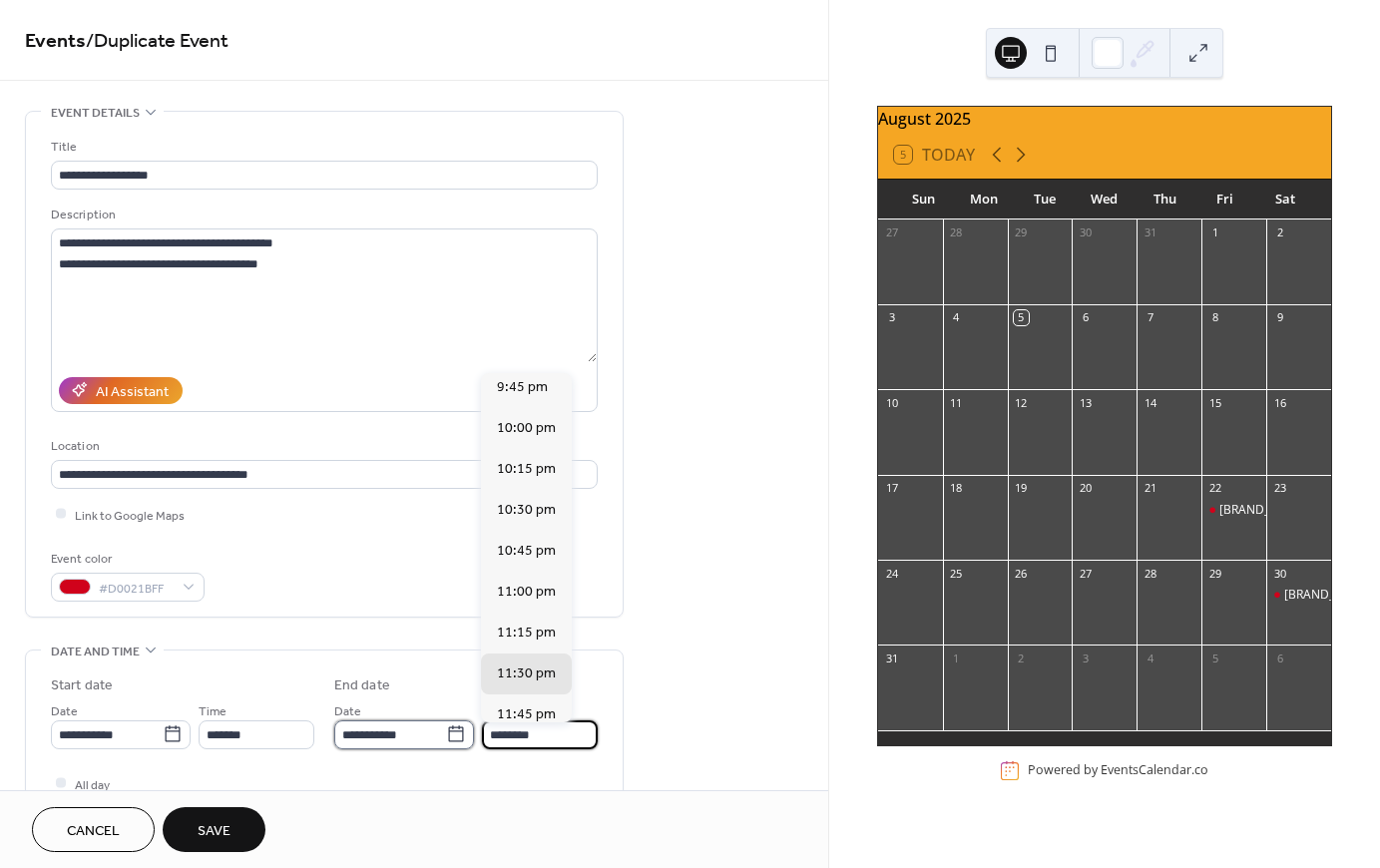 click on "**********" at bounding box center (390, 734) 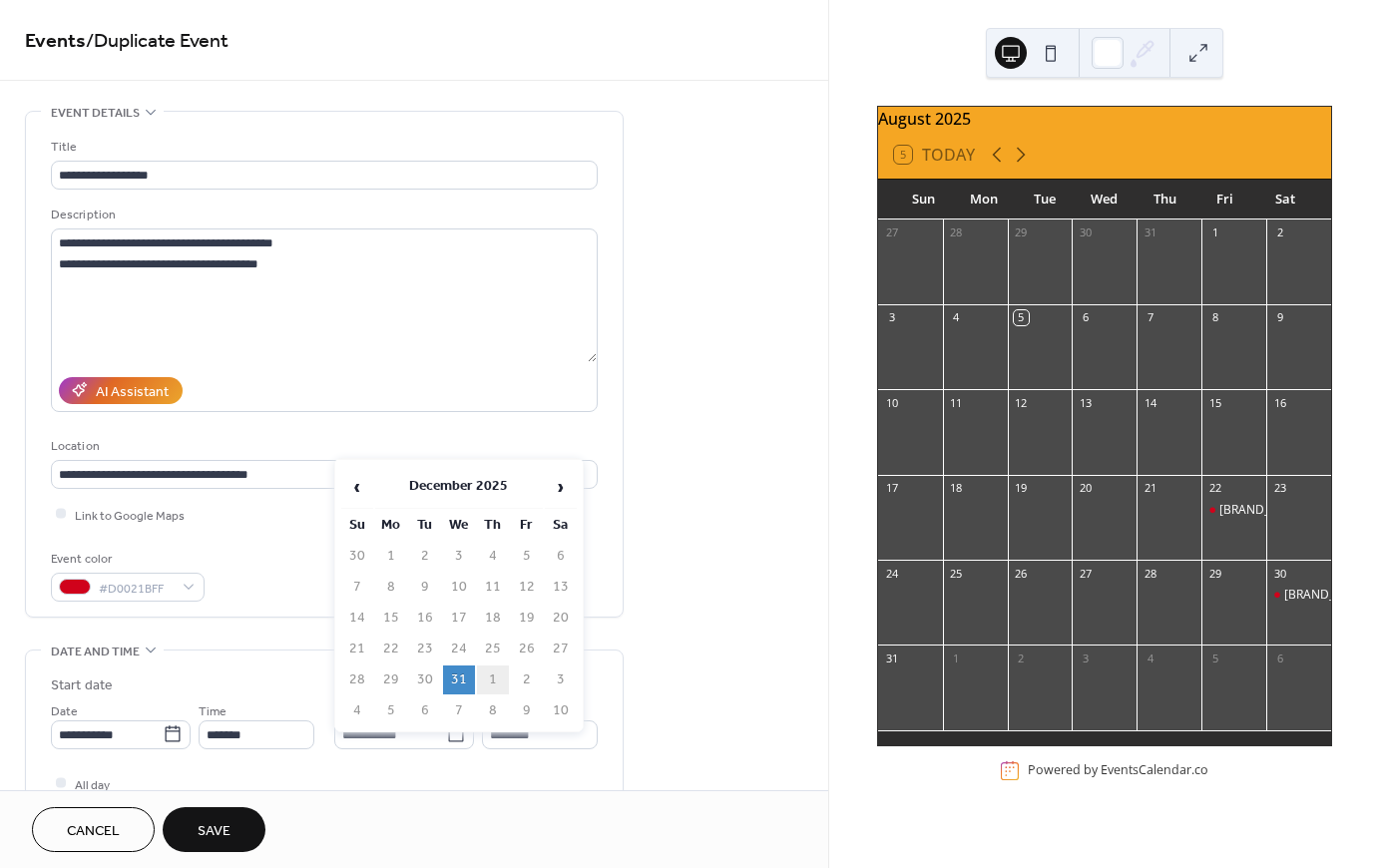 click on "1" at bounding box center (493, 679) 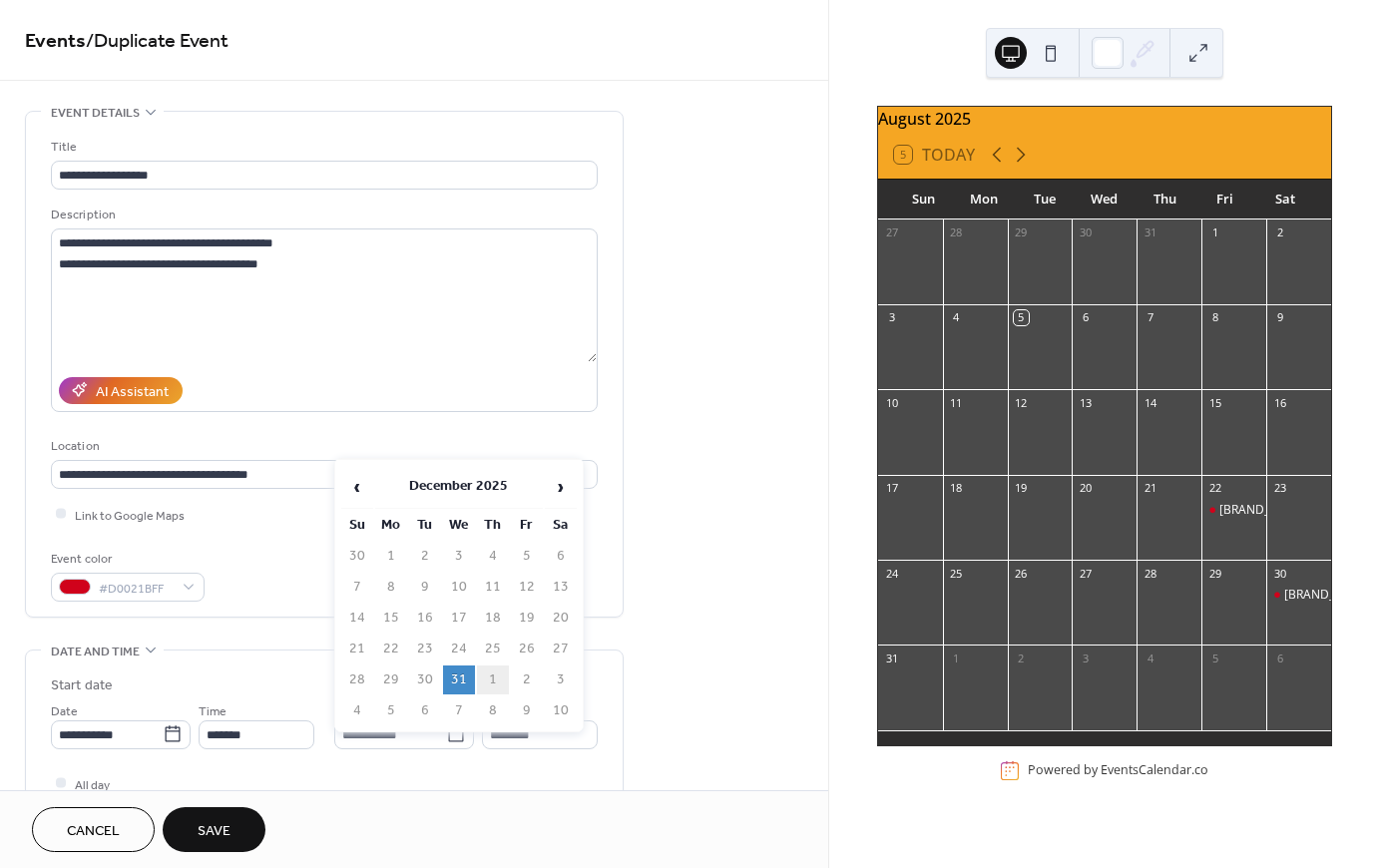 type on "**********" 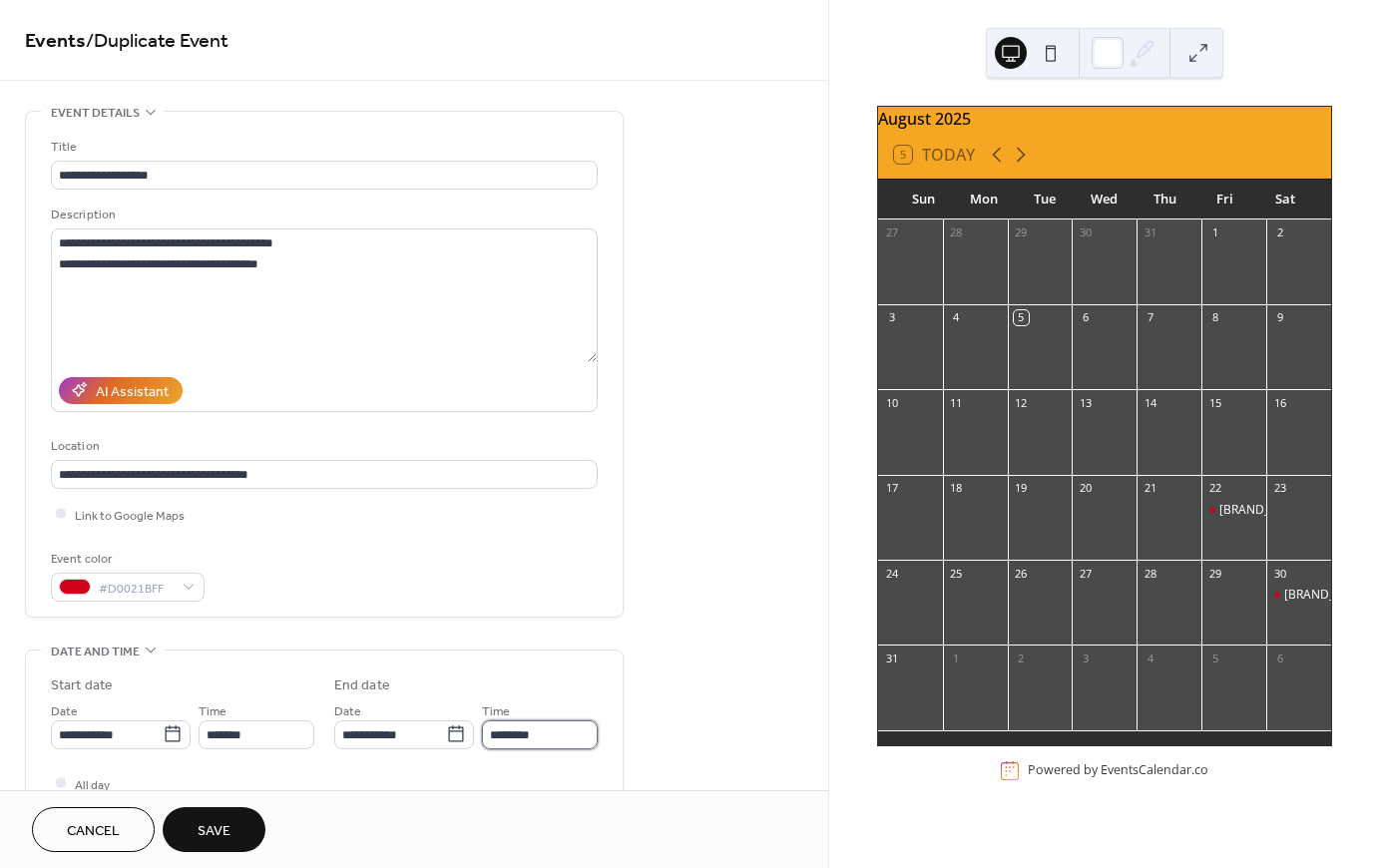 click on "********" at bounding box center (540, 734) 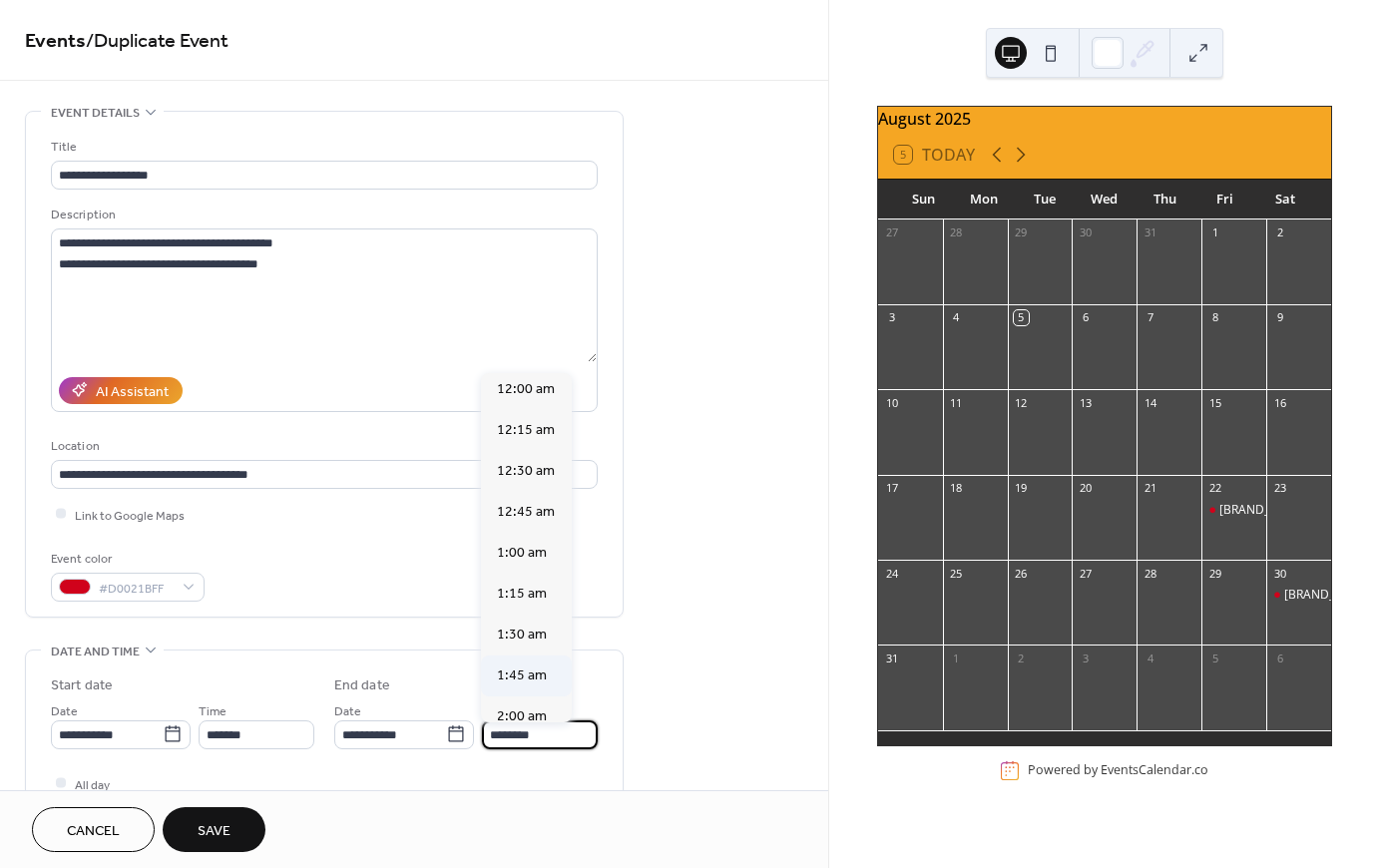 scroll, scrollTop: 0, scrollLeft: 0, axis: both 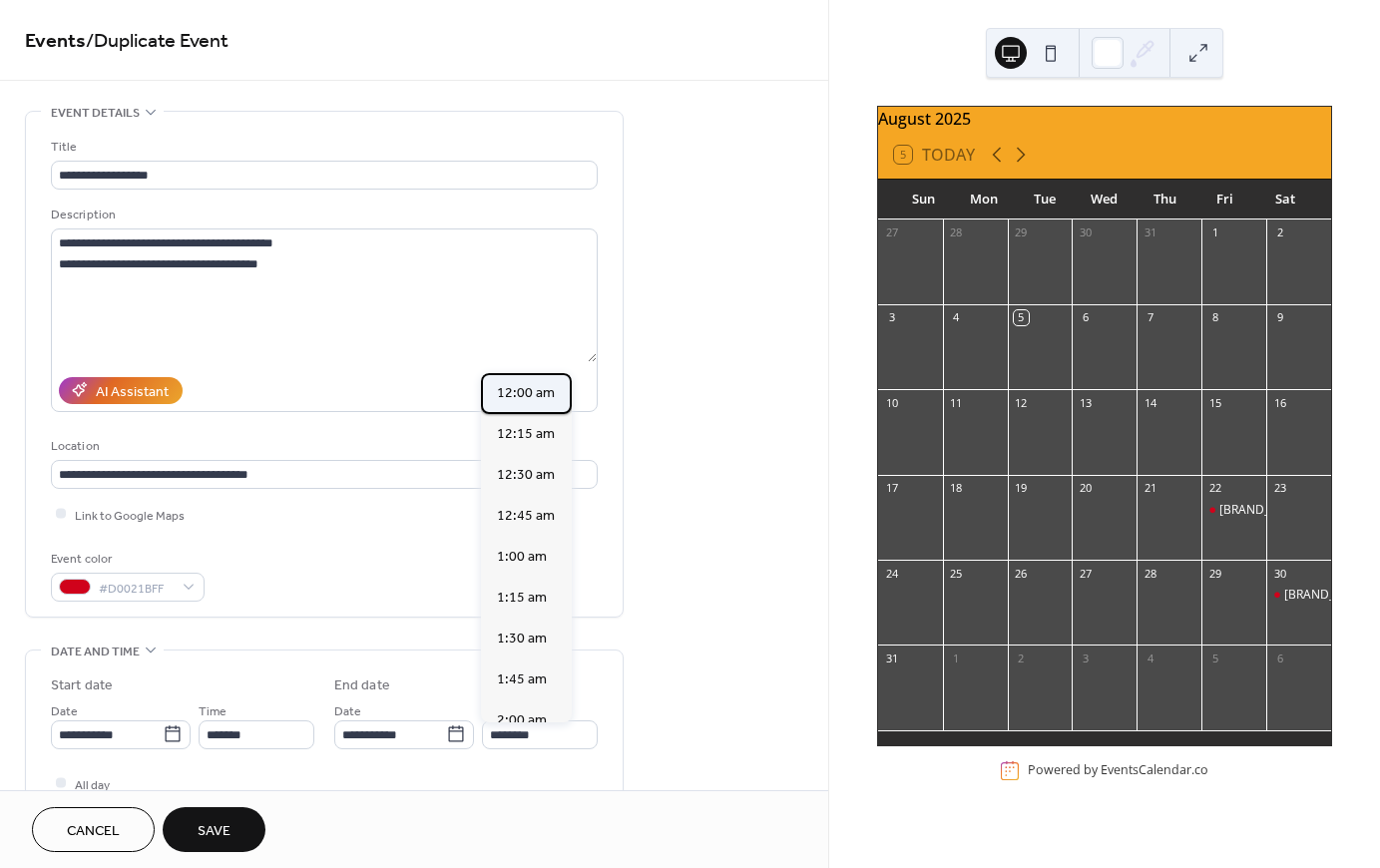 click on "12:00 am" at bounding box center (526, 392) 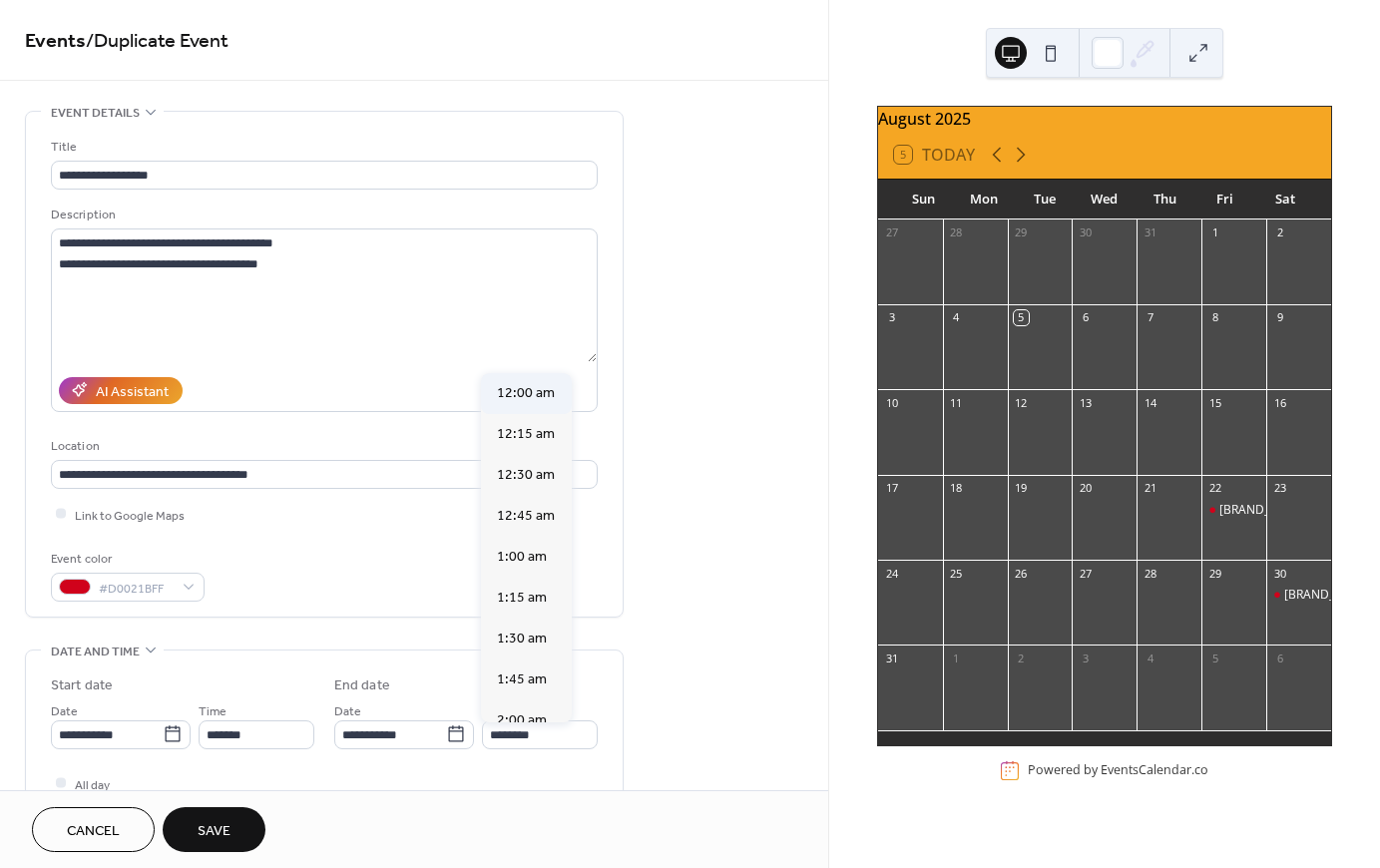 type on "********" 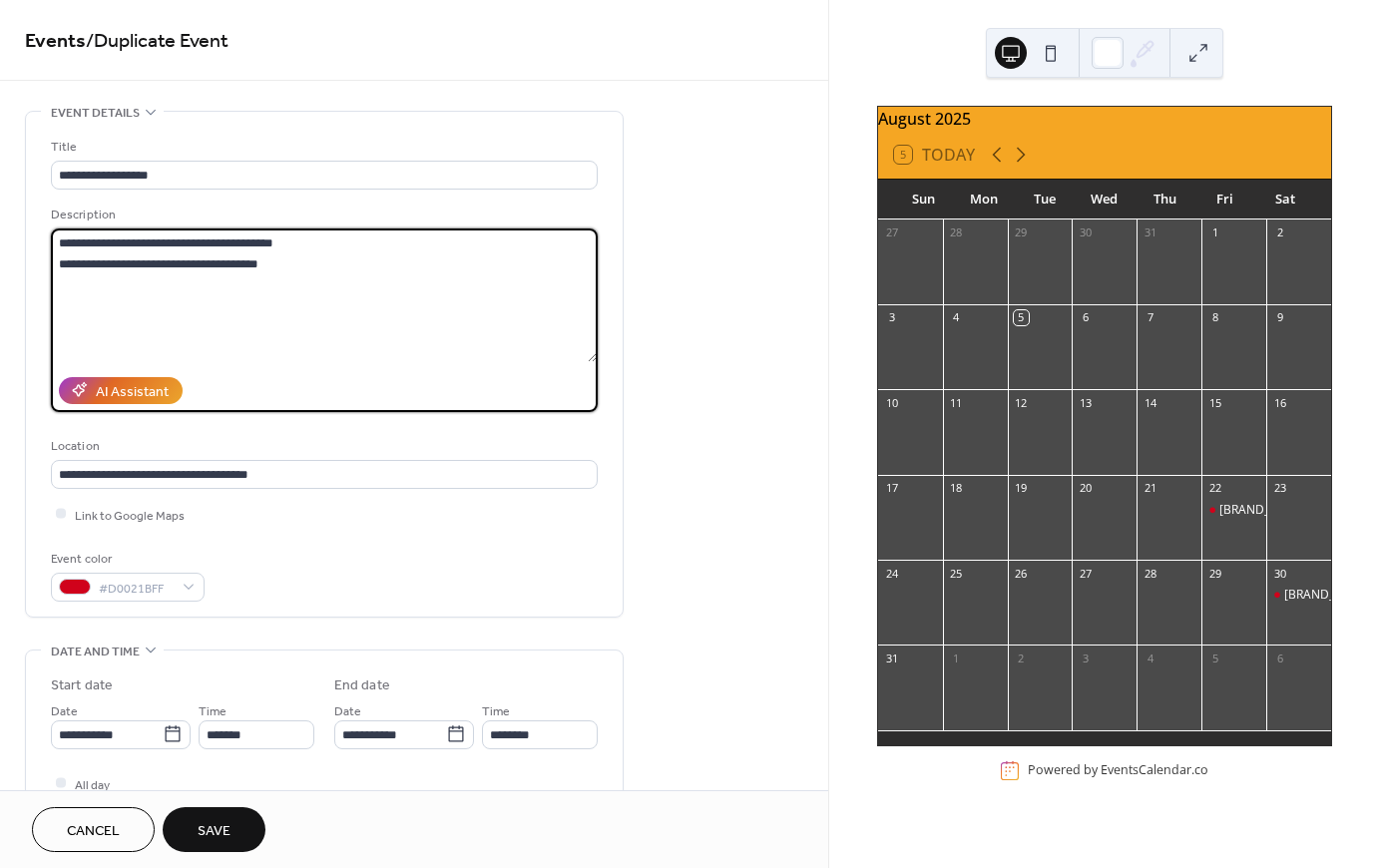 click on "**********" at bounding box center (323, 295) 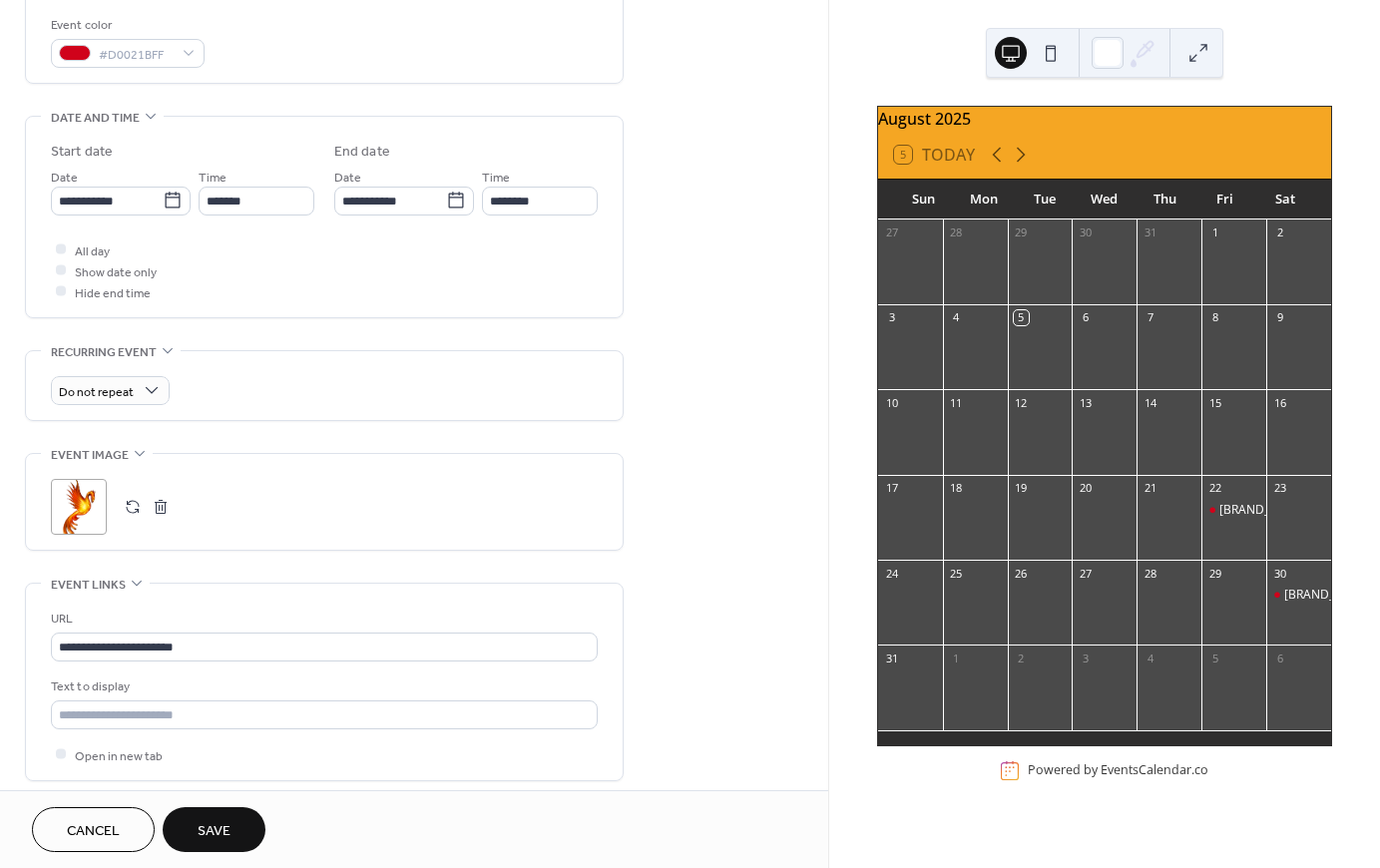 scroll, scrollTop: 700, scrollLeft: 0, axis: vertical 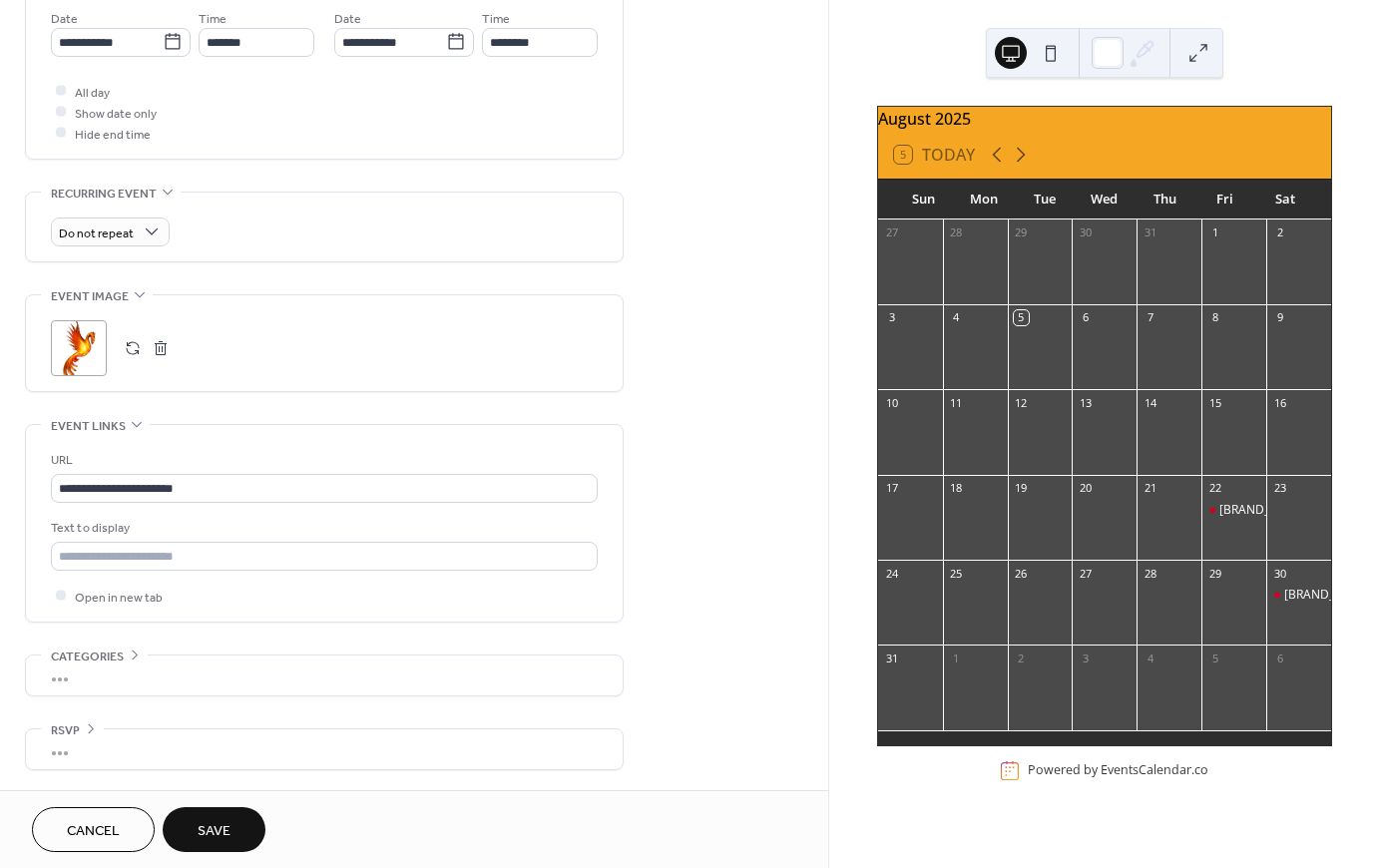 type on "**********" 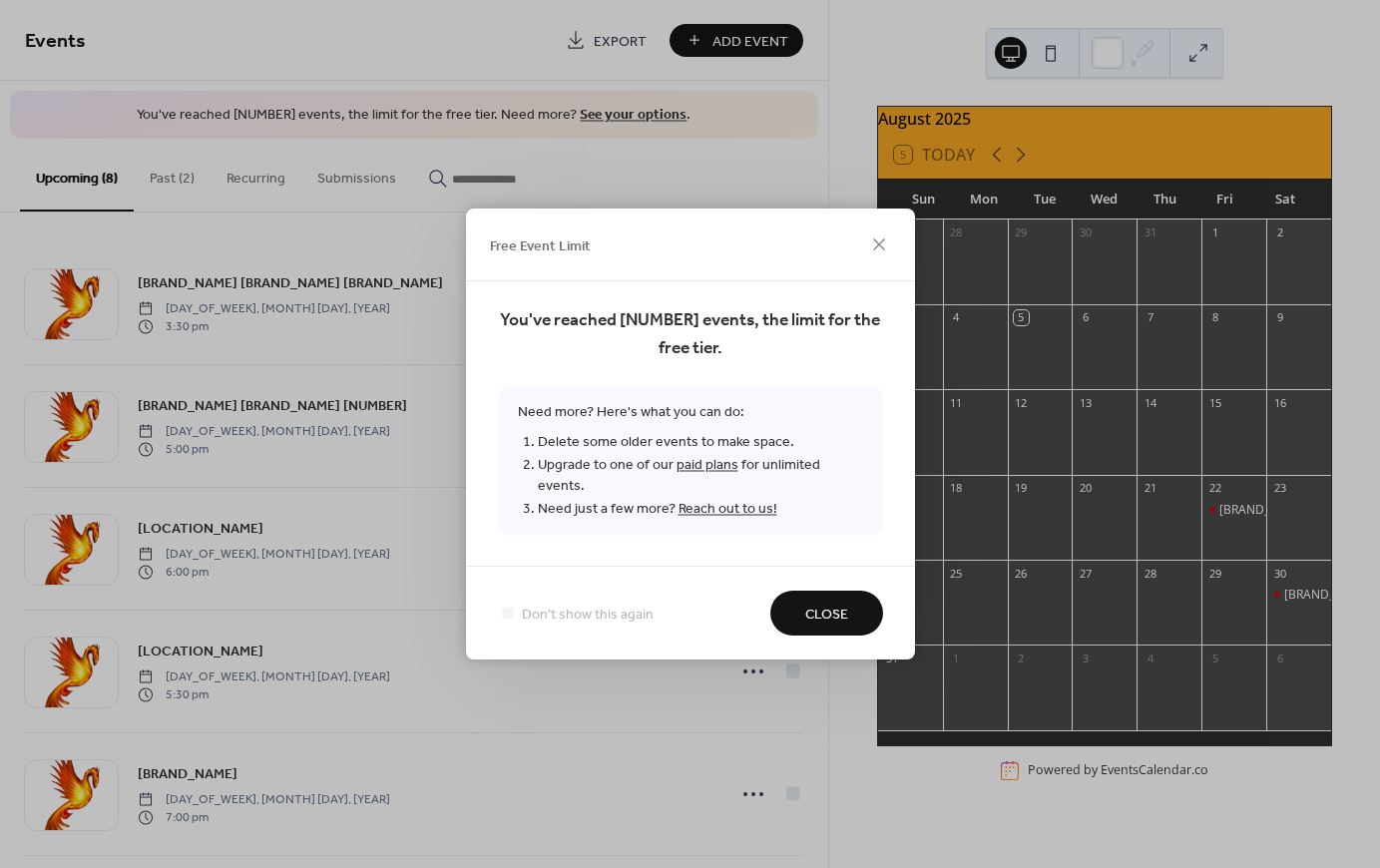 click on "Close" at bounding box center [826, 613] 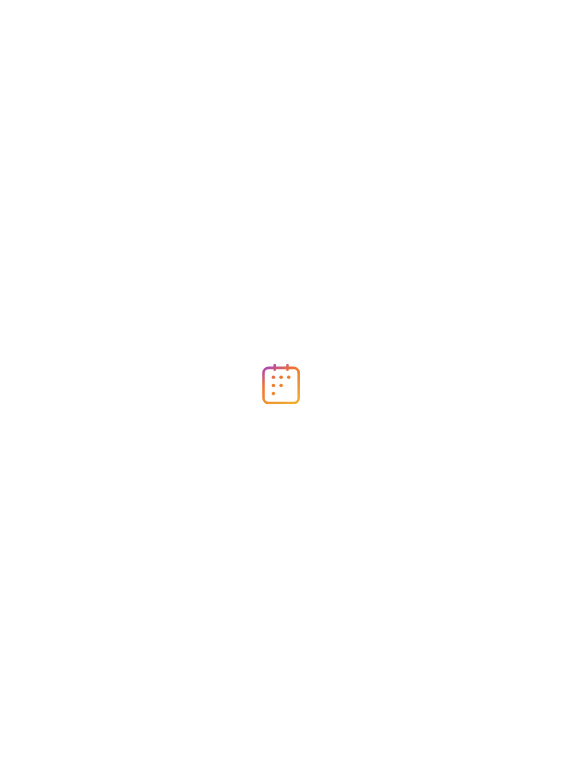scroll, scrollTop: 0, scrollLeft: 0, axis: both 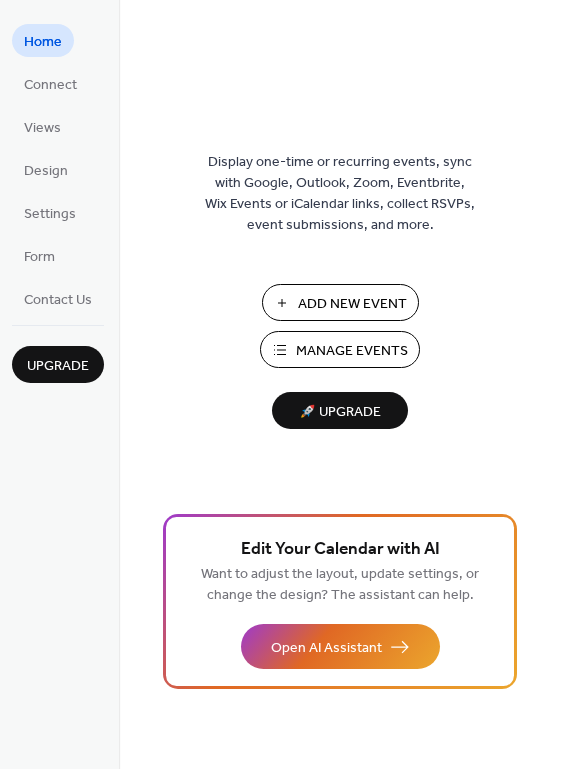 click on "Manage Events" at bounding box center [352, 351] 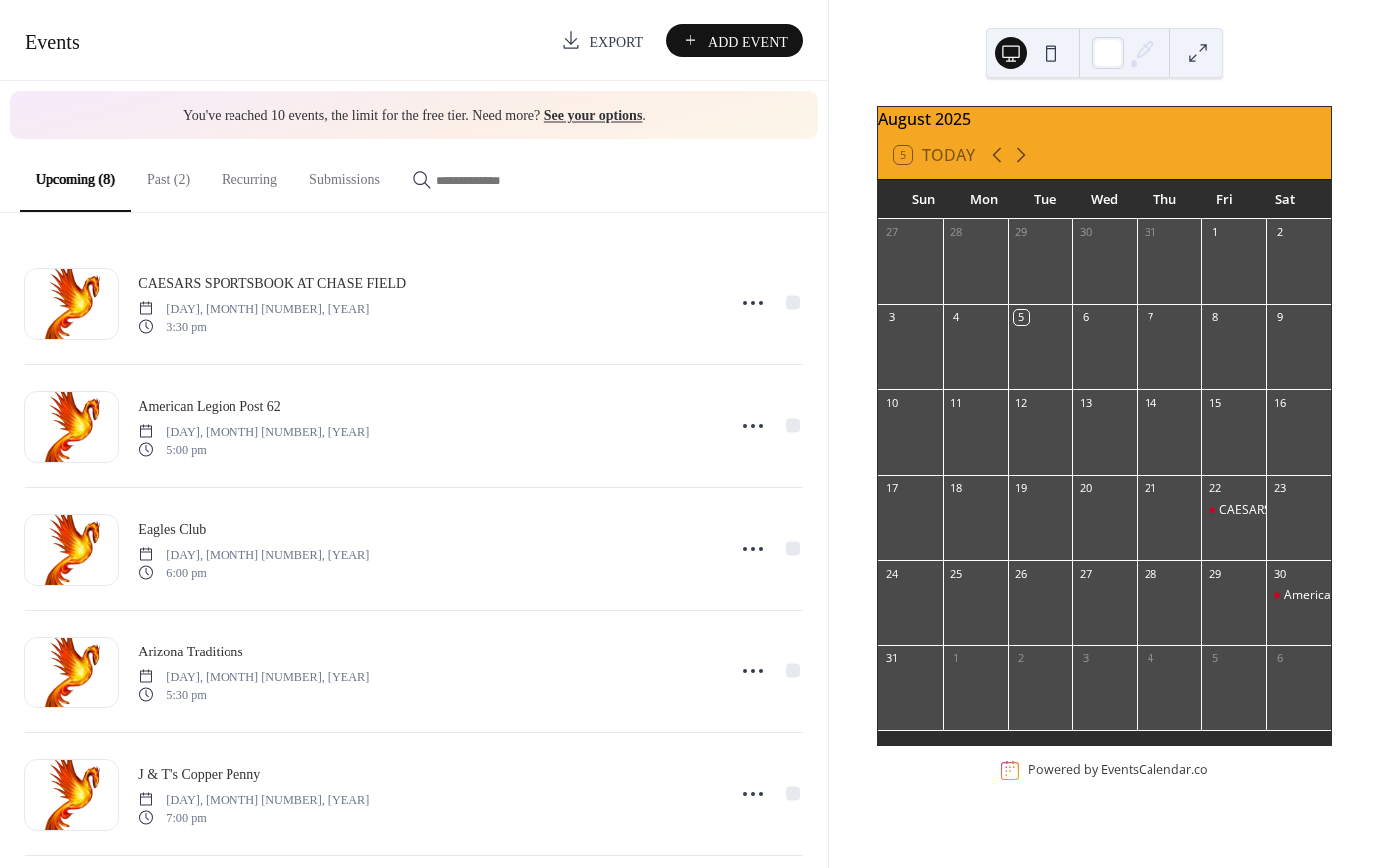 scroll, scrollTop: 0, scrollLeft: 0, axis: both 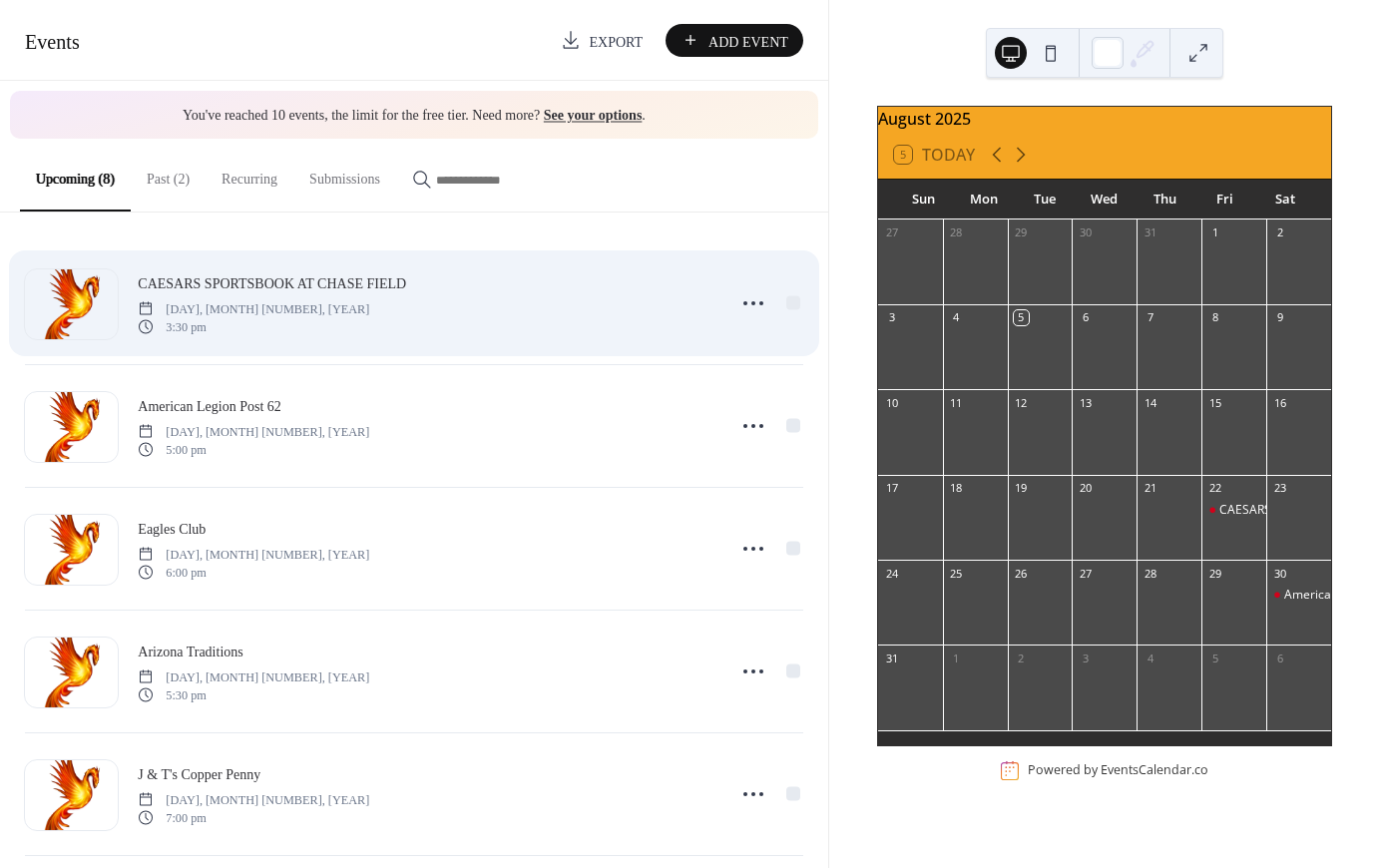 click on "CAESARS SPORTSBOOK  AT CHASE FIELD" at bounding box center (271, 282) 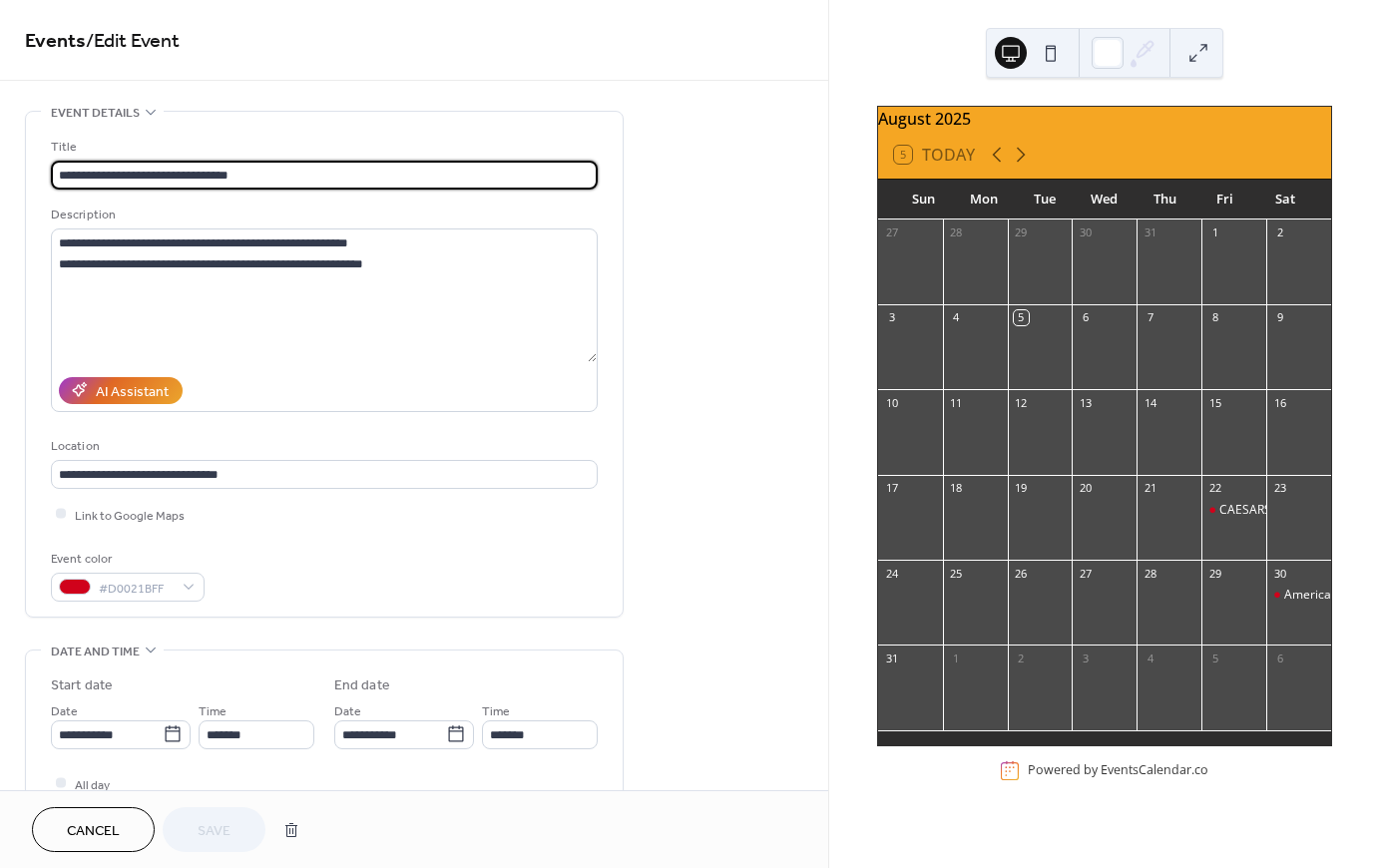 click on "**********" at bounding box center [324, 175] 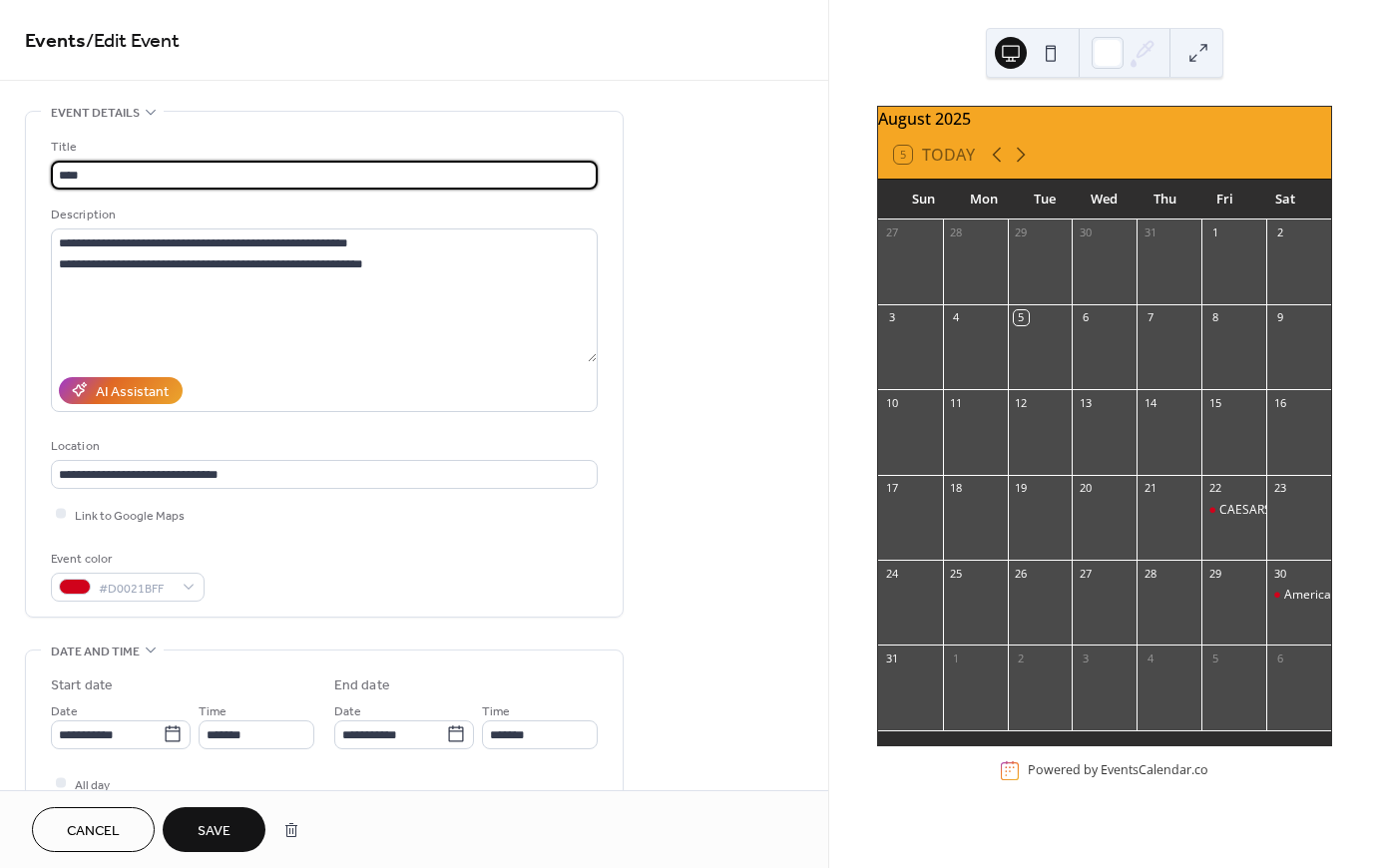 type on "*" 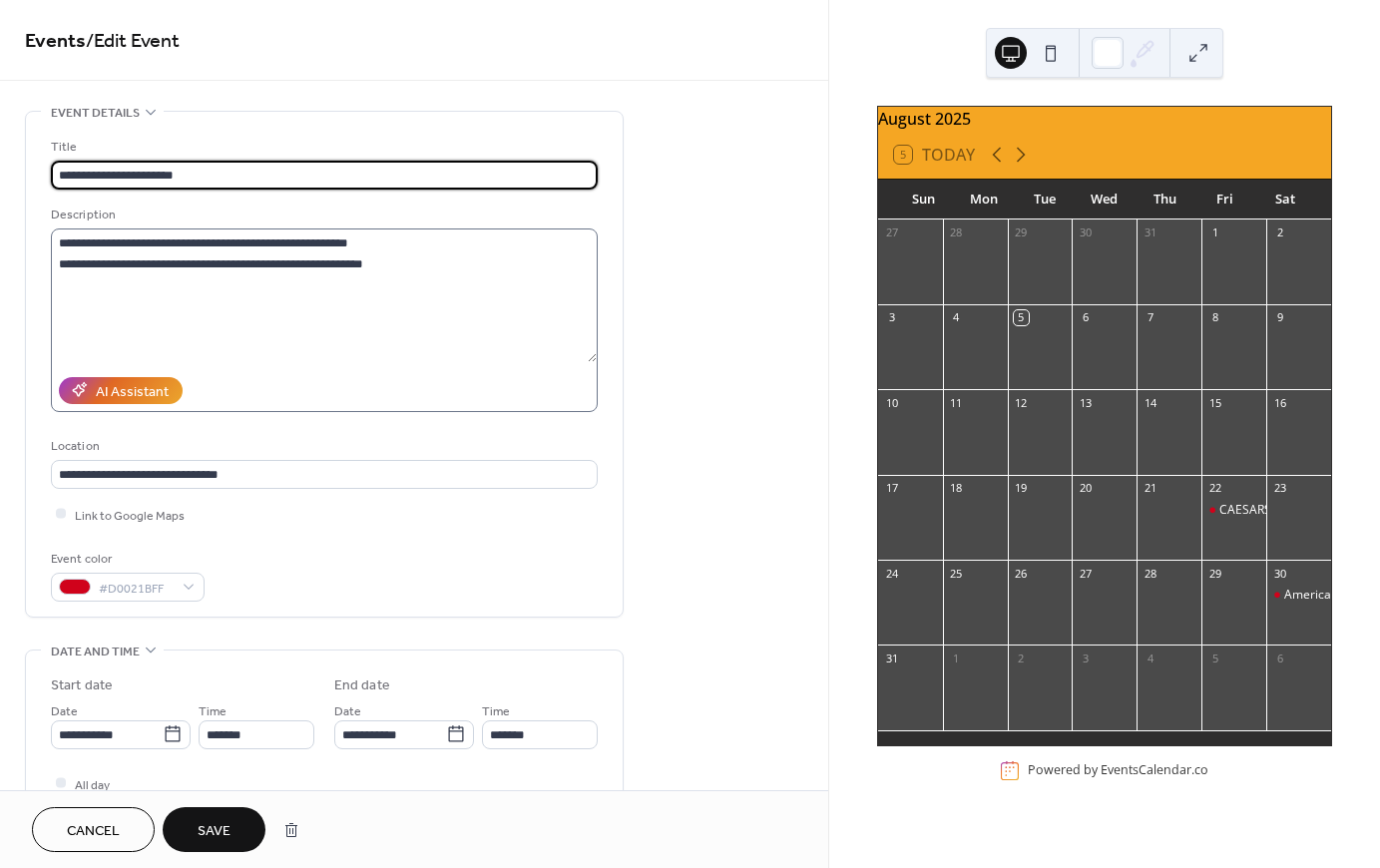 type on "**********" 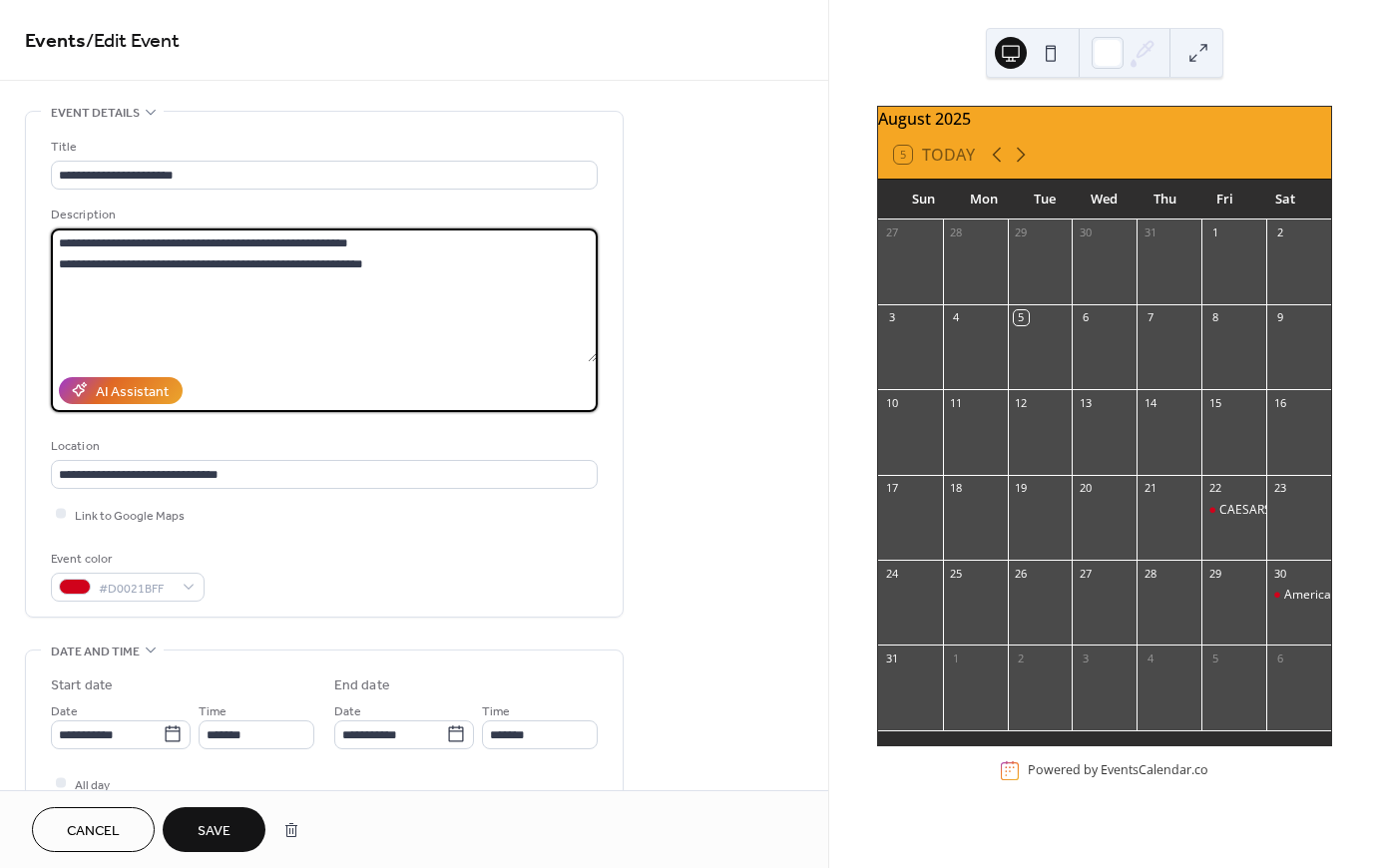 click on "**********" at bounding box center [323, 295] 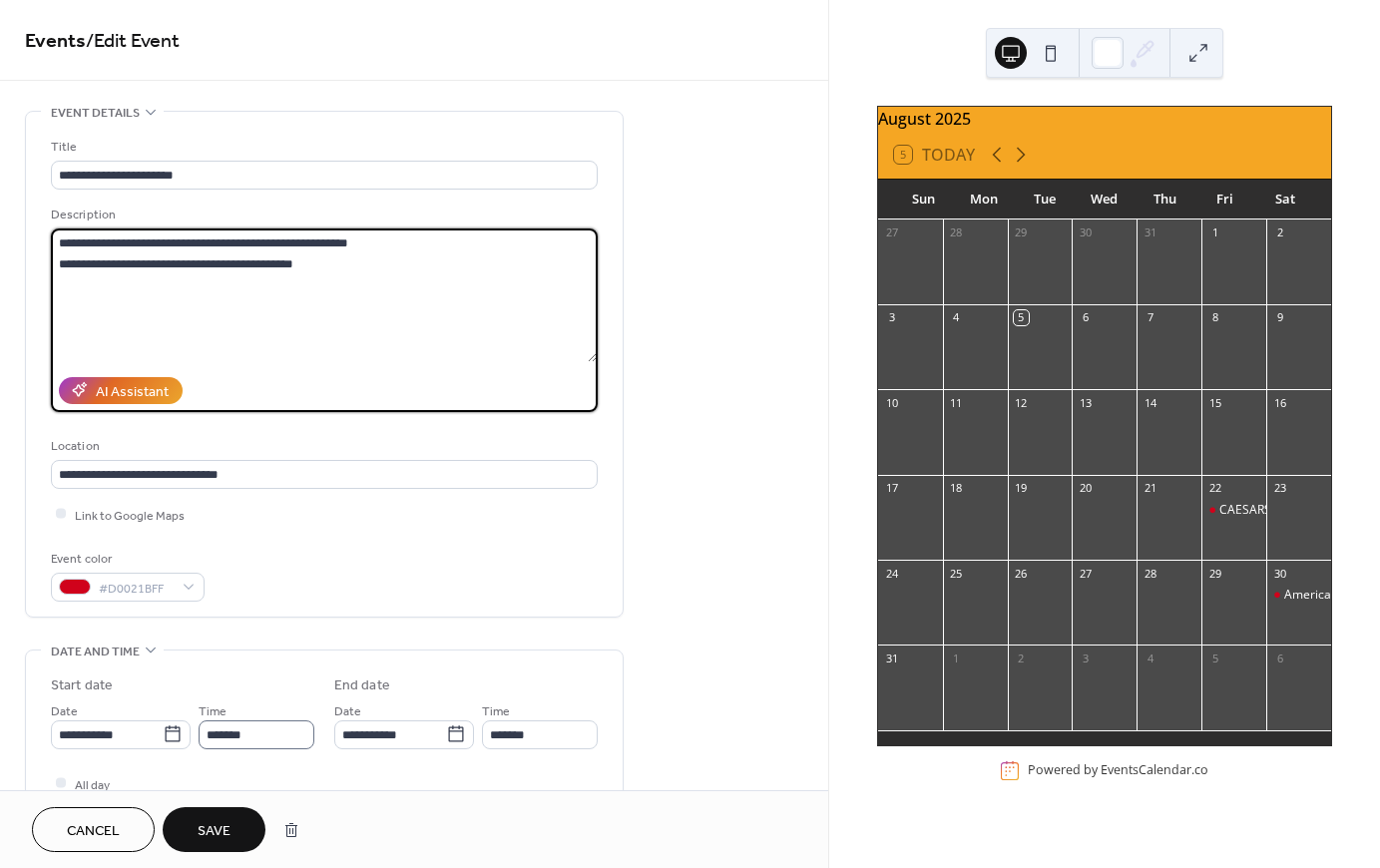 type on "**********" 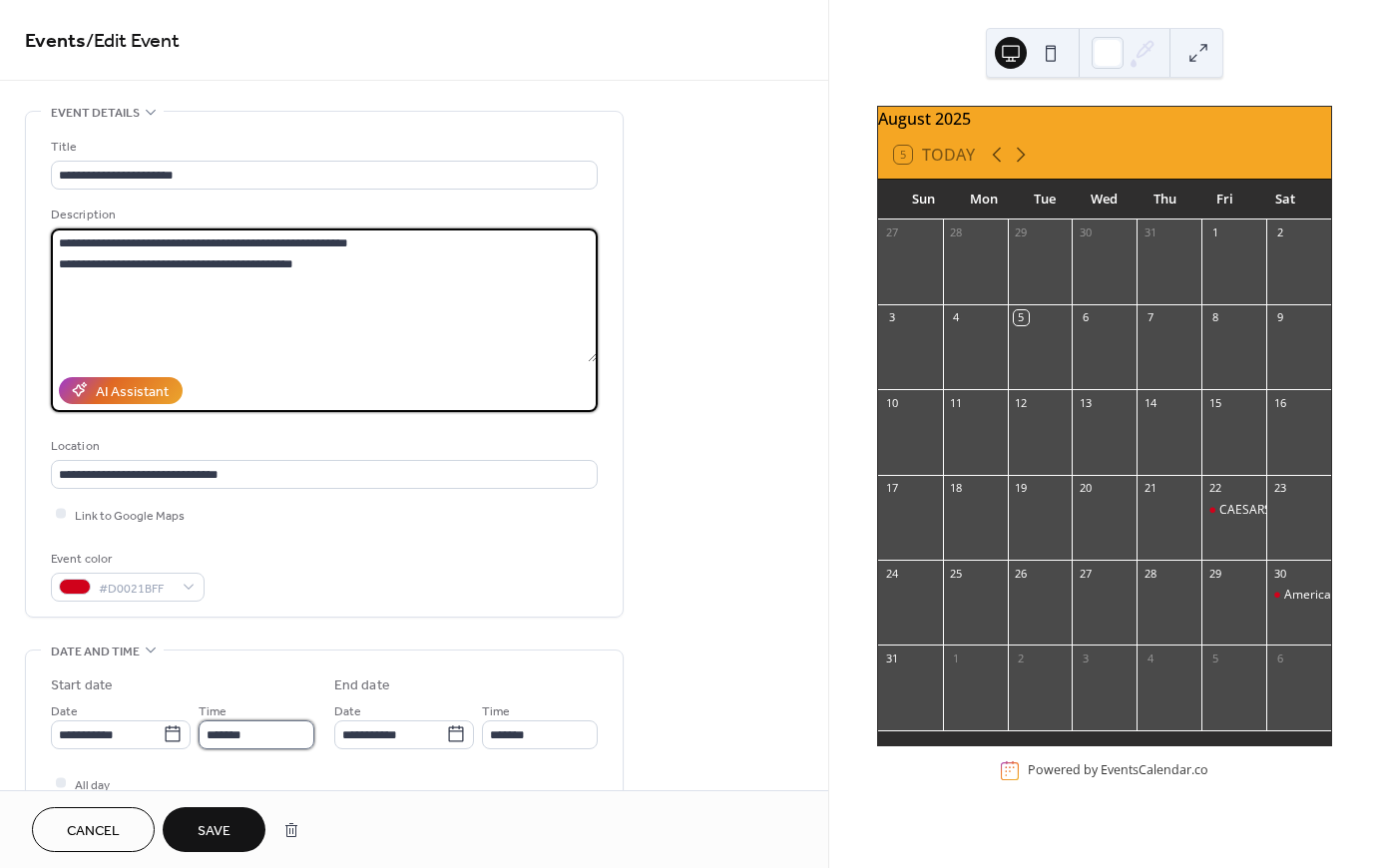 click on "*******" at bounding box center [256, 734] 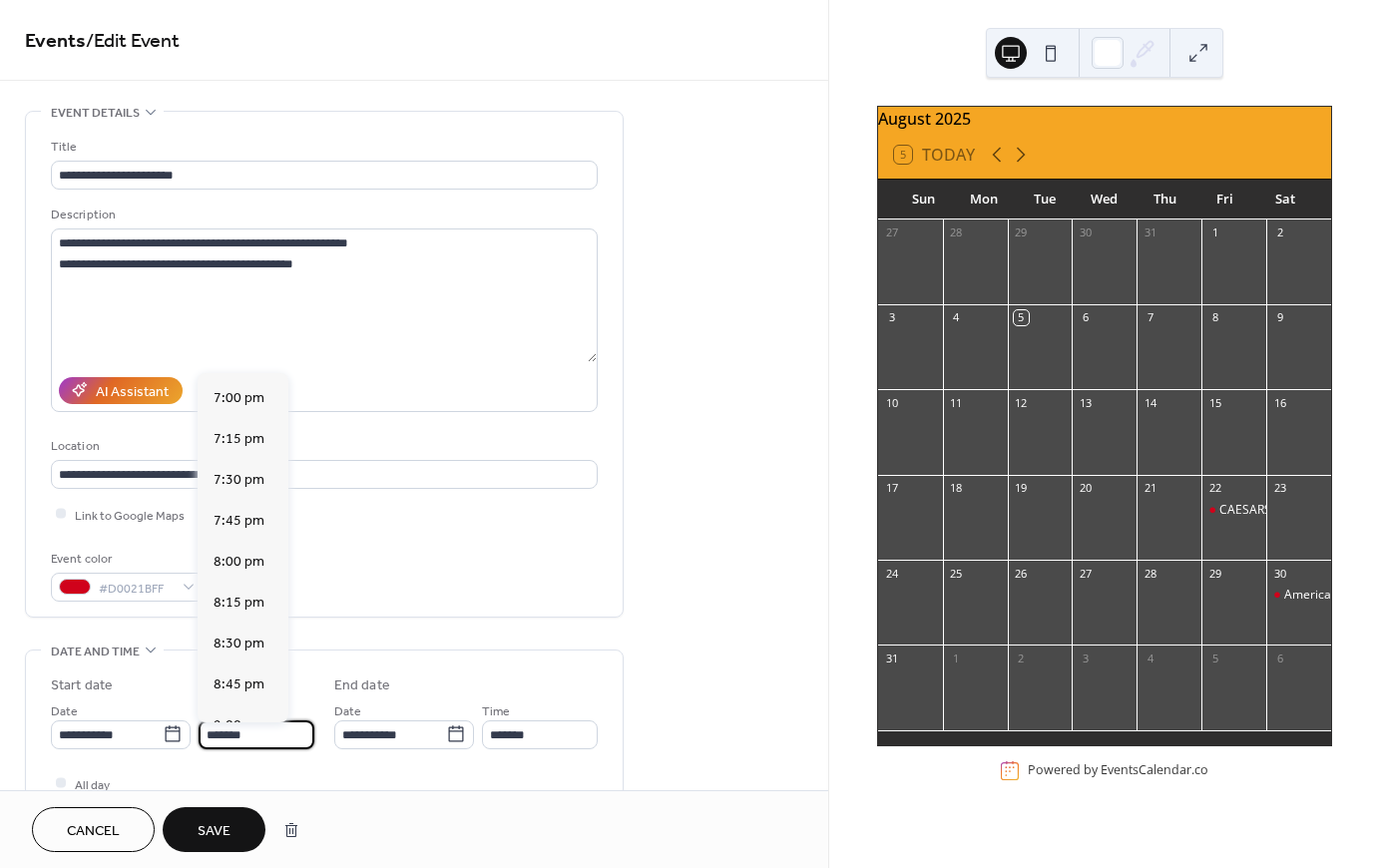 scroll, scrollTop: 3222, scrollLeft: 0, axis: vertical 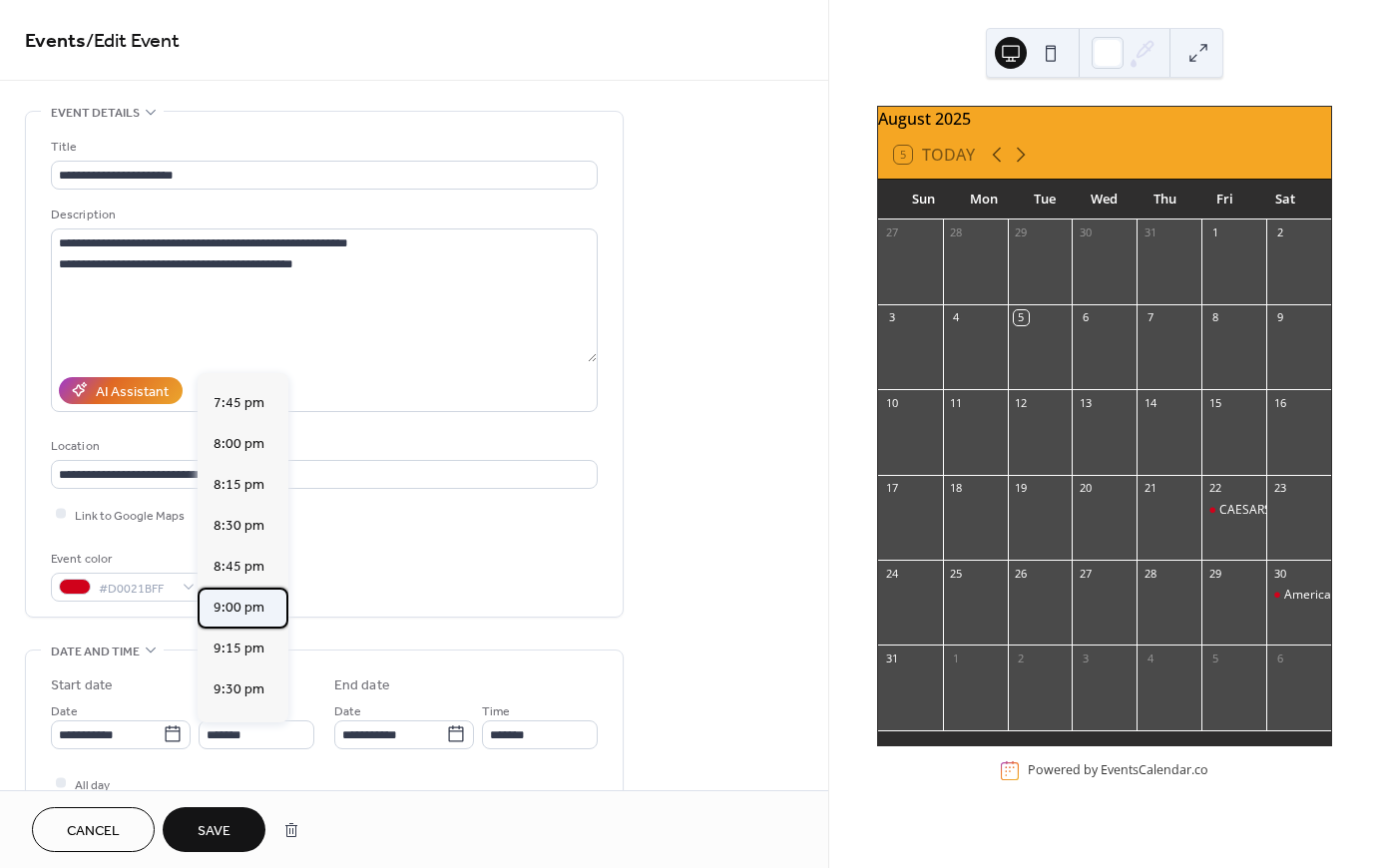 click on "9:00 pm" at bounding box center [238, 607] 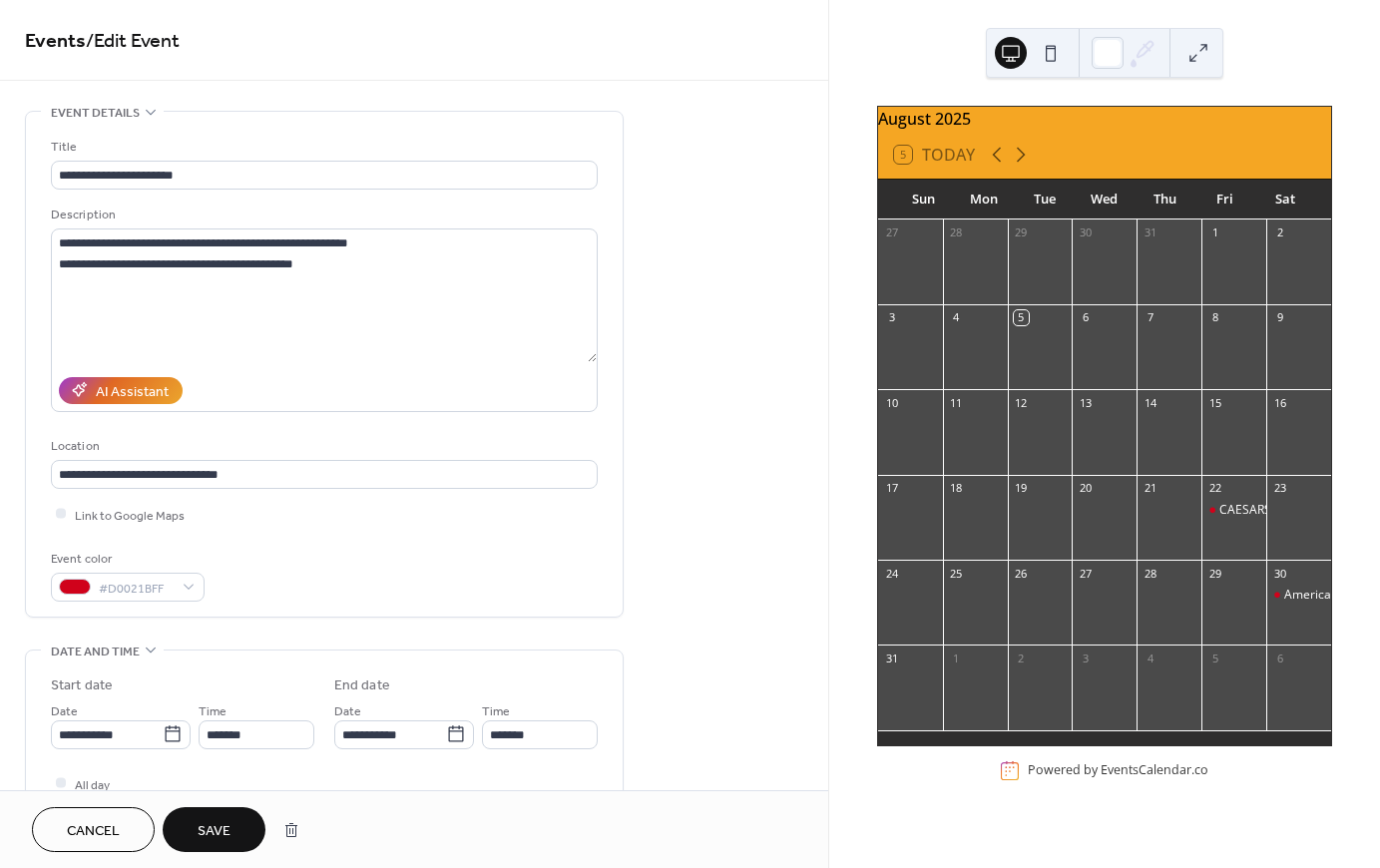 type on "*******" 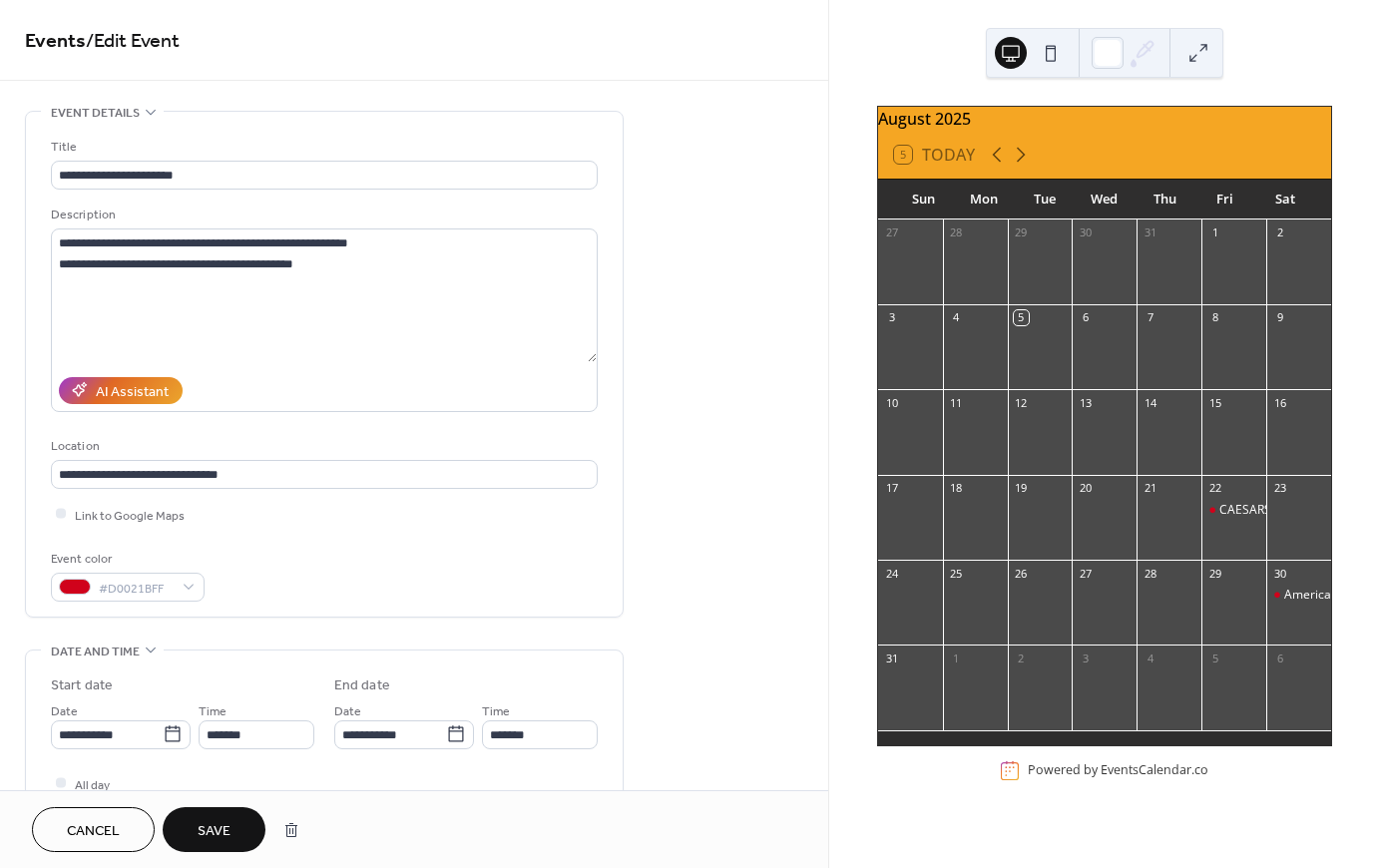type on "********" 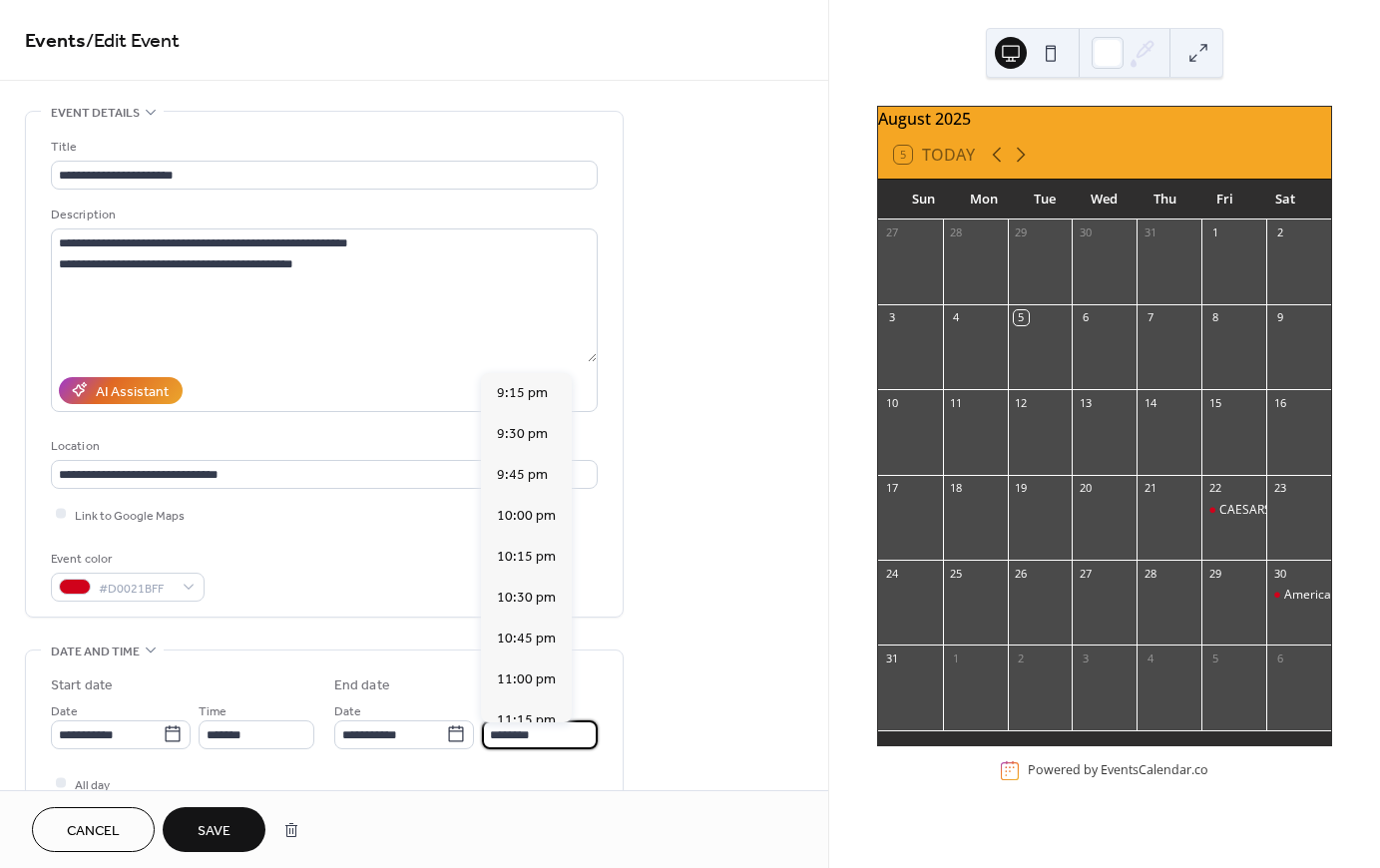 click on "********" at bounding box center (540, 734) 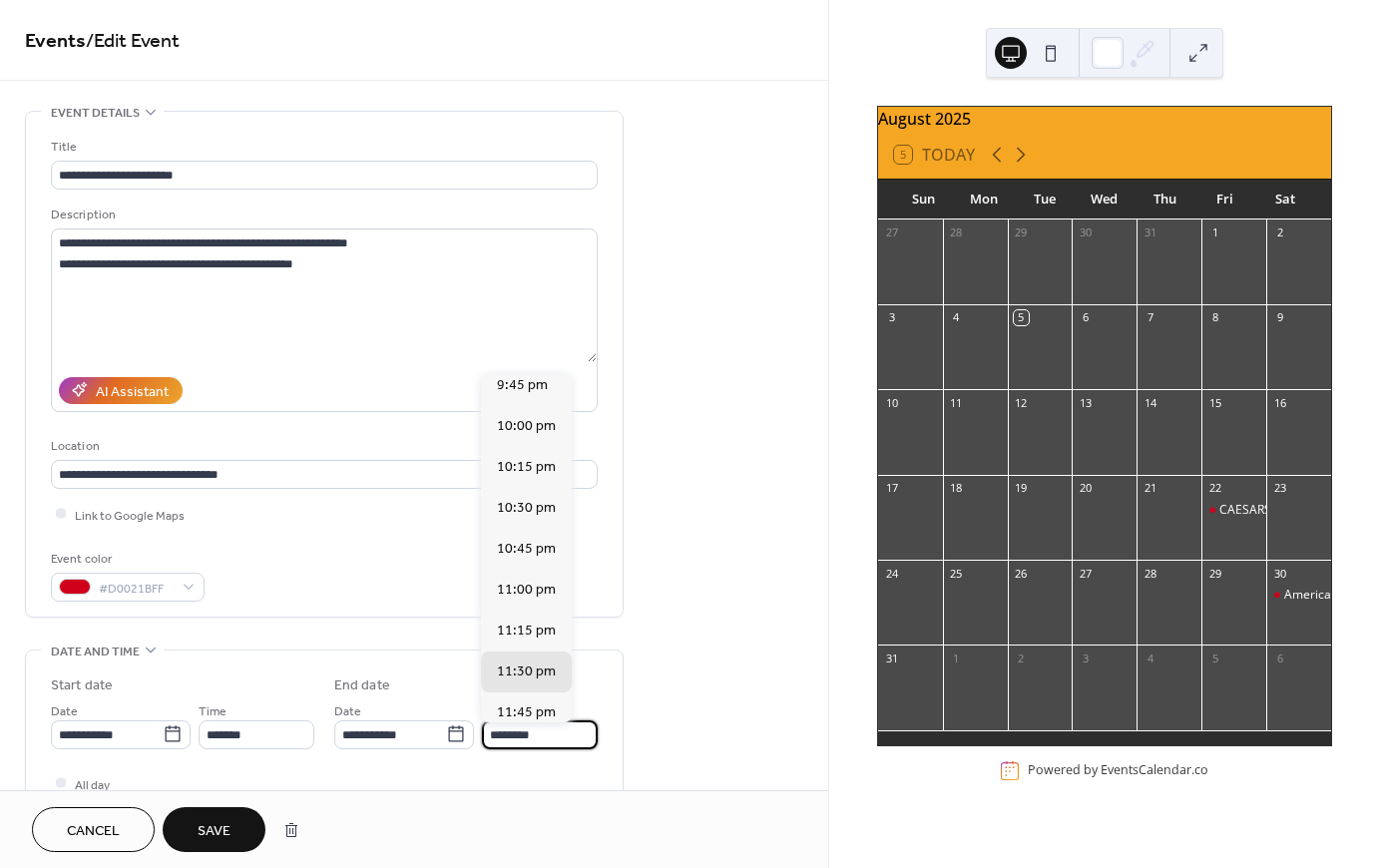click on "**********" at bounding box center (414, 796) 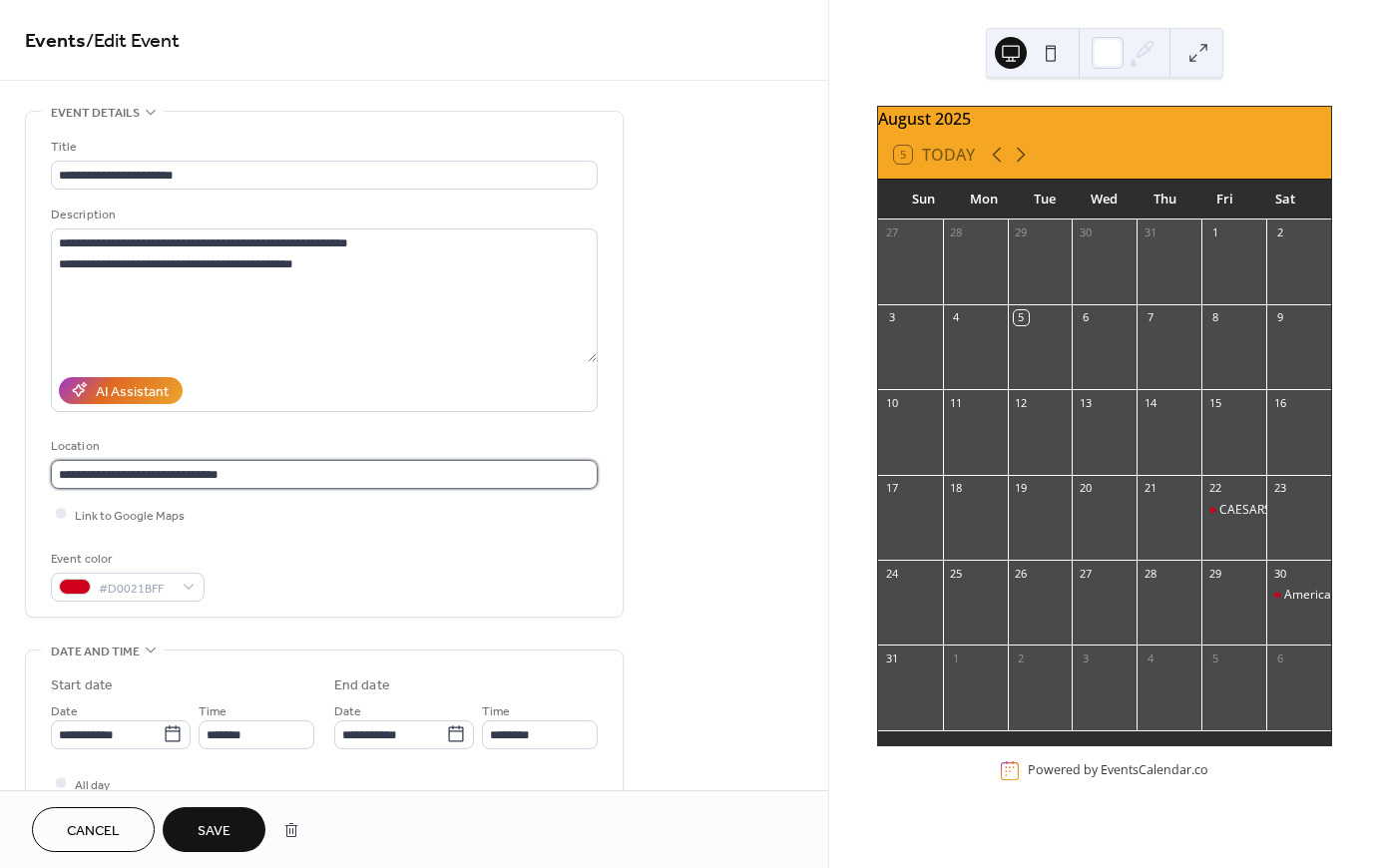 click on "**********" at bounding box center (324, 474) 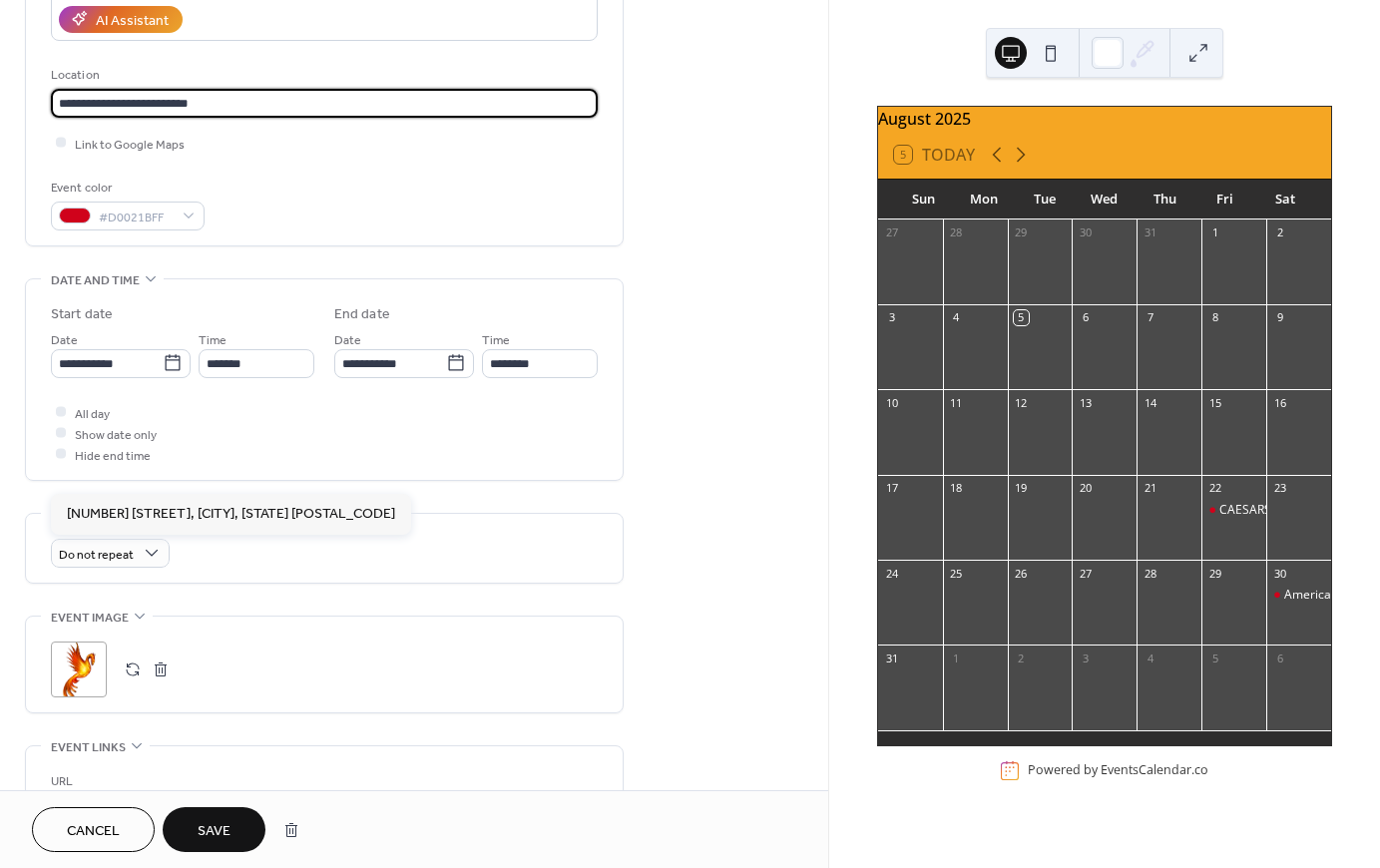 scroll, scrollTop: 449, scrollLeft: 0, axis: vertical 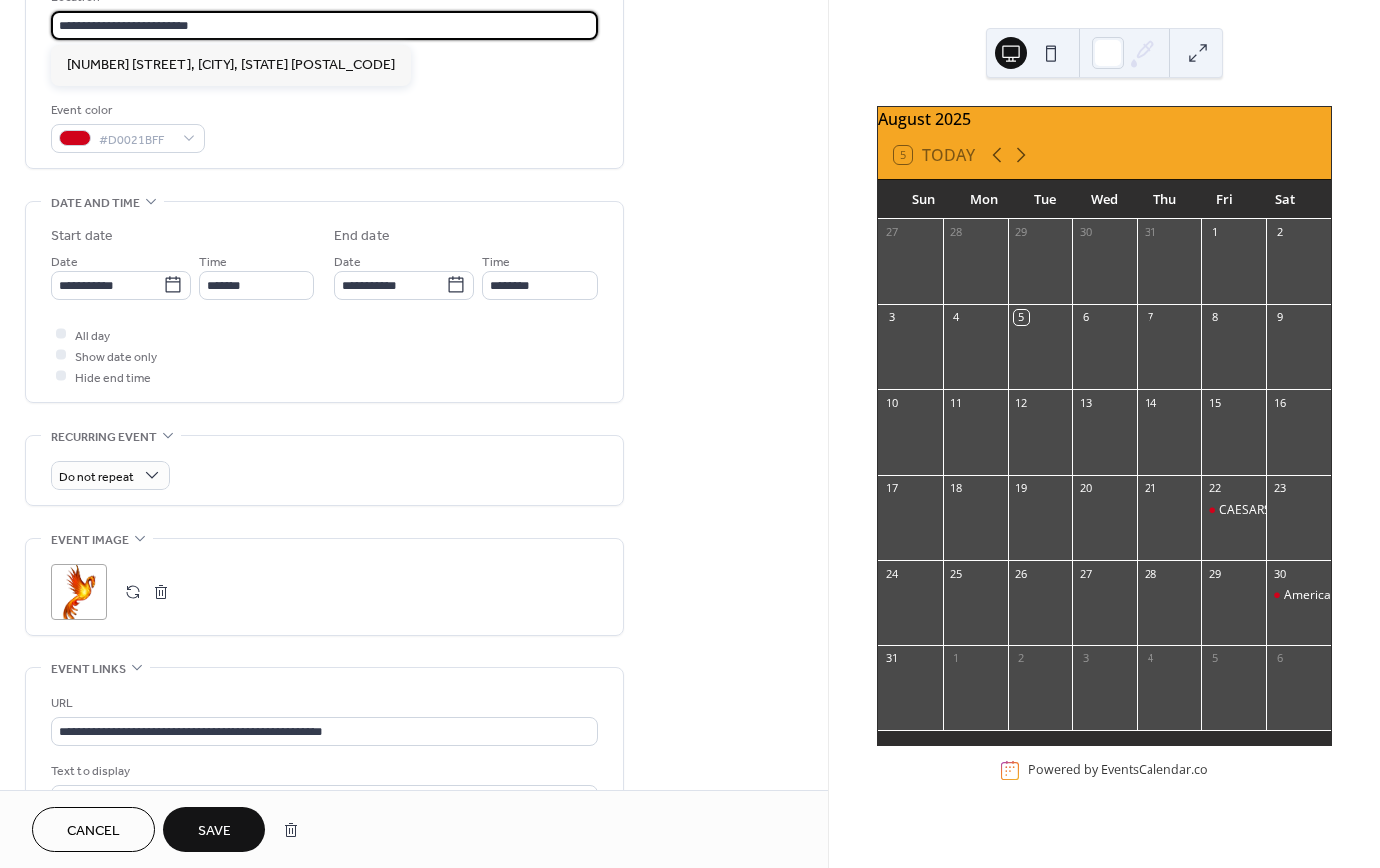 type on "**********" 